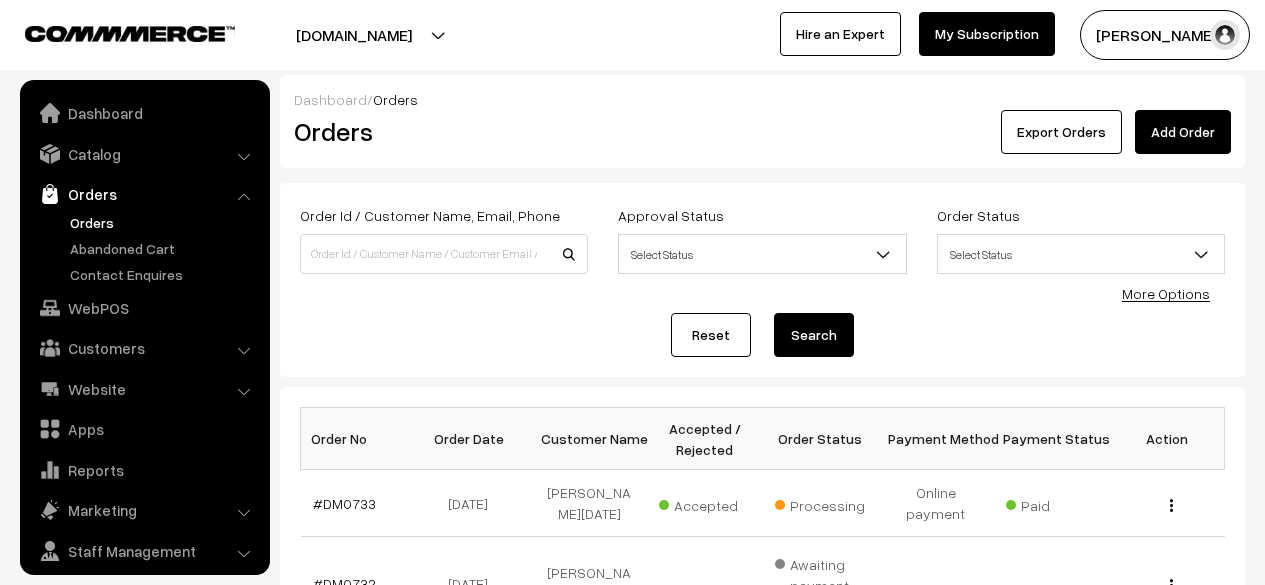 scroll, scrollTop: 0, scrollLeft: 0, axis: both 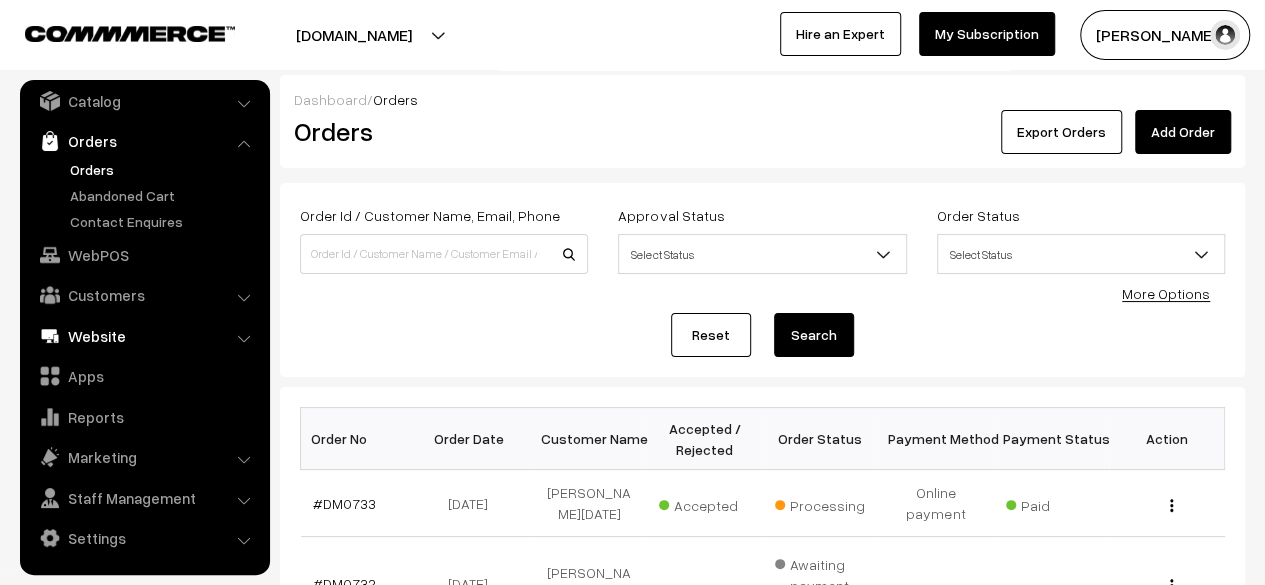 click on "Website" at bounding box center (144, 336) 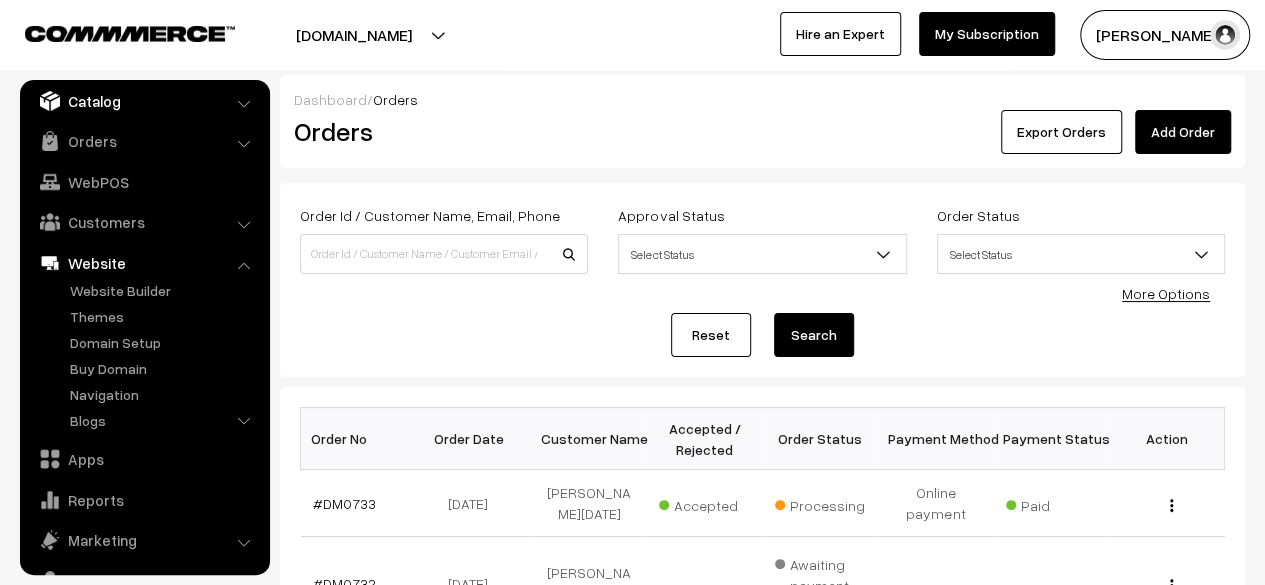 click on "Catalog" at bounding box center (144, 101) 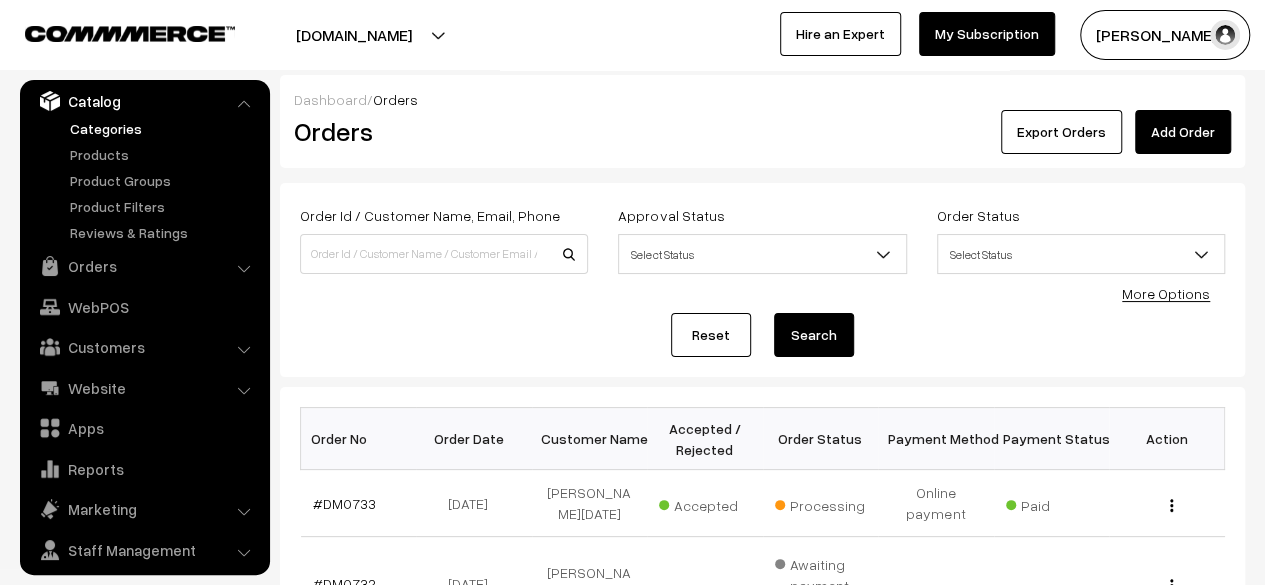 click on "Categories" at bounding box center [164, 128] 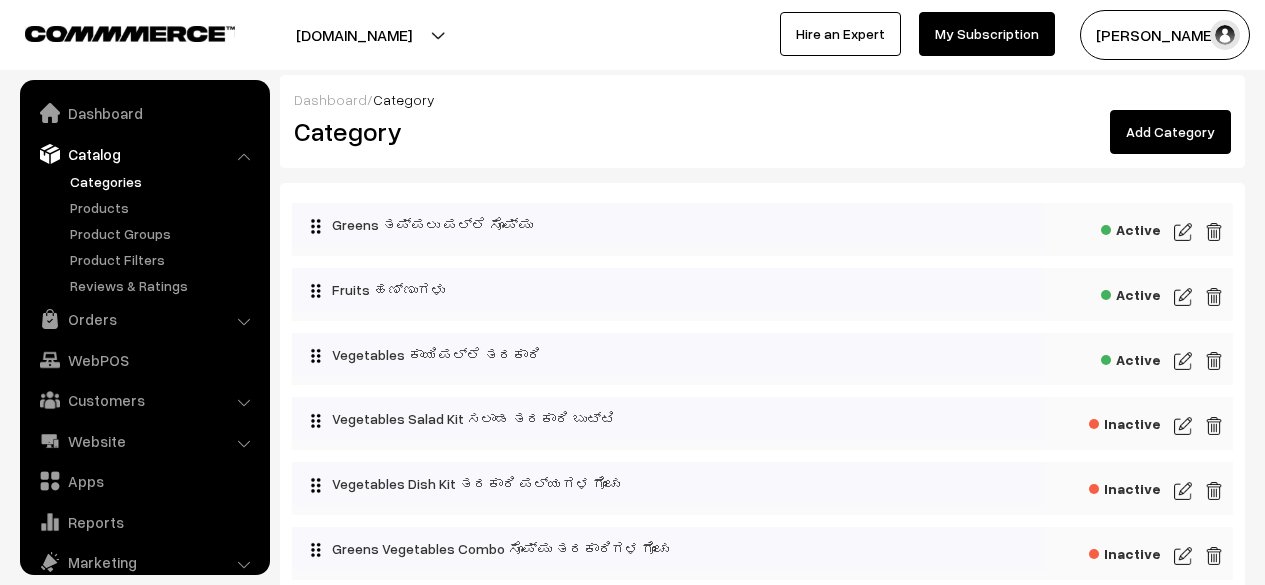scroll, scrollTop: 0, scrollLeft: 0, axis: both 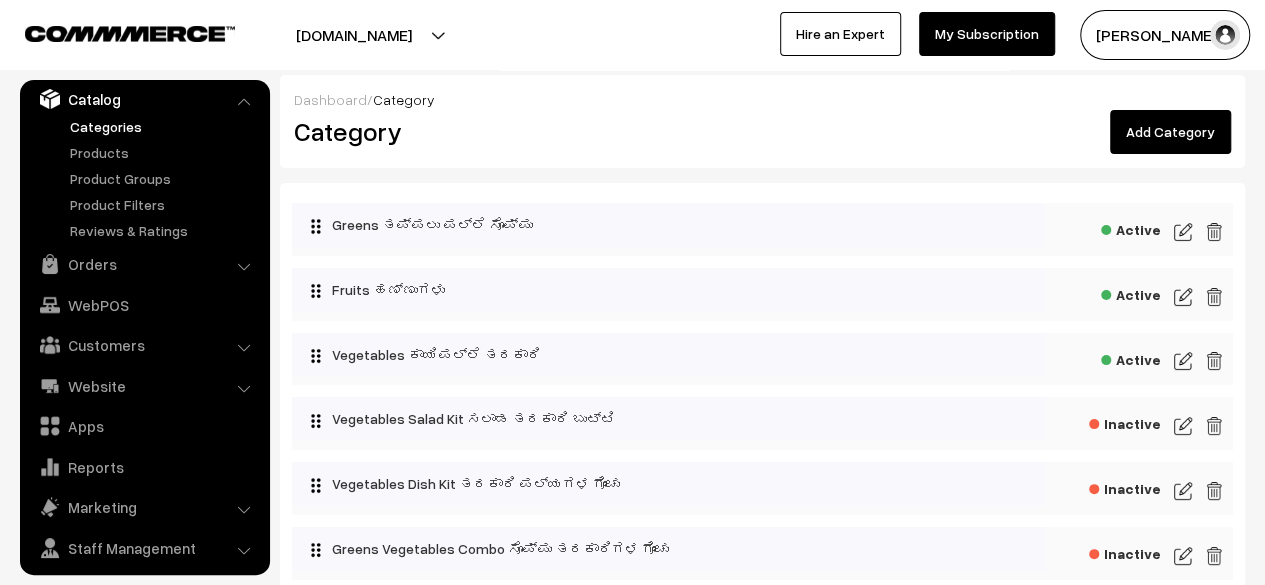 click on "Add Category" at bounding box center [1170, 132] 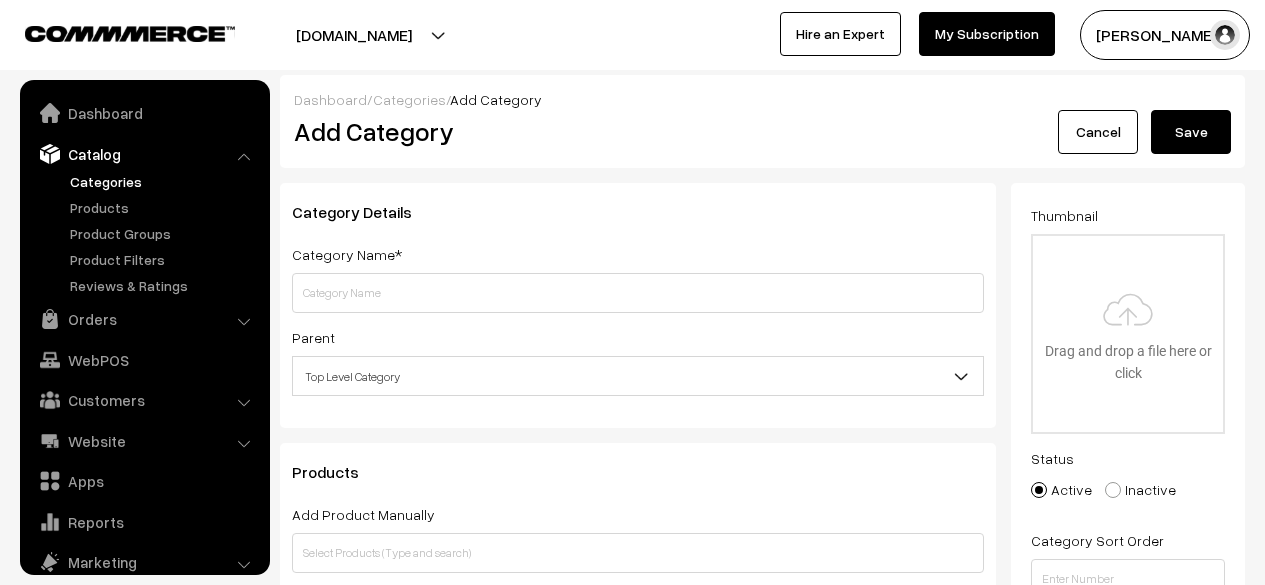 scroll, scrollTop: 0, scrollLeft: 0, axis: both 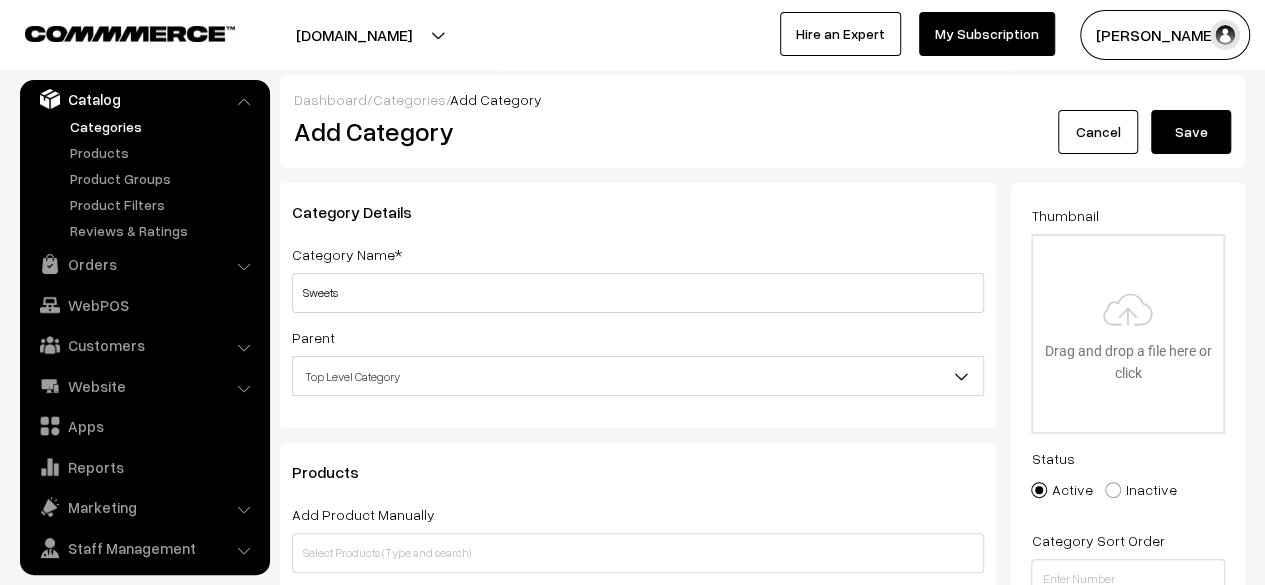 type on "Sweets" 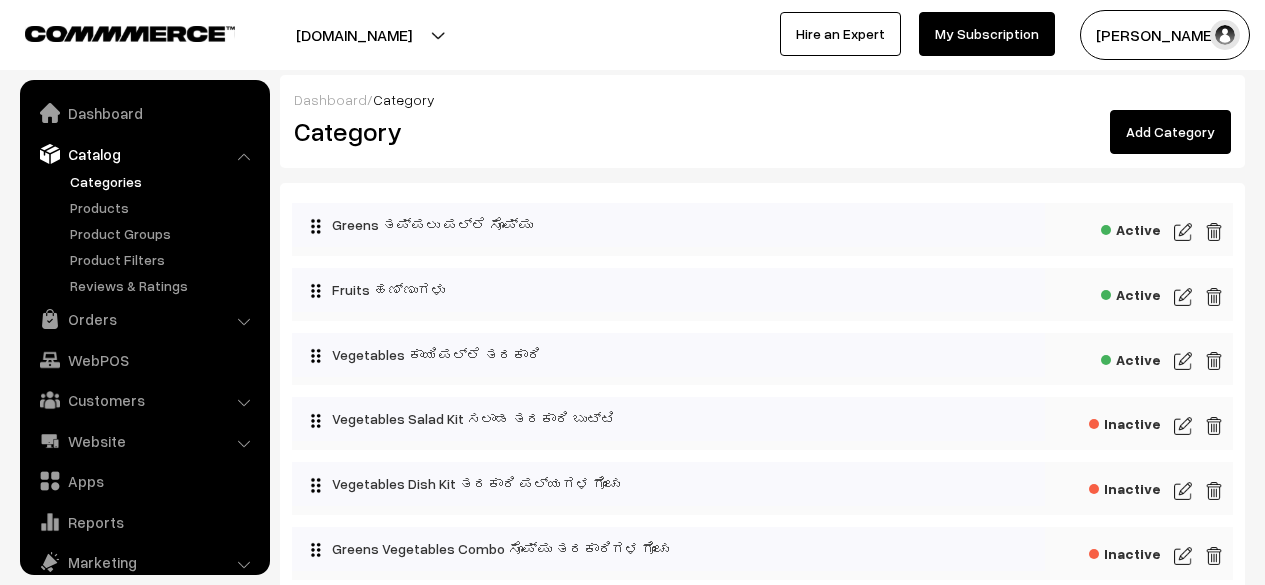 scroll, scrollTop: 0, scrollLeft: 0, axis: both 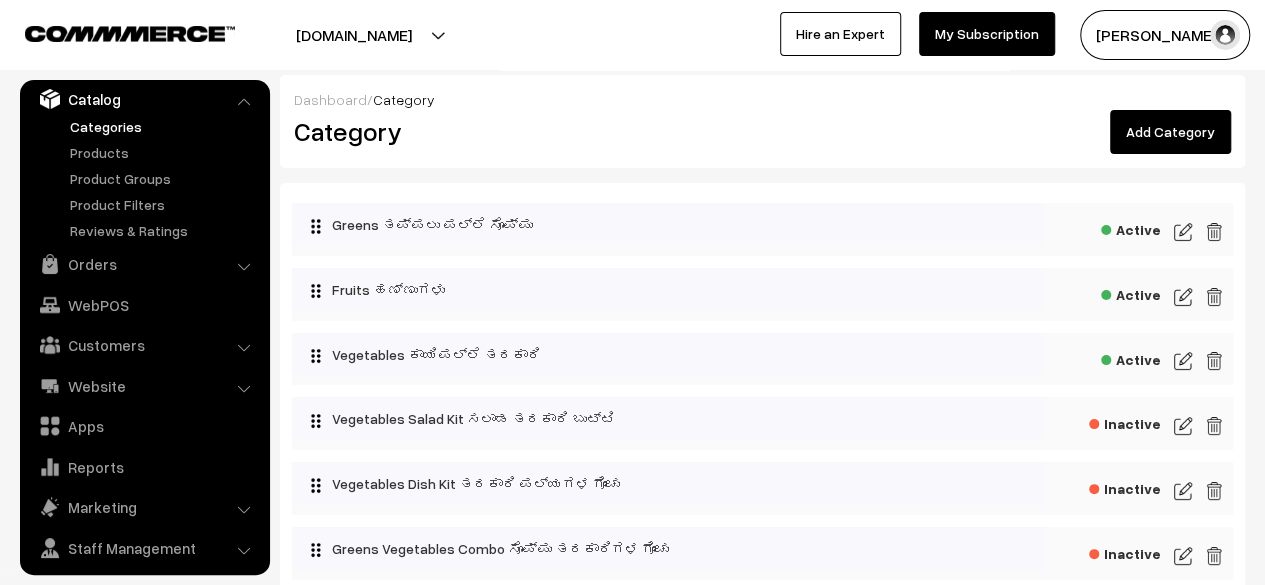 click on "Add Category" at bounding box center (1170, 132) 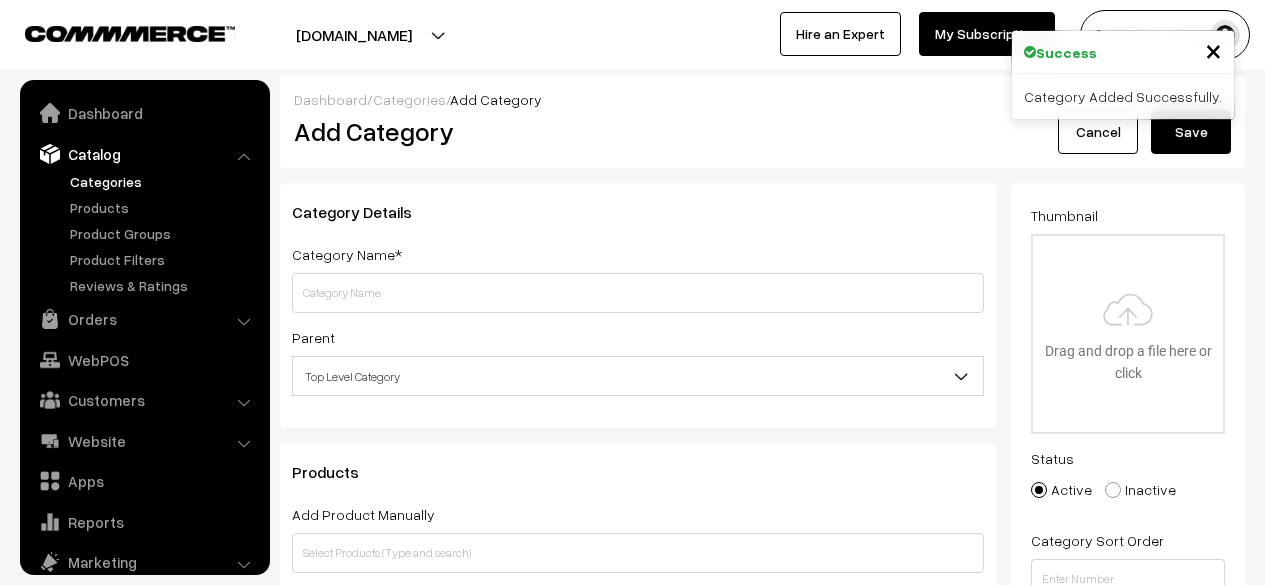 scroll, scrollTop: 0, scrollLeft: 0, axis: both 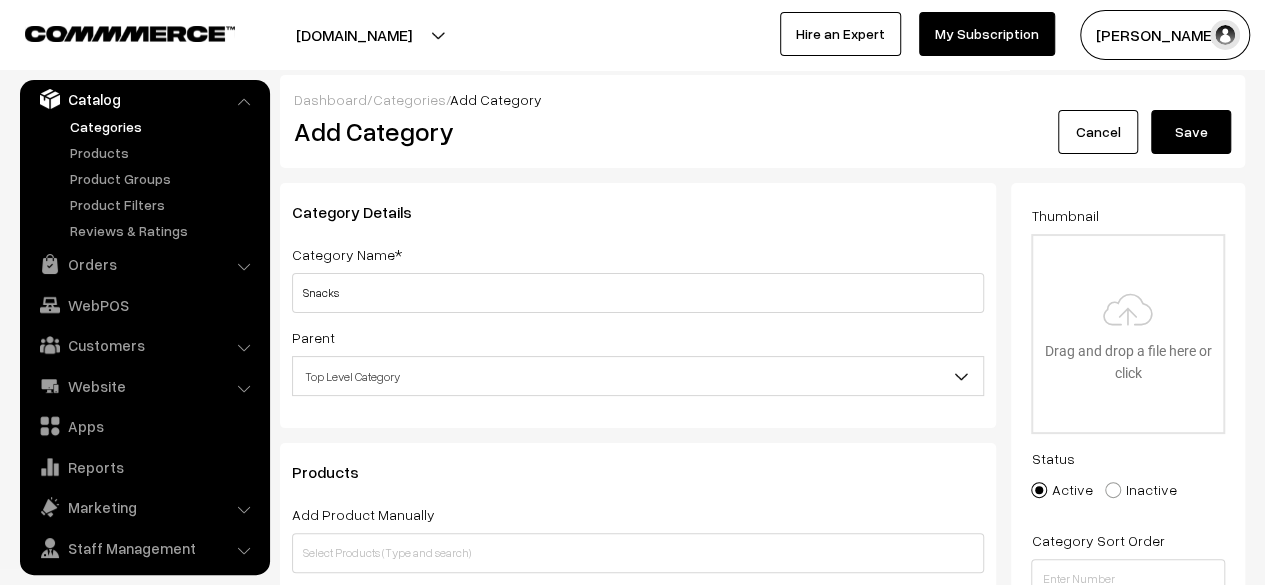 type on "Snacks" 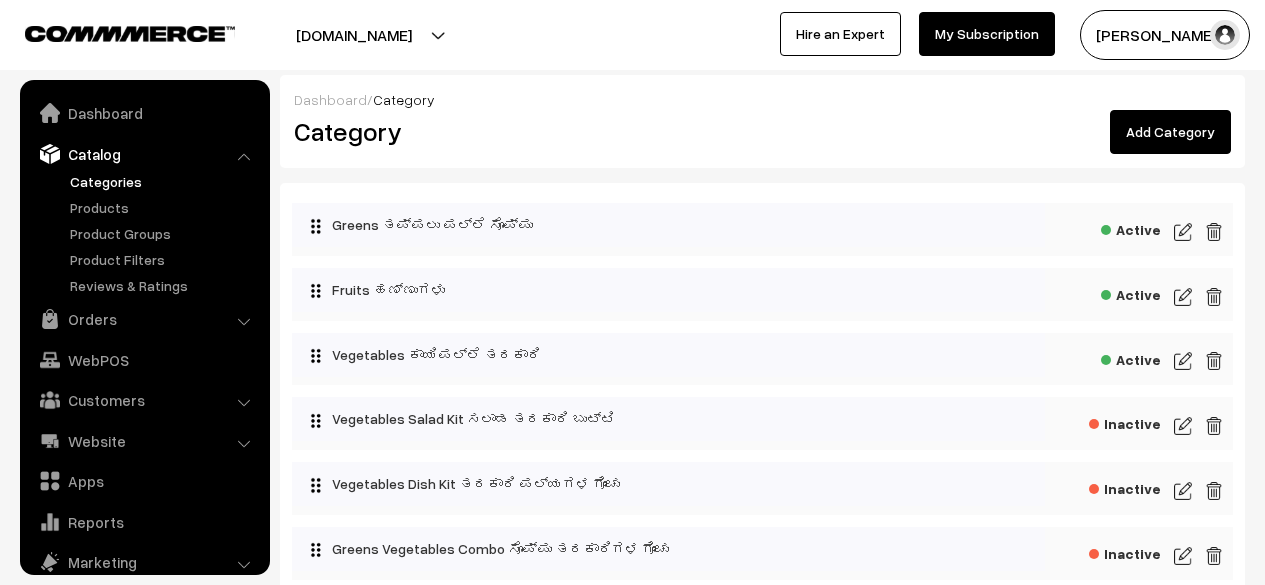 scroll, scrollTop: 0, scrollLeft: 0, axis: both 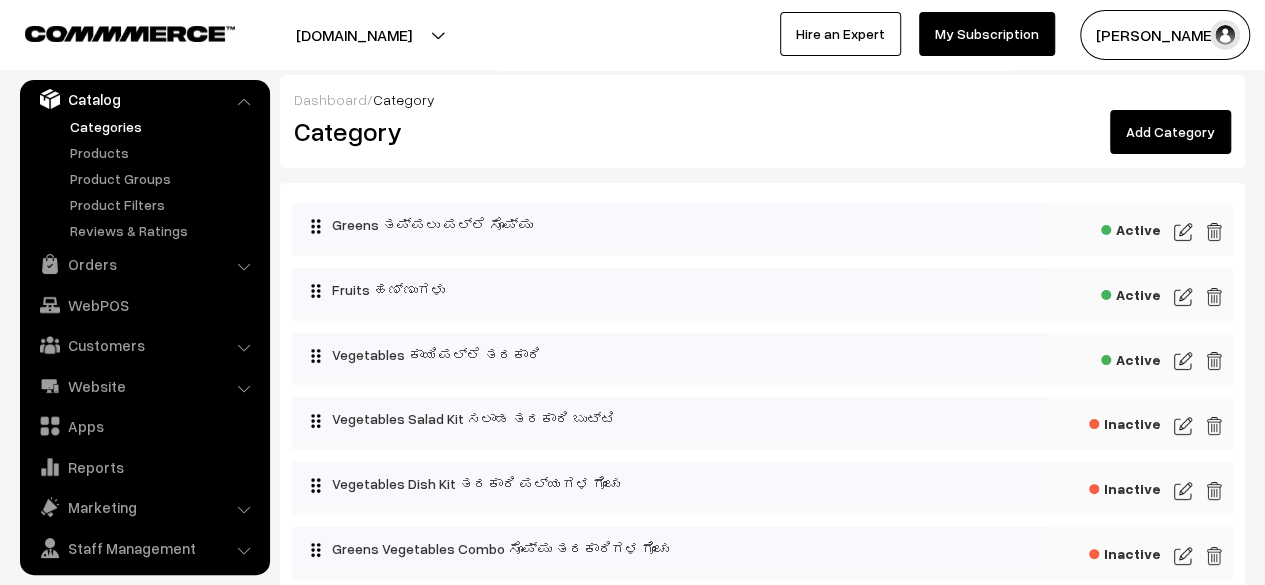 click on "Add Category" at bounding box center (1170, 132) 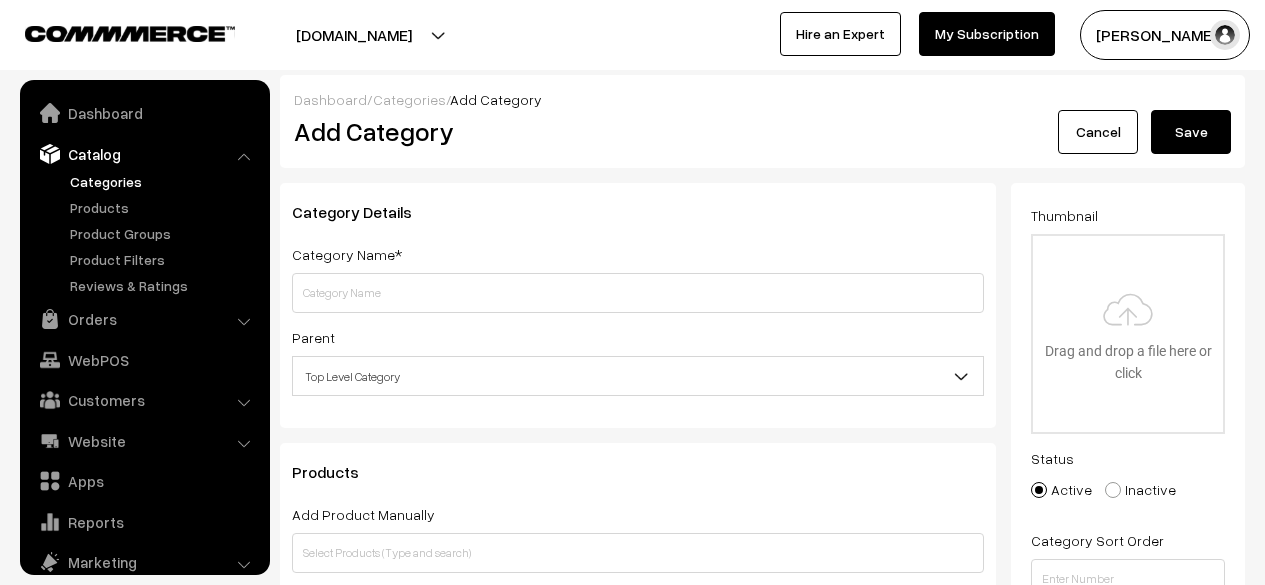 scroll, scrollTop: 0, scrollLeft: 0, axis: both 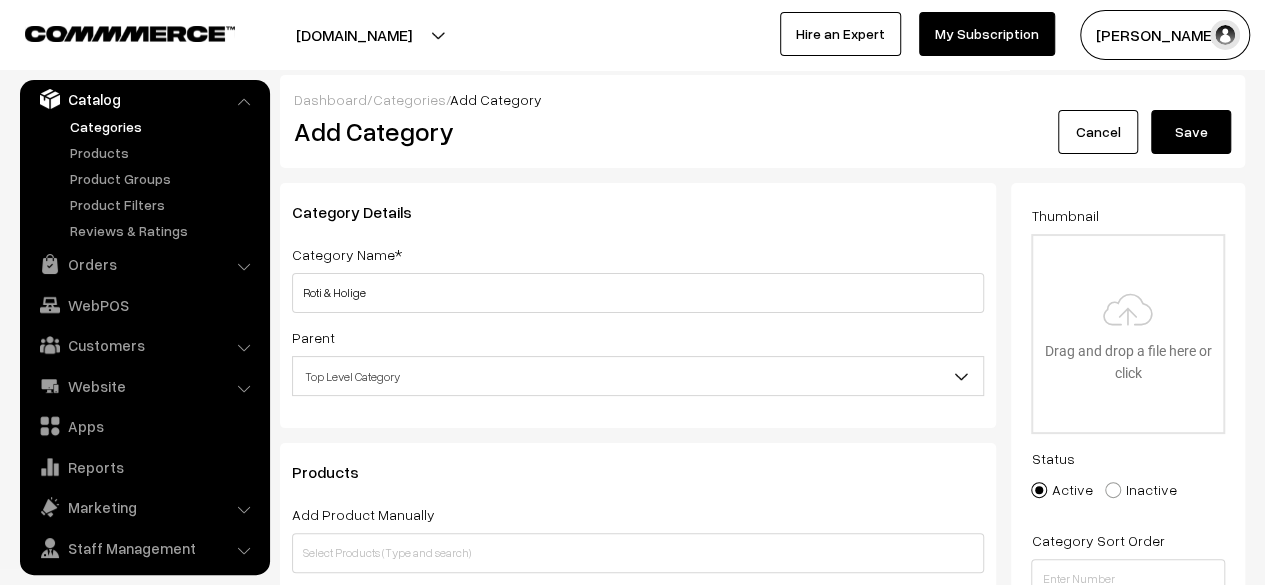 type on "Roti & Holige" 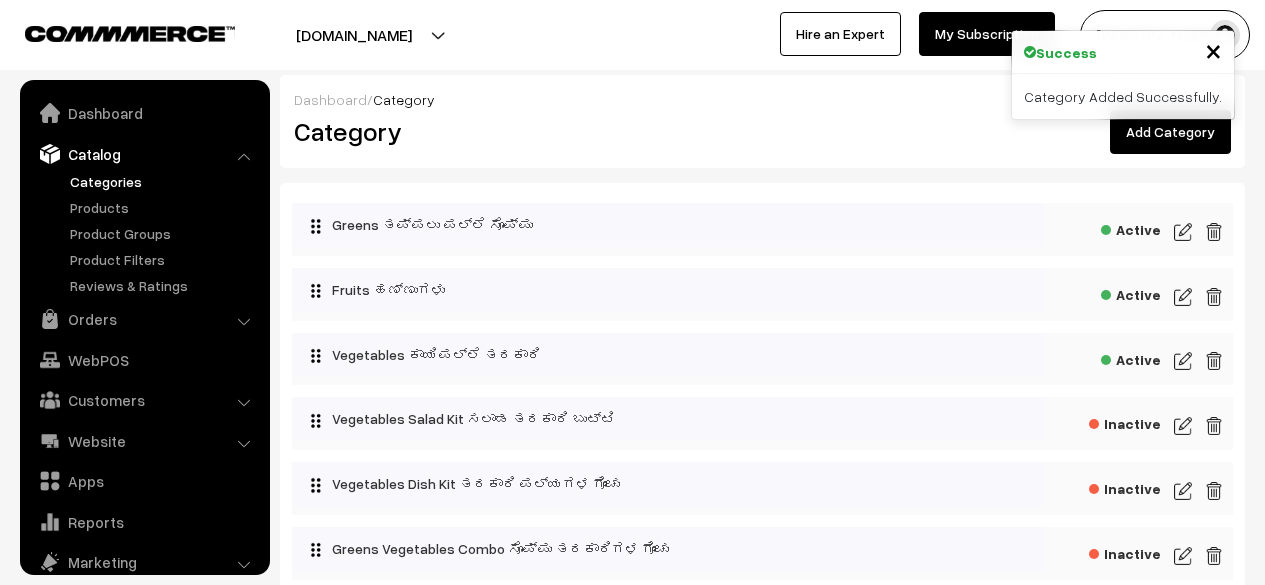 scroll, scrollTop: 0, scrollLeft: 0, axis: both 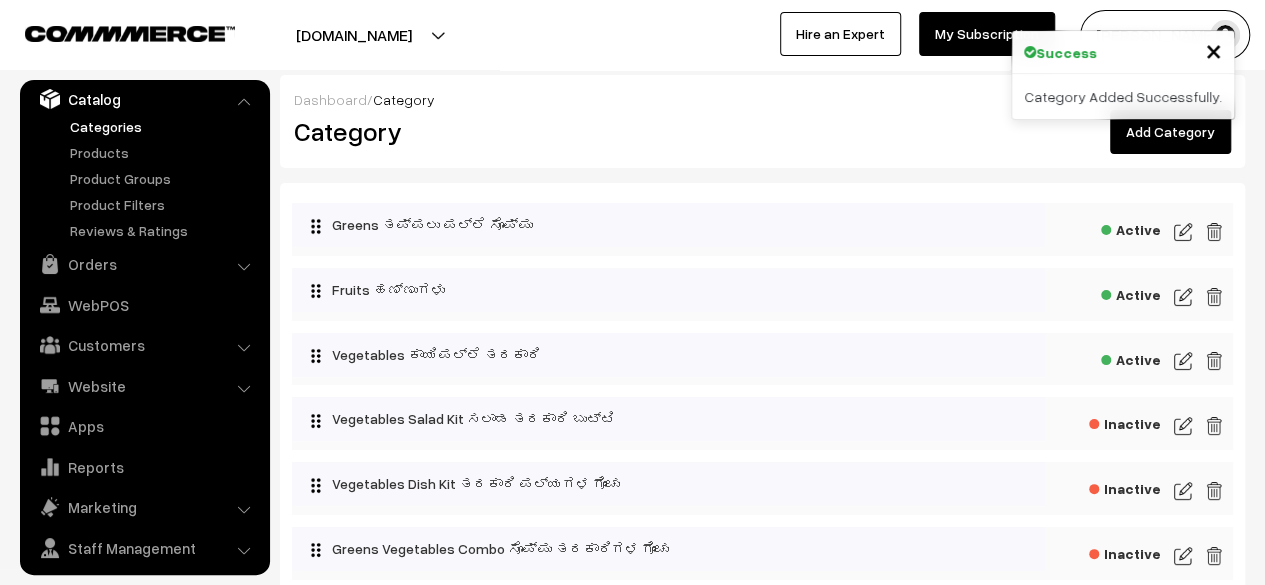 click on "Add Category" at bounding box center (1170, 132) 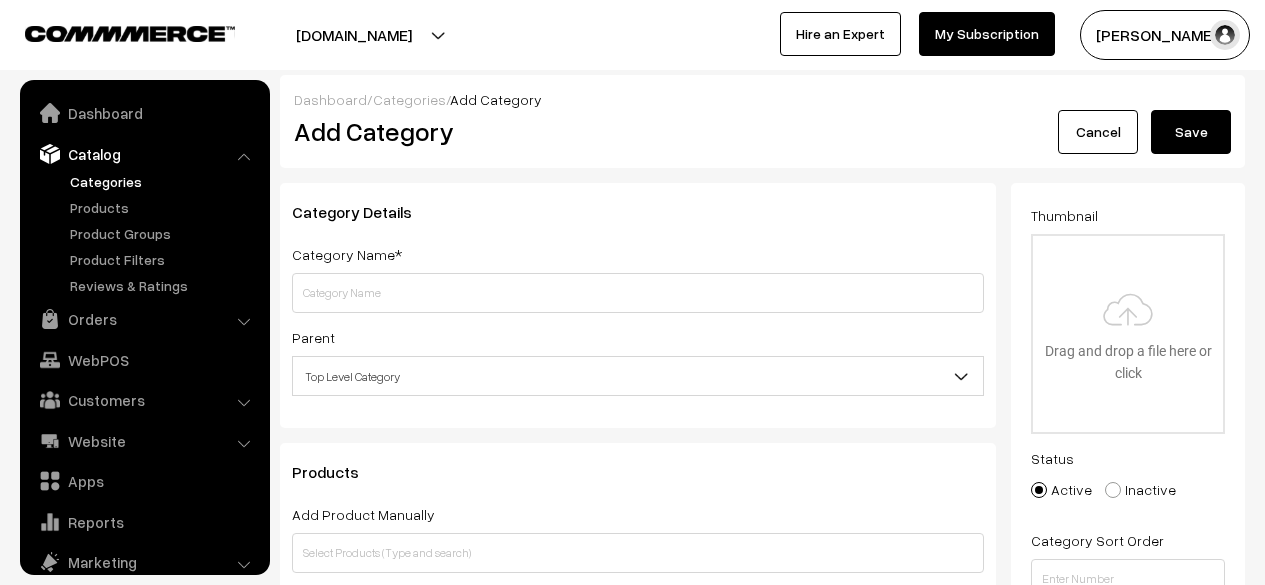 scroll, scrollTop: 0, scrollLeft: 0, axis: both 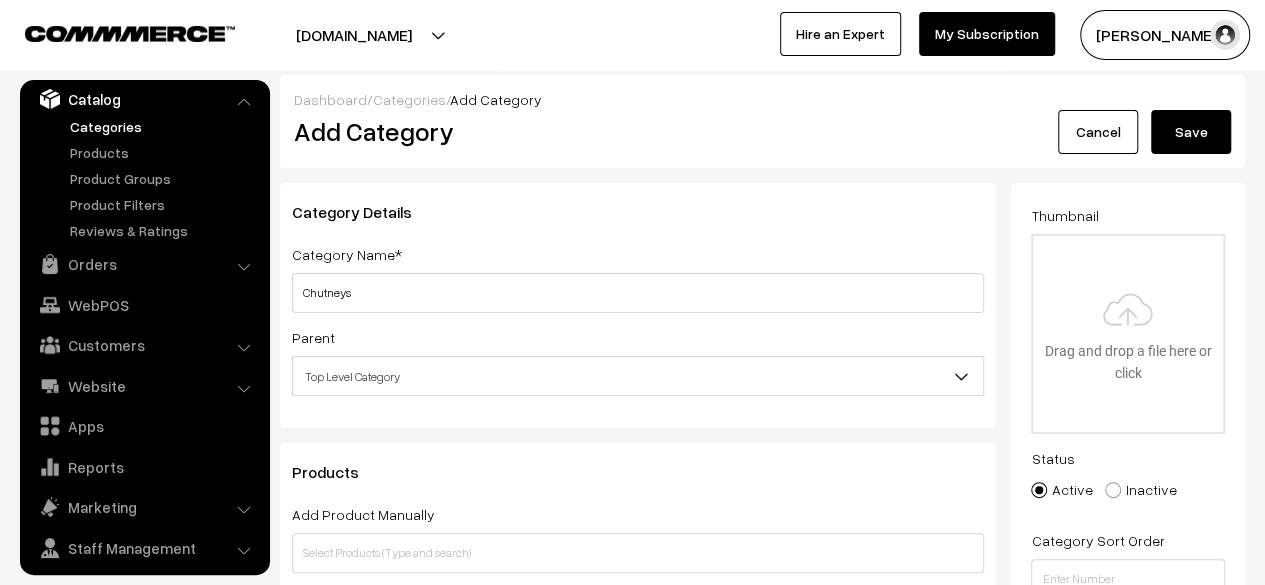 type on "Chutneys" 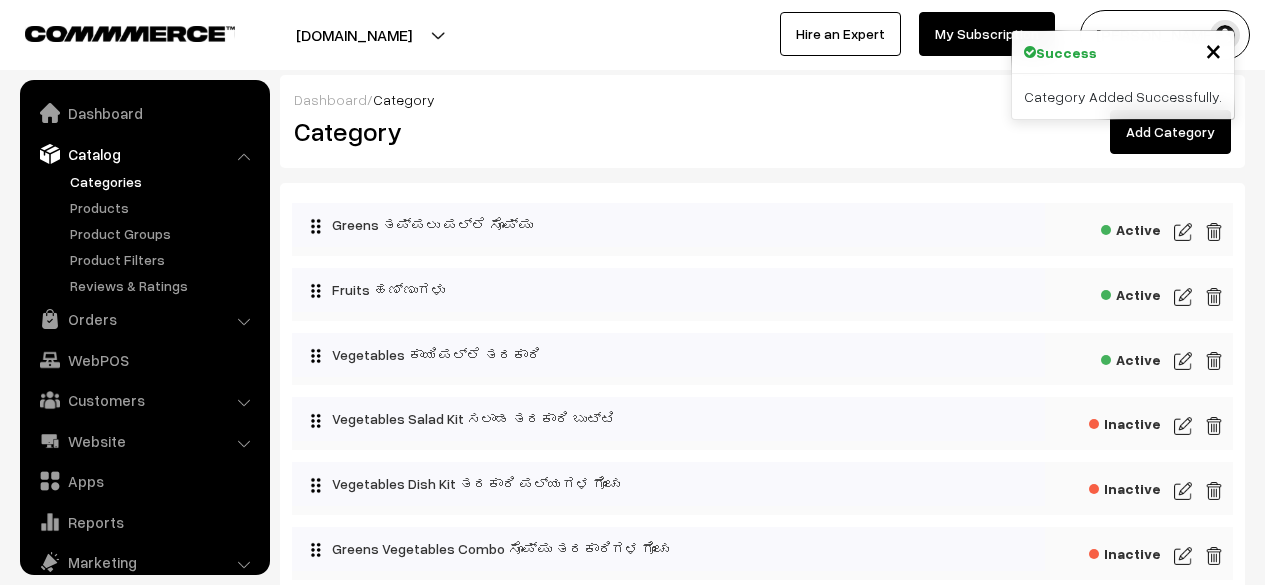 scroll, scrollTop: 0, scrollLeft: 0, axis: both 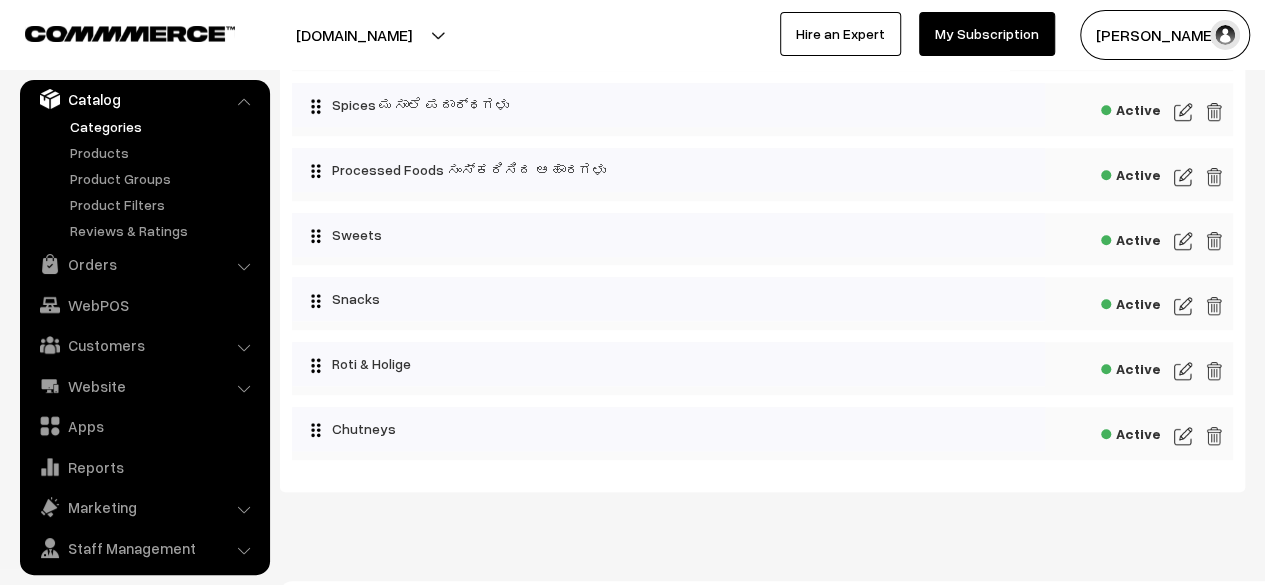 click at bounding box center [1183, 306] 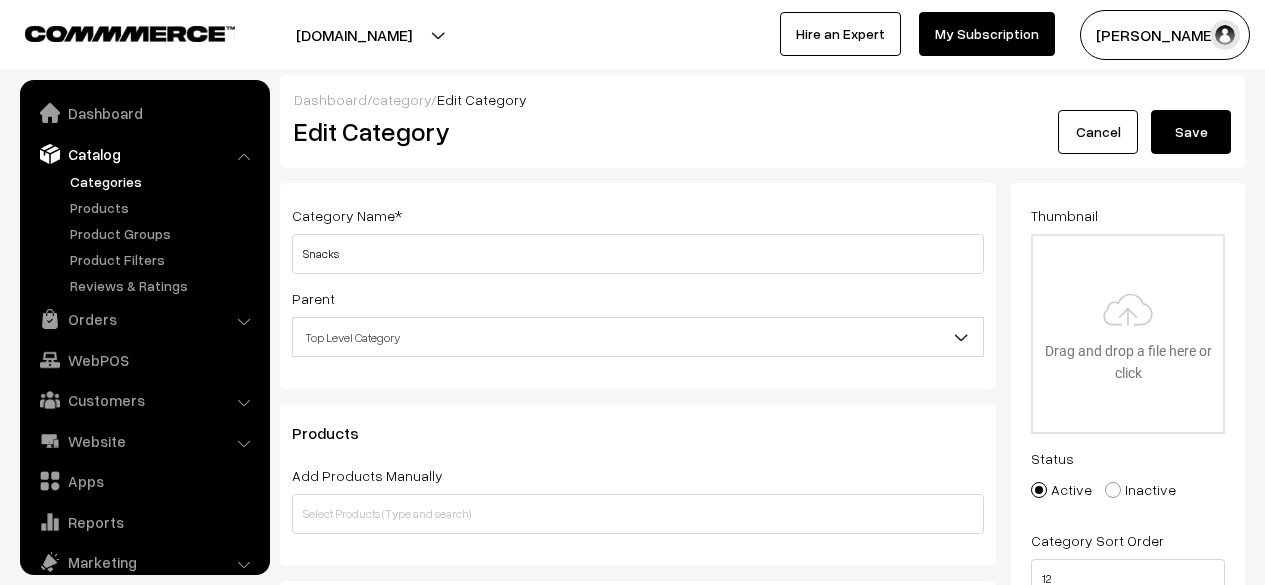 scroll, scrollTop: 0, scrollLeft: 0, axis: both 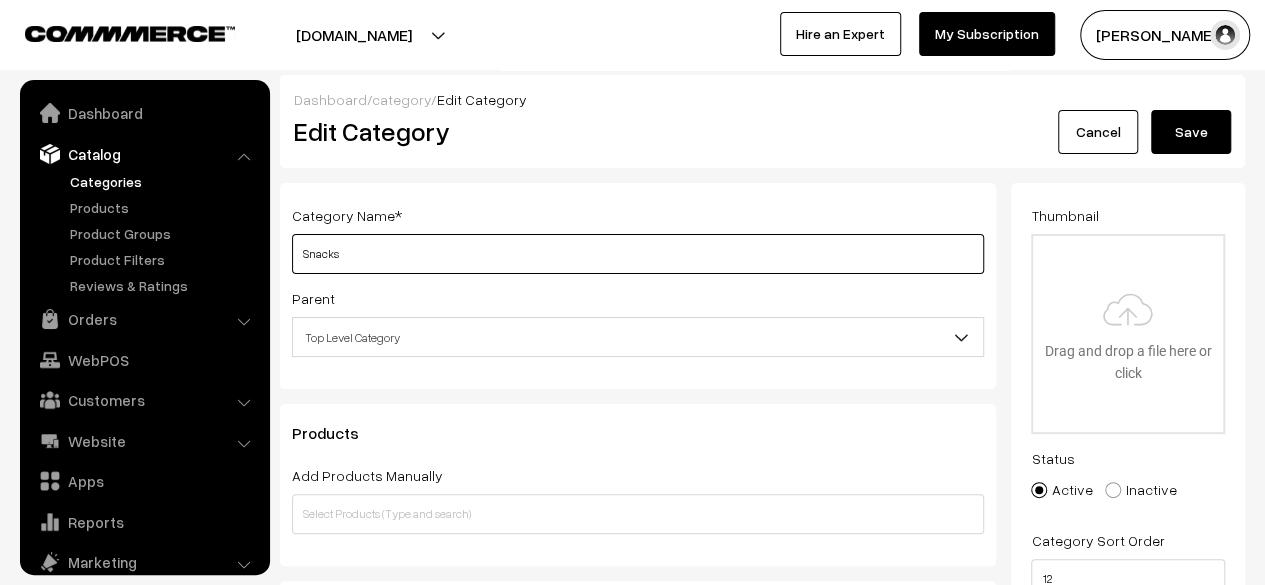 click on "Snacks" at bounding box center (638, 254) 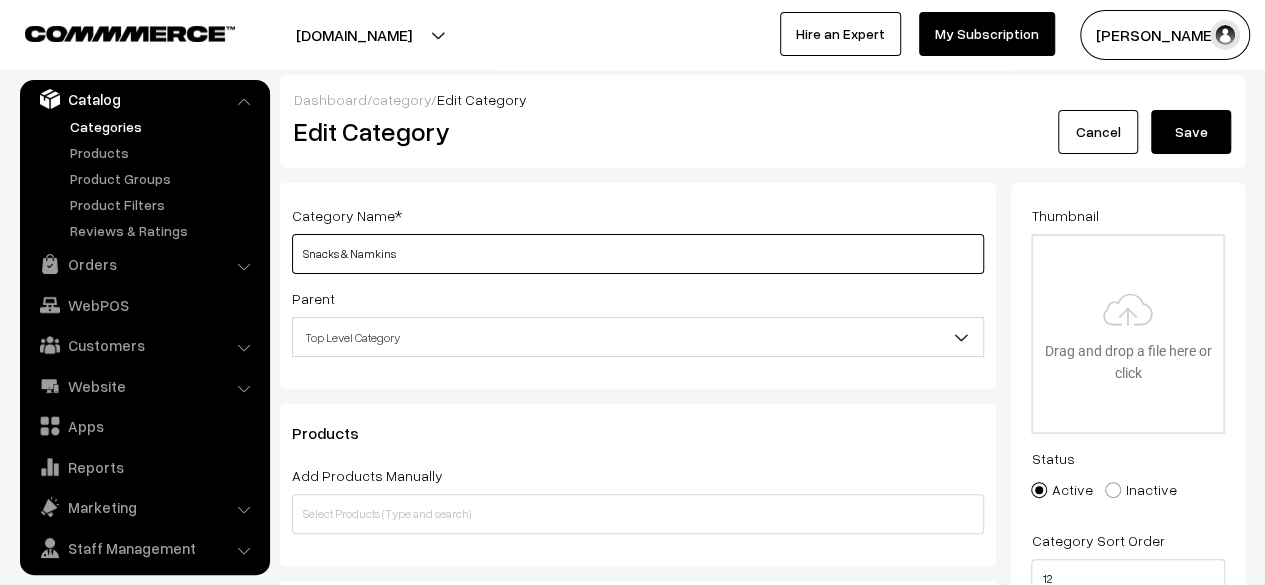 click on "Snacks & Namkins" at bounding box center [638, 254] 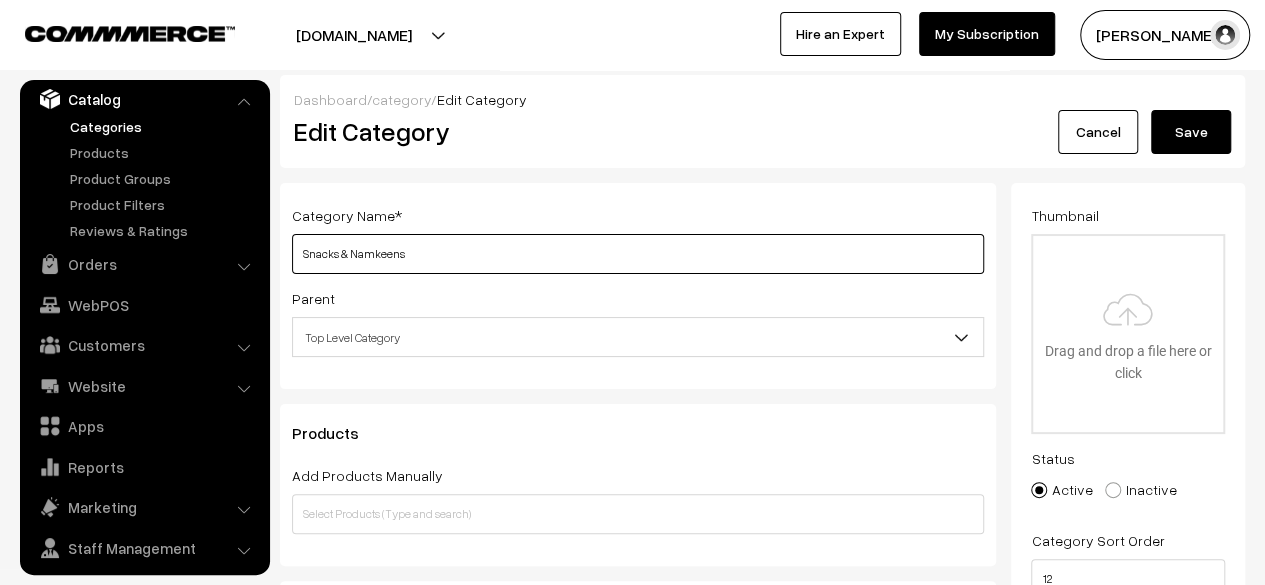 type on "Snacks & Namkeens" 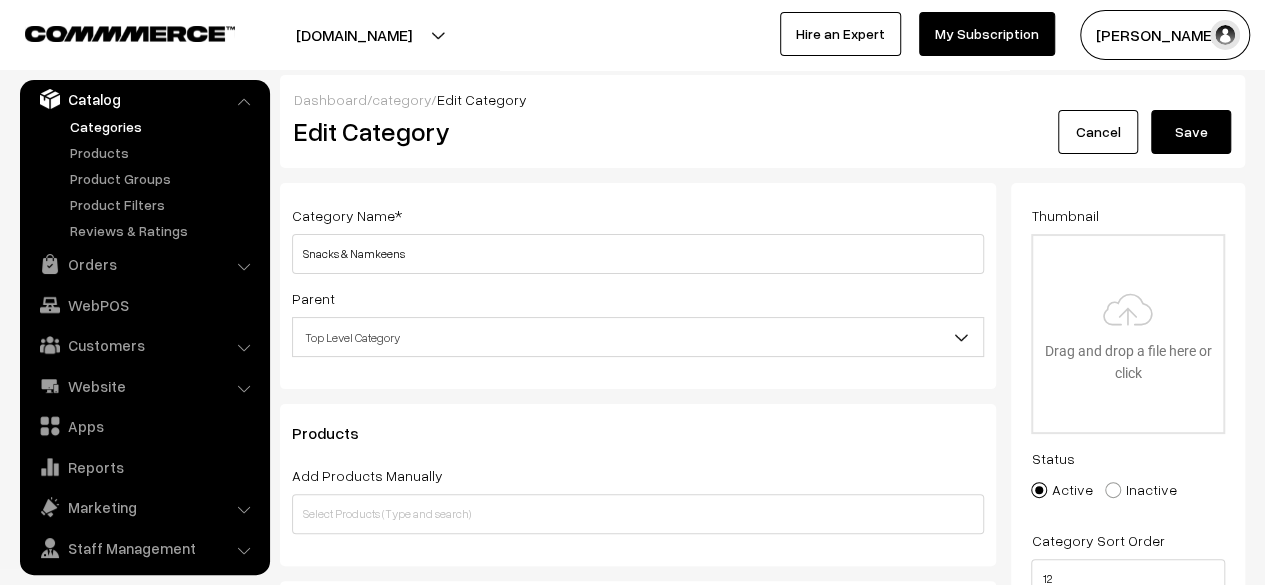 click on "Parent
Top Level Category
Greens ತಪ್ಪಲು ಪಲ್ಲೆ ಸೊಪ್ಪು
Fruits ಹಣ್ಣುಗಳು
Vegetables ಕಾಯಿಪಲ್ಲೆ ತರಕಾರಿ
Vegetables Salad Kit ಸಲಾಡ ತರಕಾರಿ  ಬುಟ್ಟಿ
Vegetables Dish Kit ತರಕಾರಿ ಪಲ್ಯಗಳ ಗೊಂಚು
Greens Vegetables Combo ಸೊಪ್ಪು ತರಕಾರಿಗಳ ಗೊಂಚು
Sweets Chutneys" at bounding box center [638, 321] 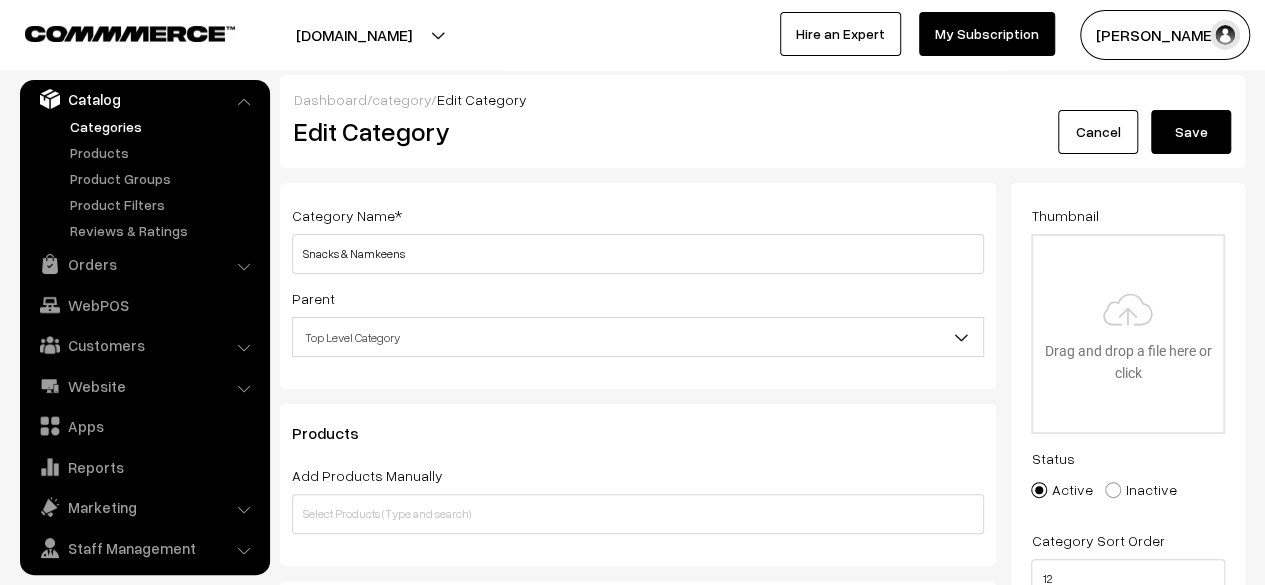 click on "Save" at bounding box center [1191, 132] 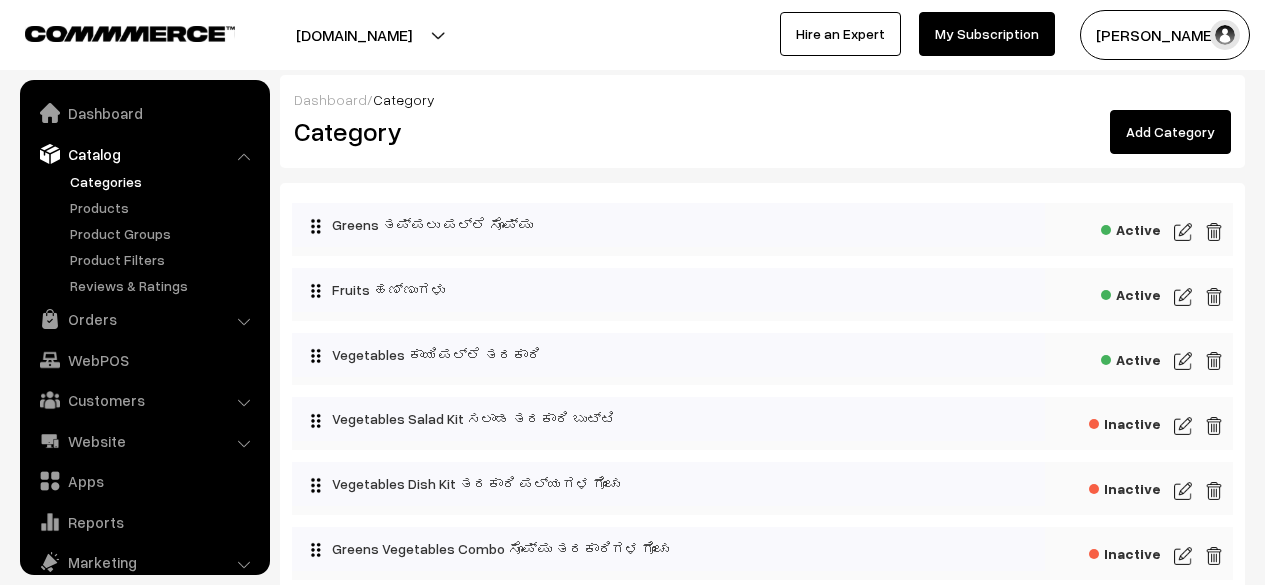 scroll, scrollTop: 0, scrollLeft: 0, axis: both 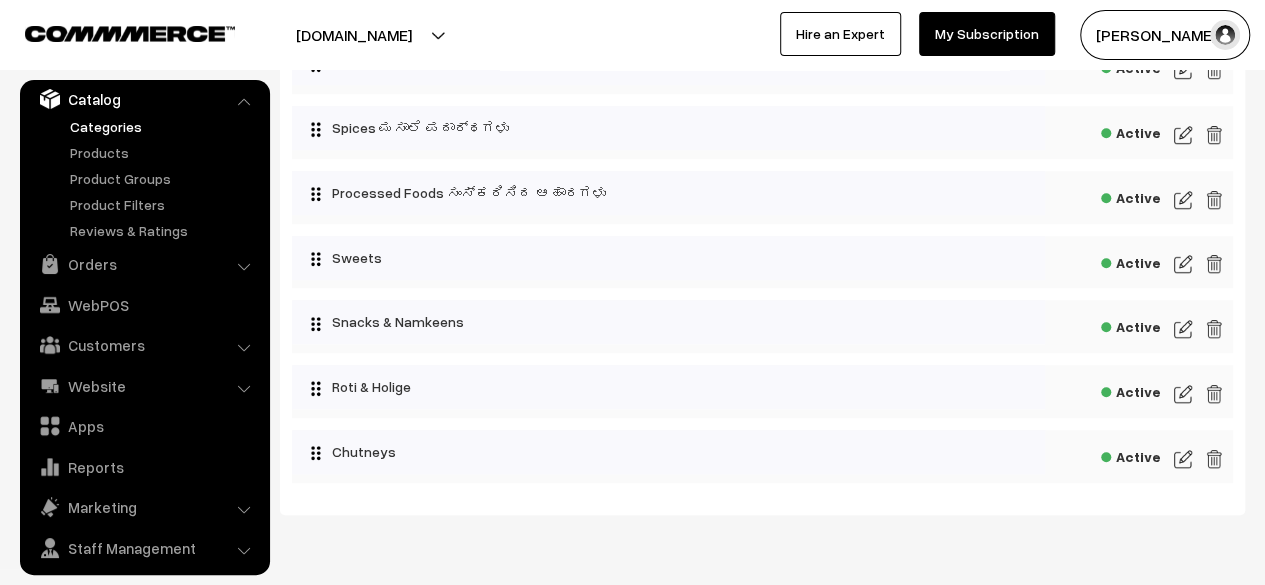 click at bounding box center [1183, 264] 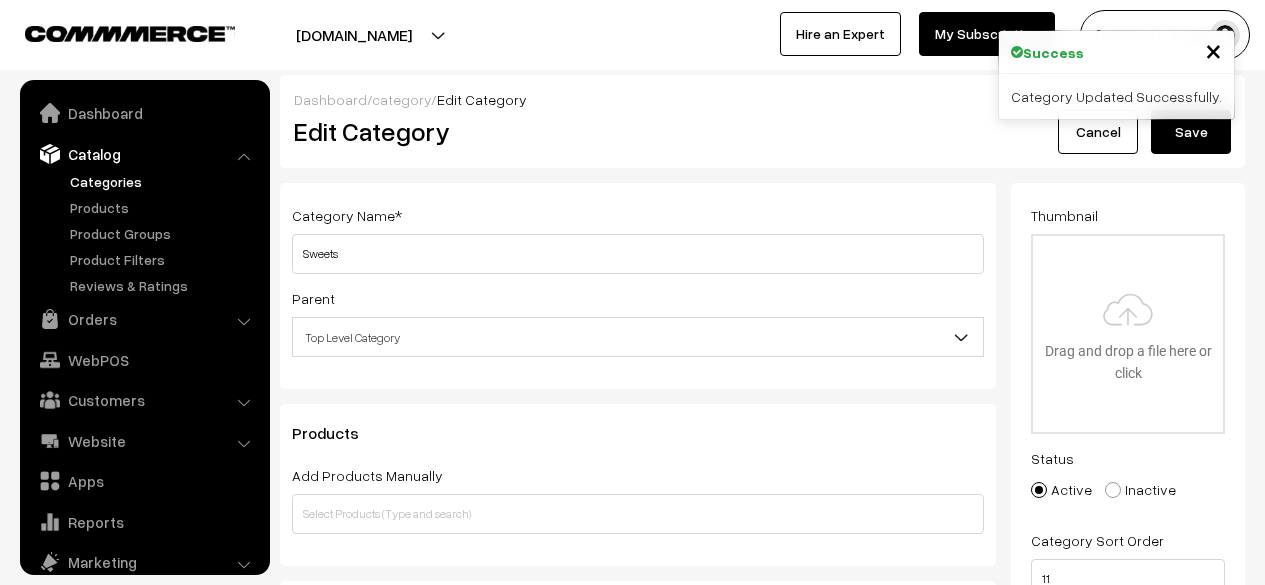 scroll, scrollTop: 0, scrollLeft: 0, axis: both 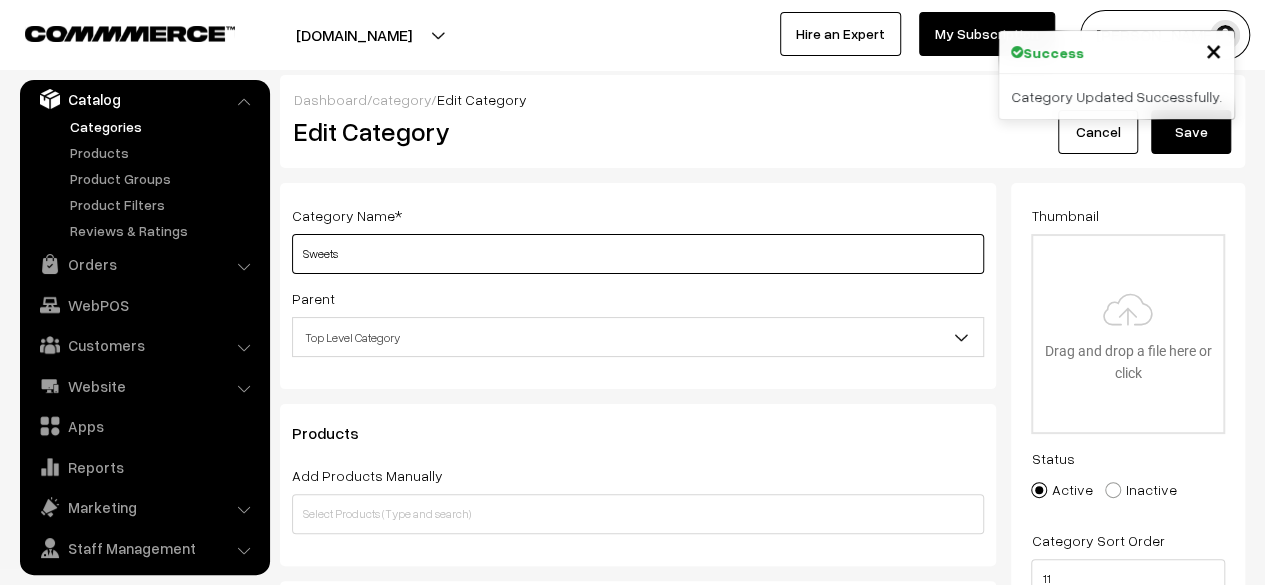 click on "Sweets" at bounding box center (638, 254) 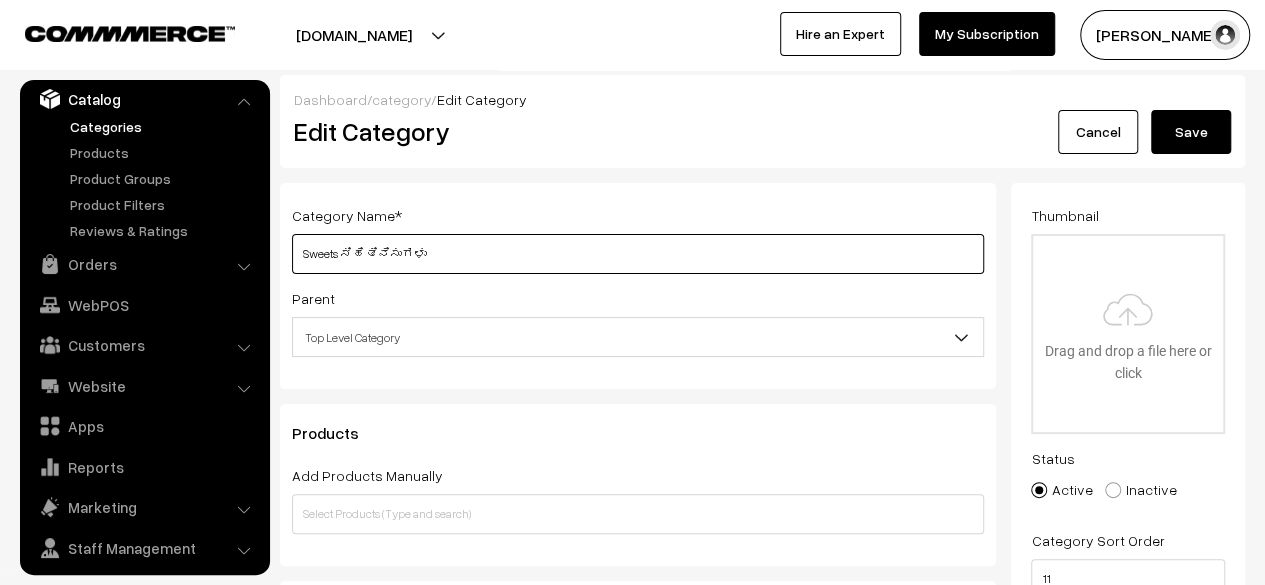 type on "Sweets ಸಿಹಿ ತಿನಿಸುಗಳು" 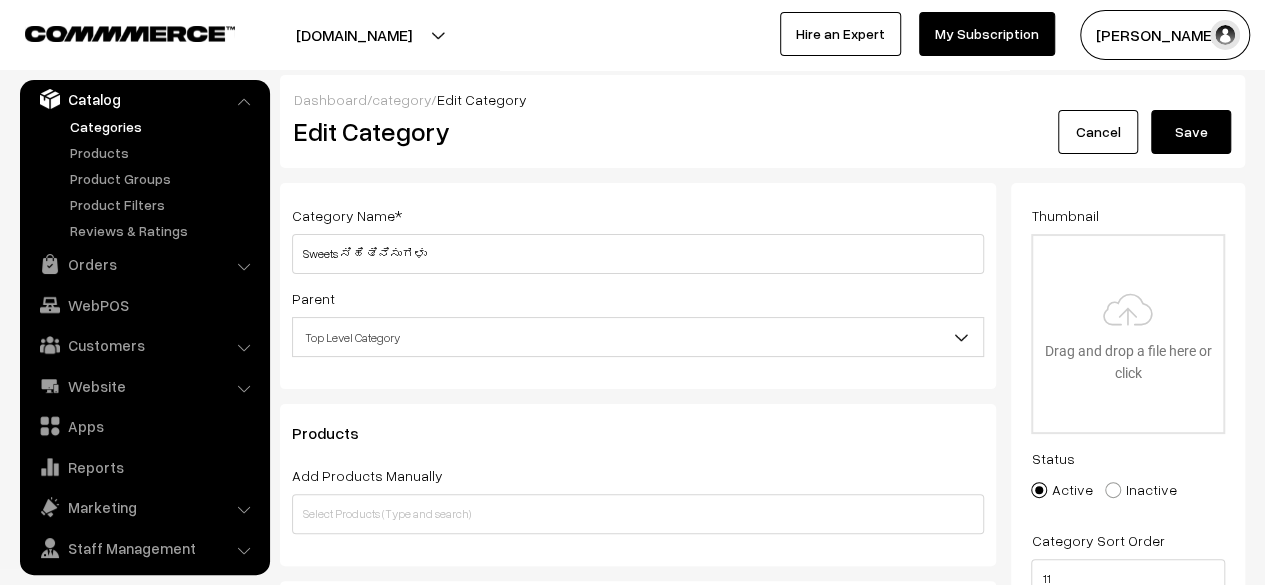 click on "Save" at bounding box center [1191, 132] 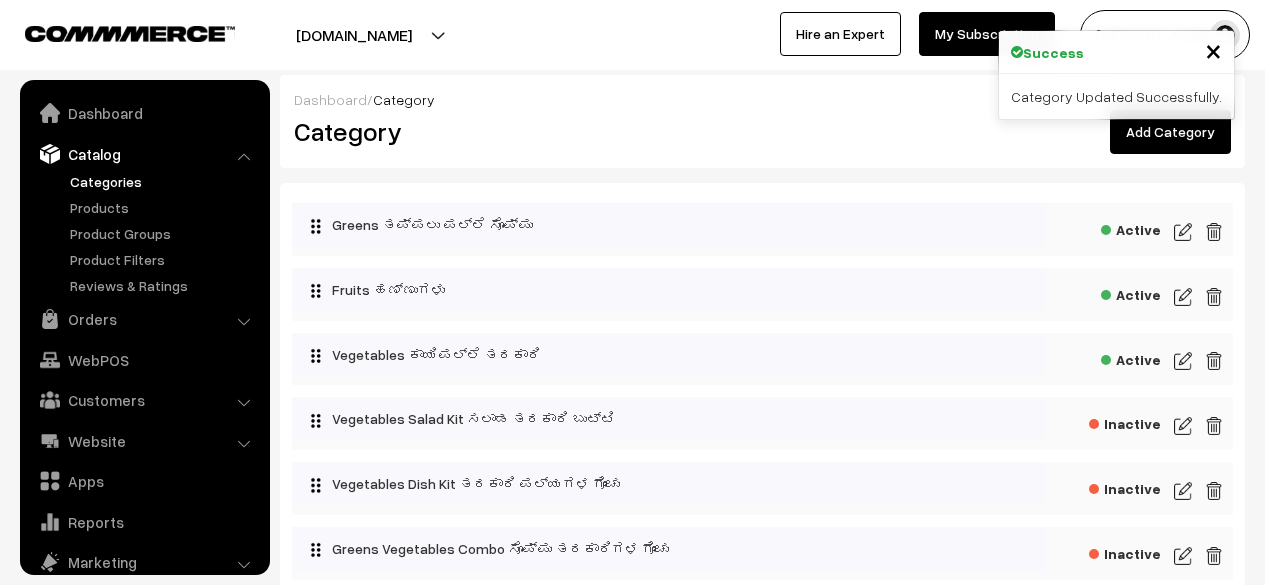 scroll, scrollTop: 0, scrollLeft: 0, axis: both 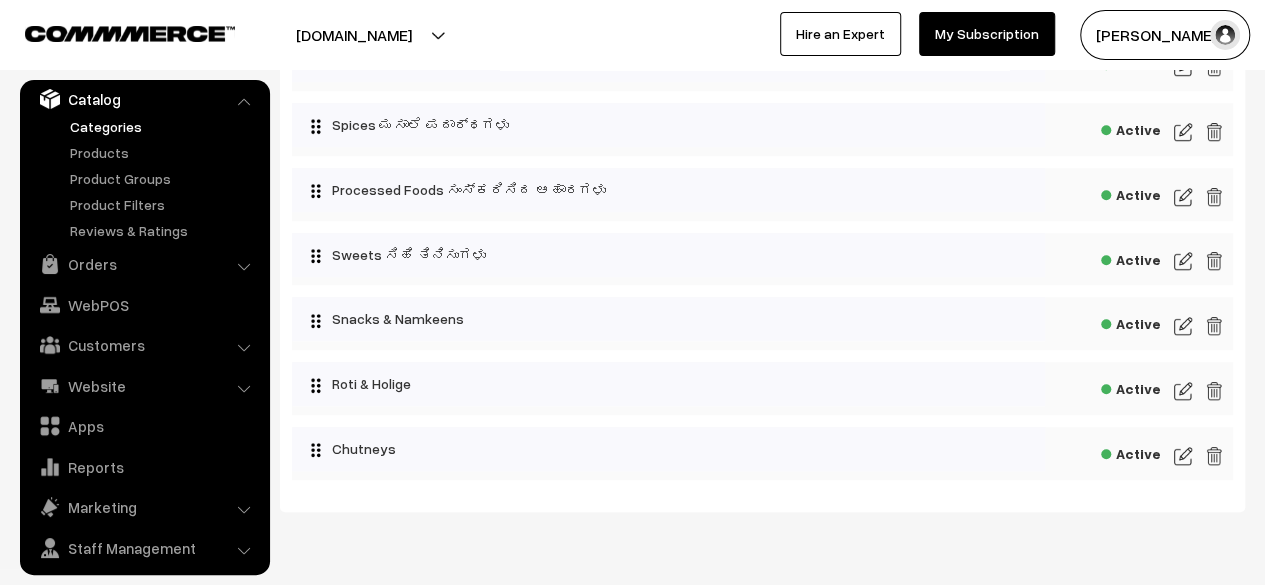 click at bounding box center [1183, 326] 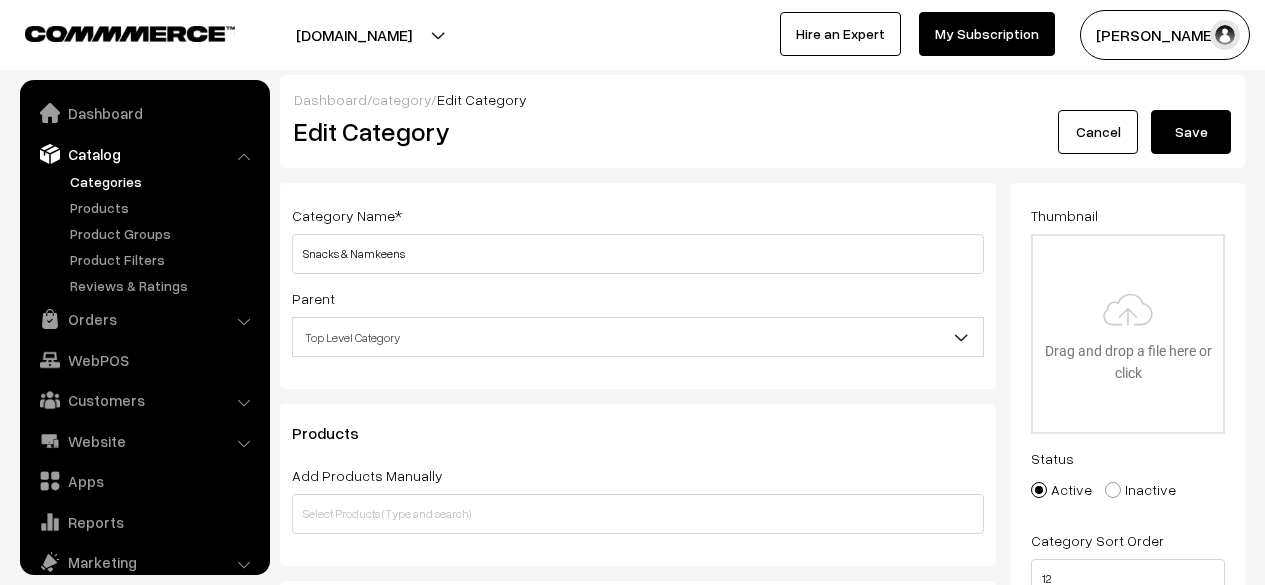 scroll, scrollTop: 0, scrollLeft: 0, axis: both 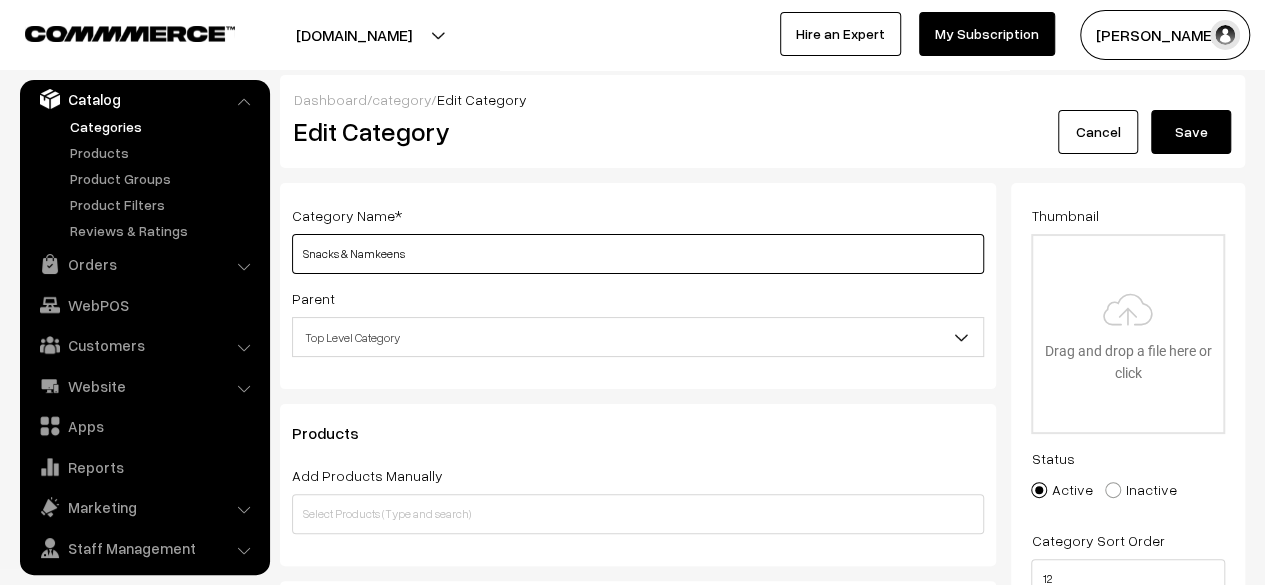 click on "Snacks & Namkeens" at bounding box center (638, 254) 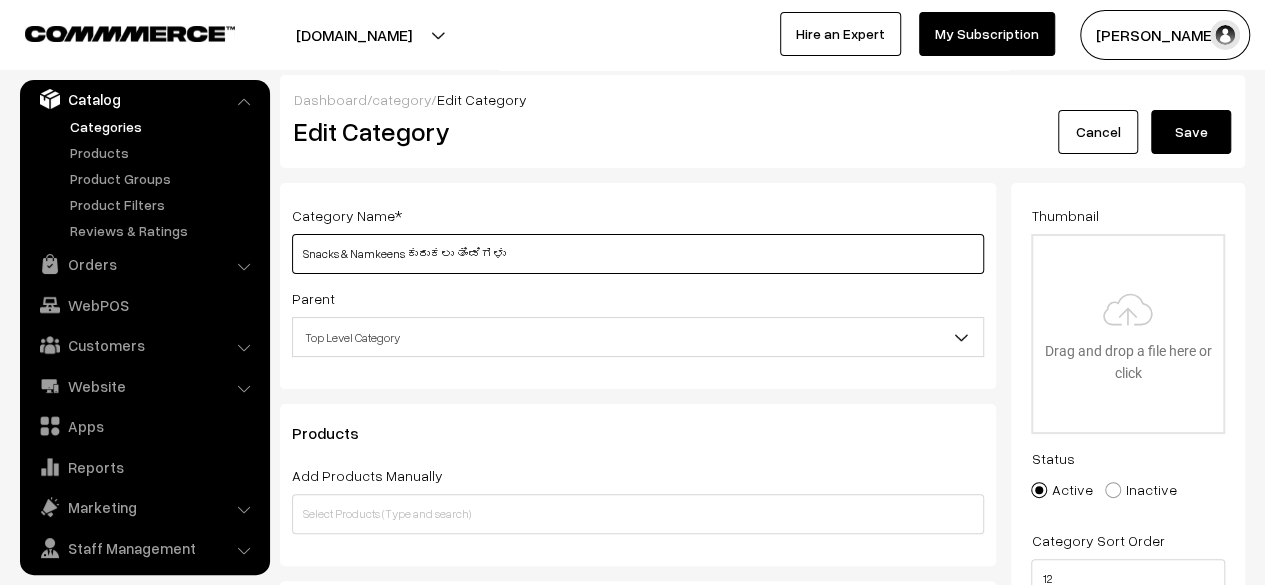type on "Snacks & Namkeens ಕುರುಕಲು ತಿಂಡಿಗಳು" 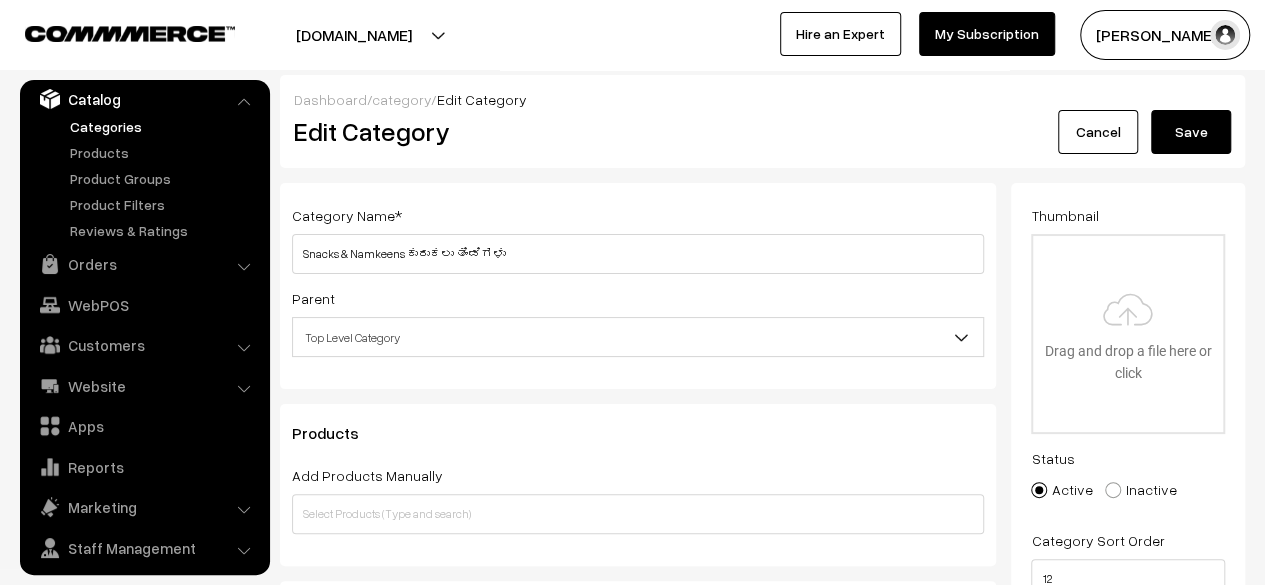 click on "Save" at bounding box center (1191, 132) 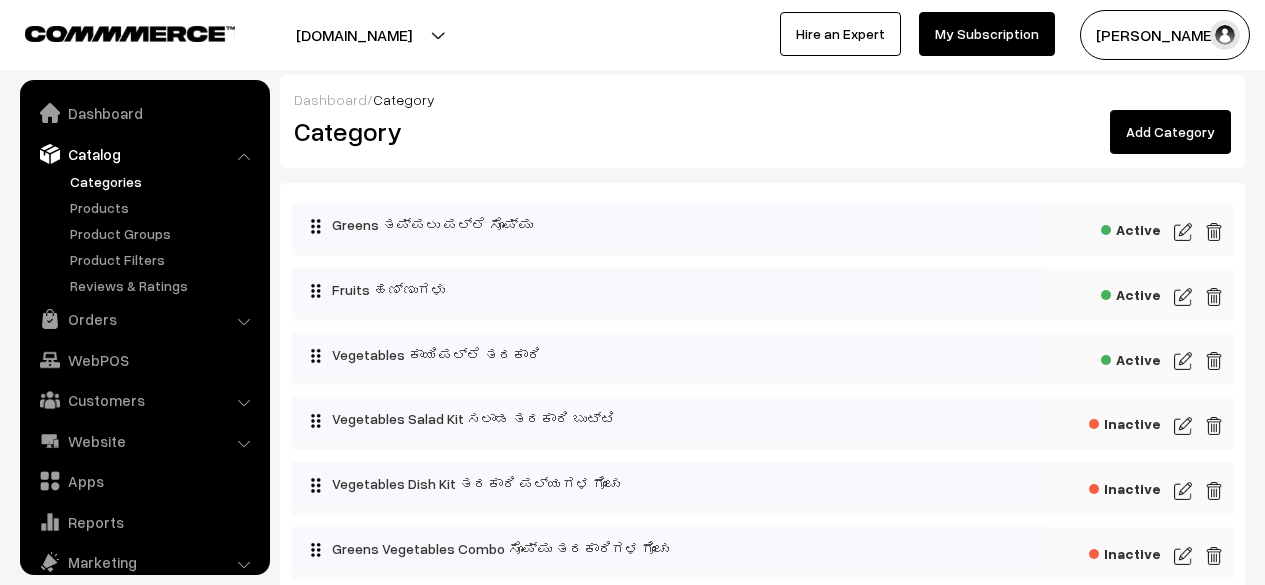 scroll, scrollTop: 0, scrollLeft: 0, axis: both 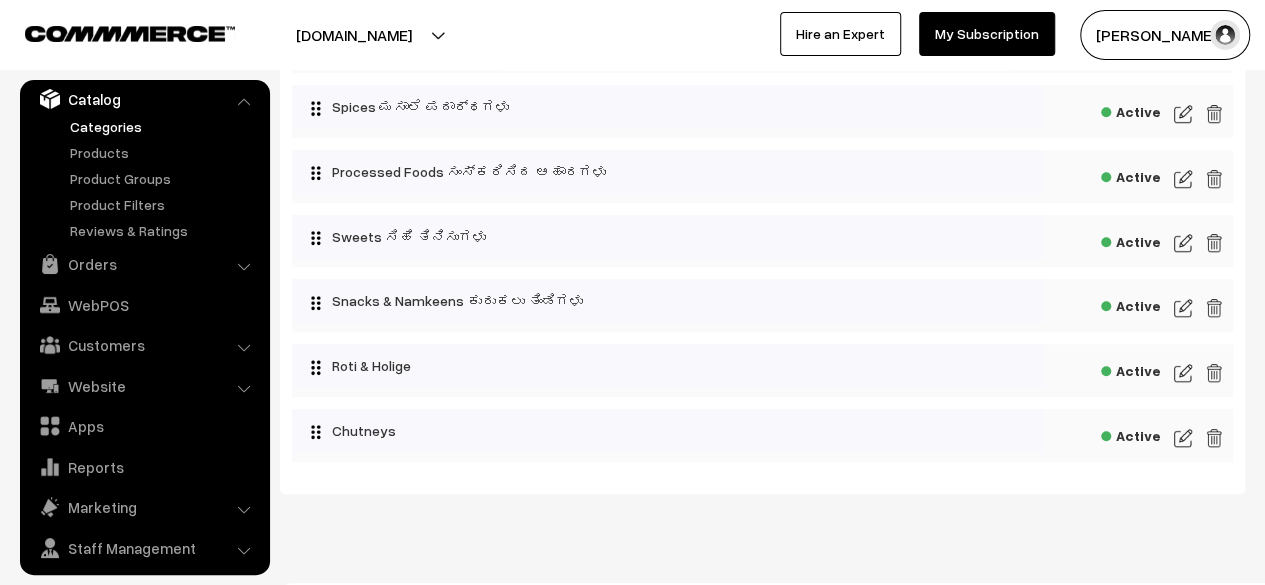 click at bounding box center [1183, 373] 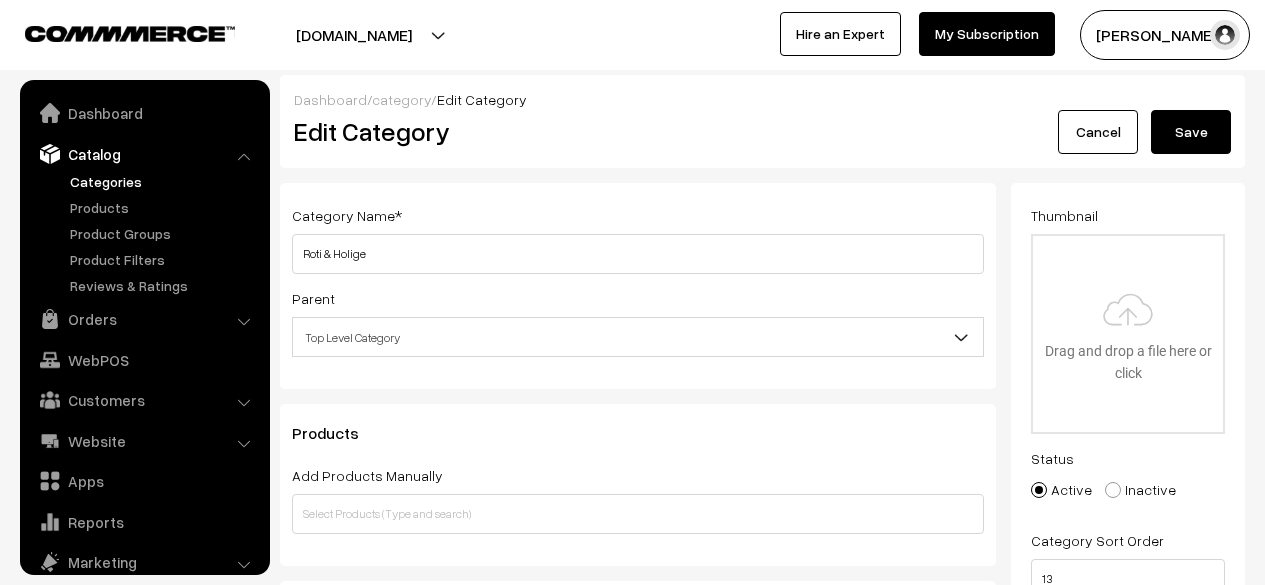 scroll, scrollTop: 0, scrollLeft: 0, axis: both 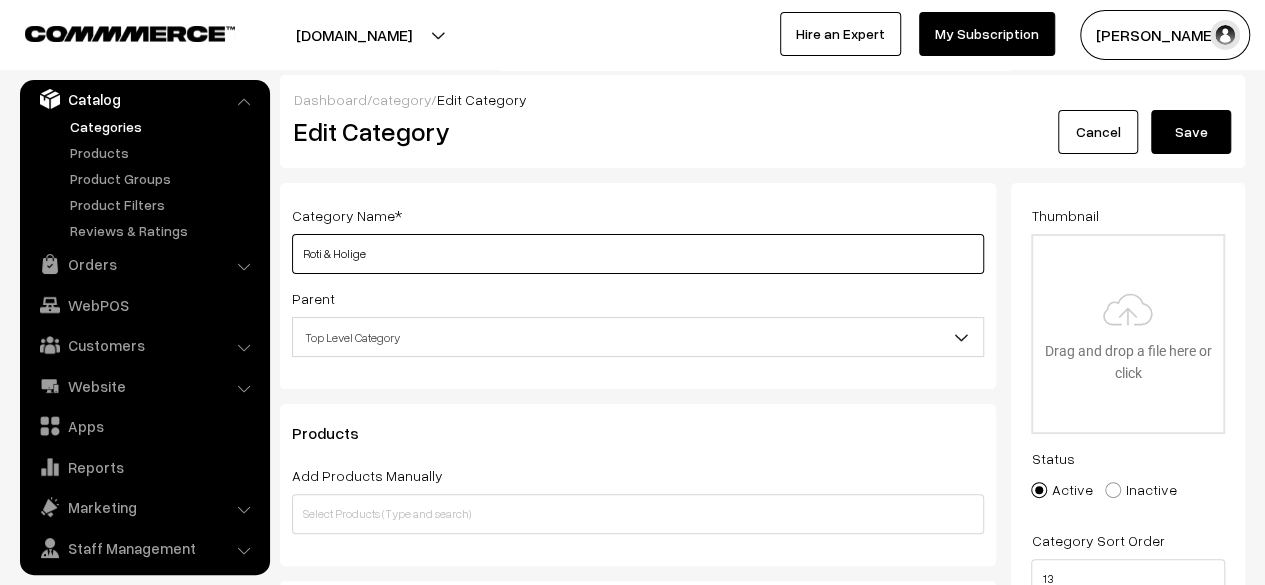 click on "Roti & Holige" at bounding box center (638, 254) 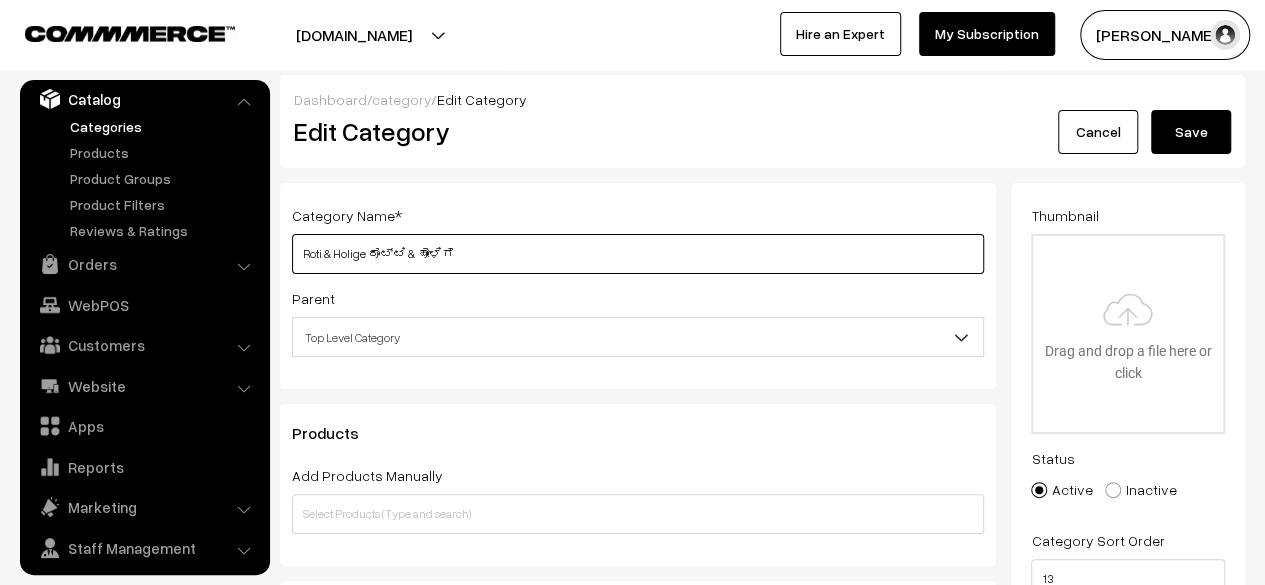 type on "Roti & Holige ರೊಟ್ಟಿ & ಹೋಳಿಗೆ" 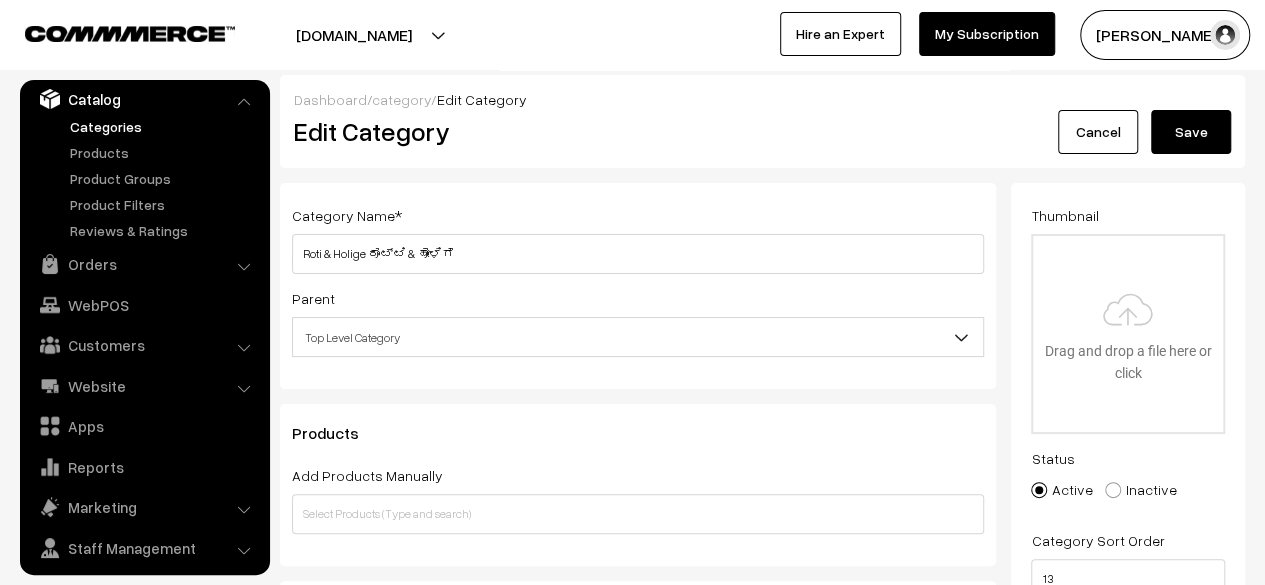 click on "Save" at bounding box center [1191, 132] 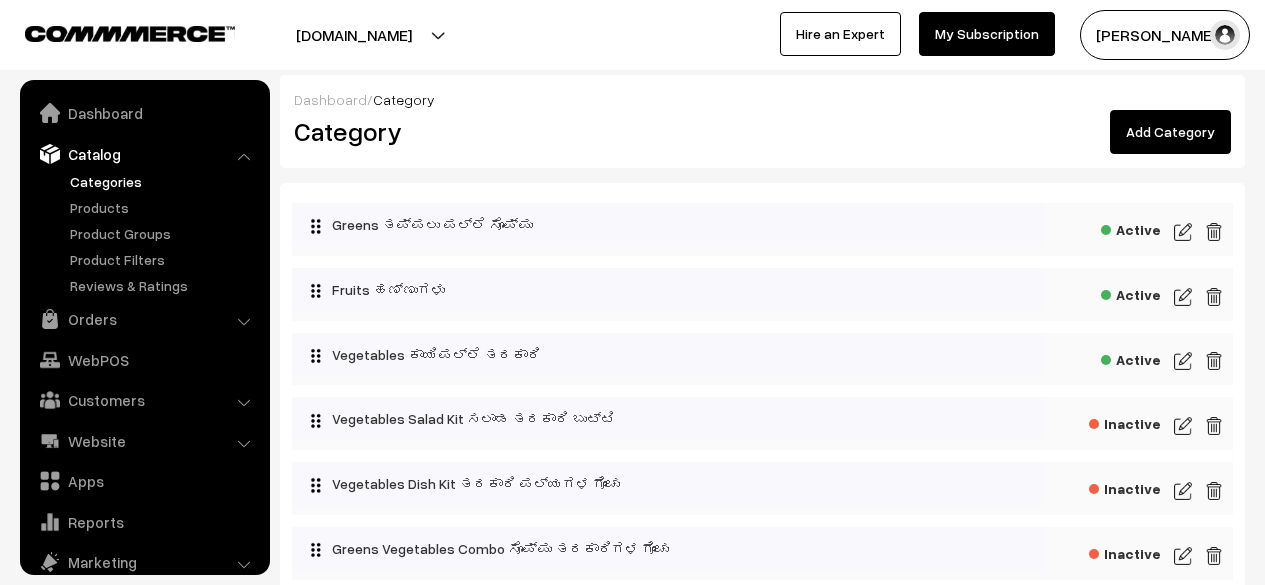 scroll, scrollTop: 0, scrollLeft: 0, axis: both 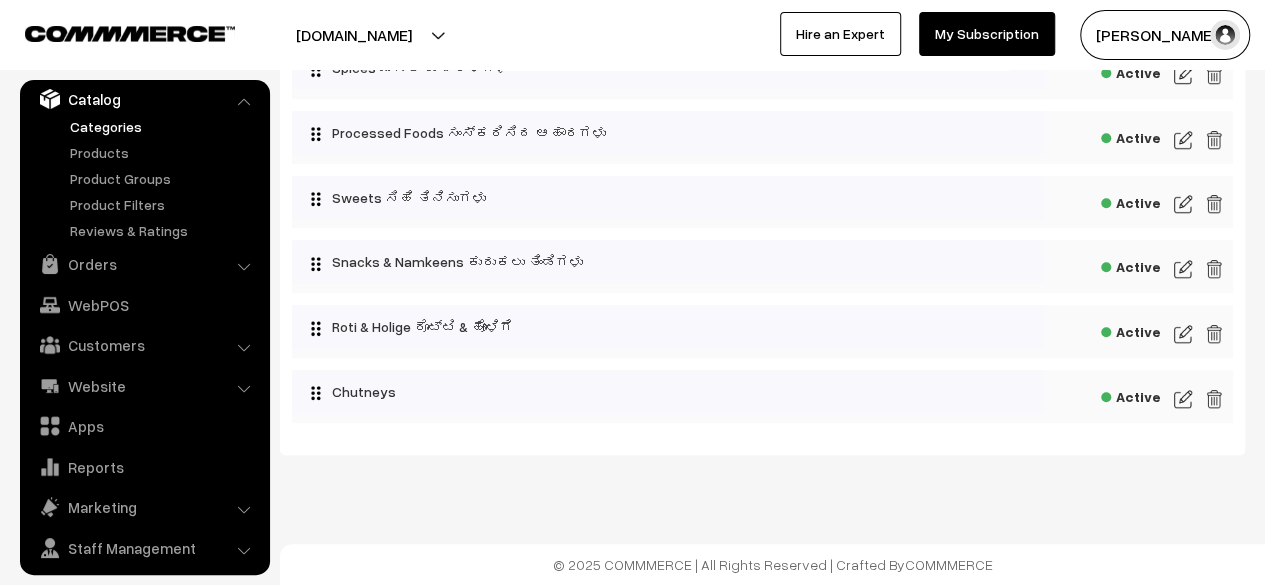 click at bounding box center (1183, 399) 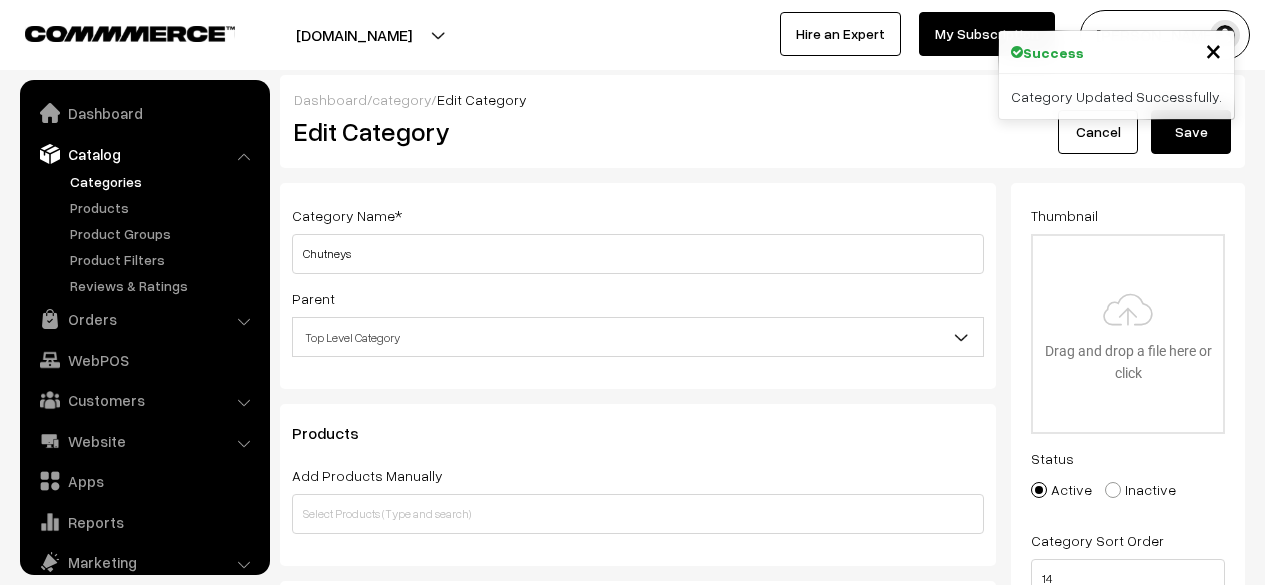 scroll, scrollTop: 0, scrollLeft: 0, axis: both 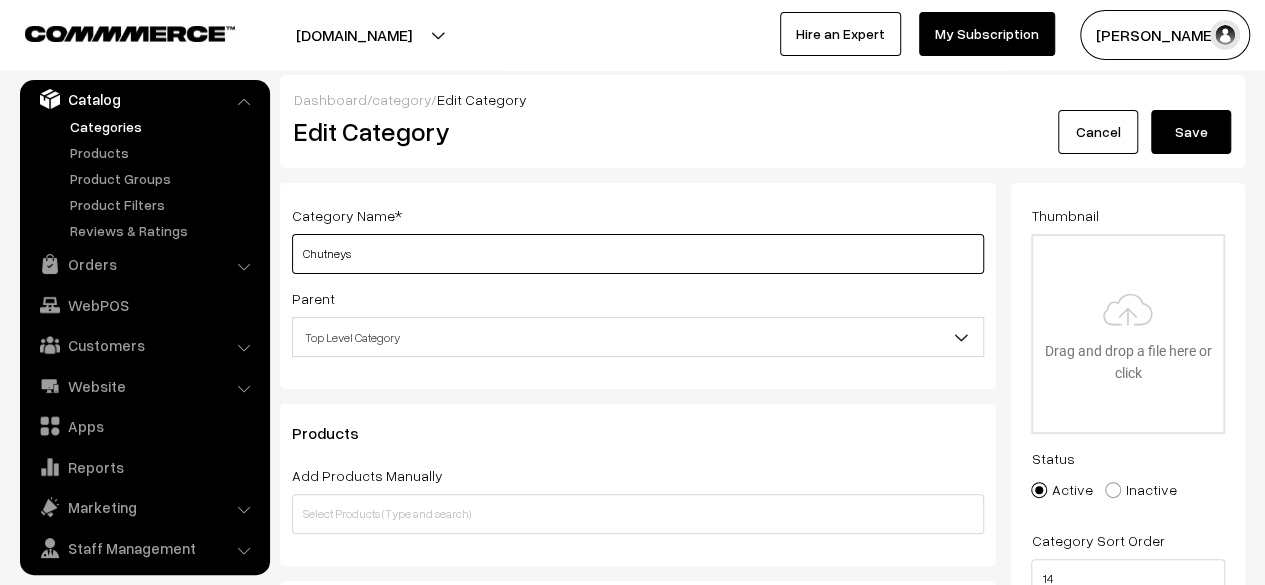 click on "Chutneys" at bounding box center [638, 254] 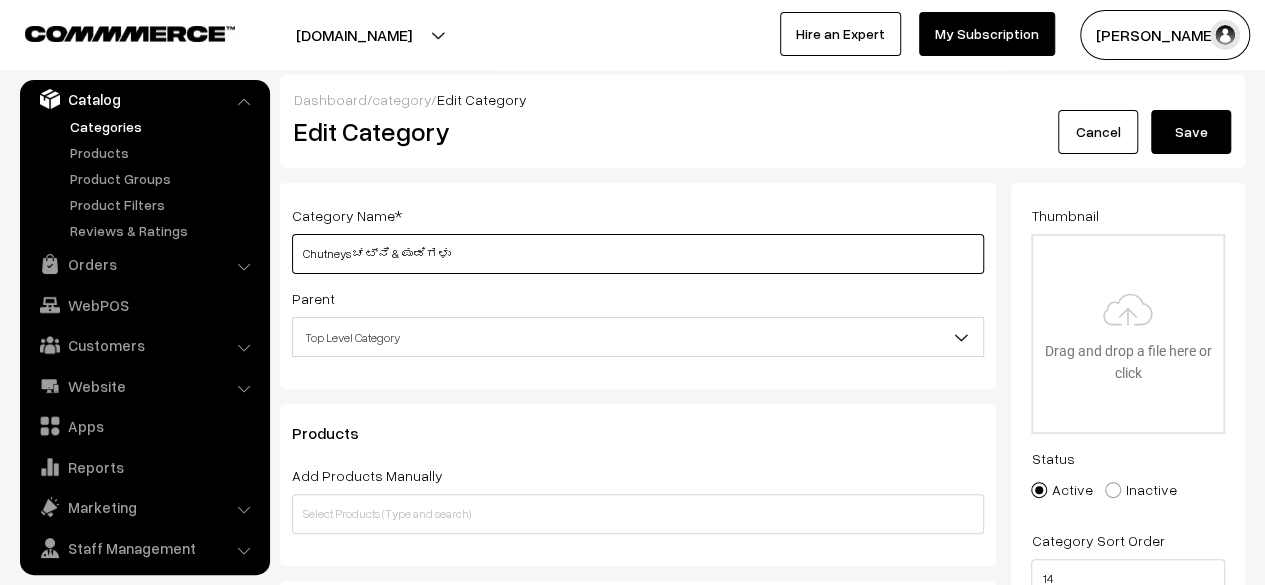click on "Chutneys ಚಟ್ನಿ & ಪುಡಿಗಳು" at bounding box center (638, 254) 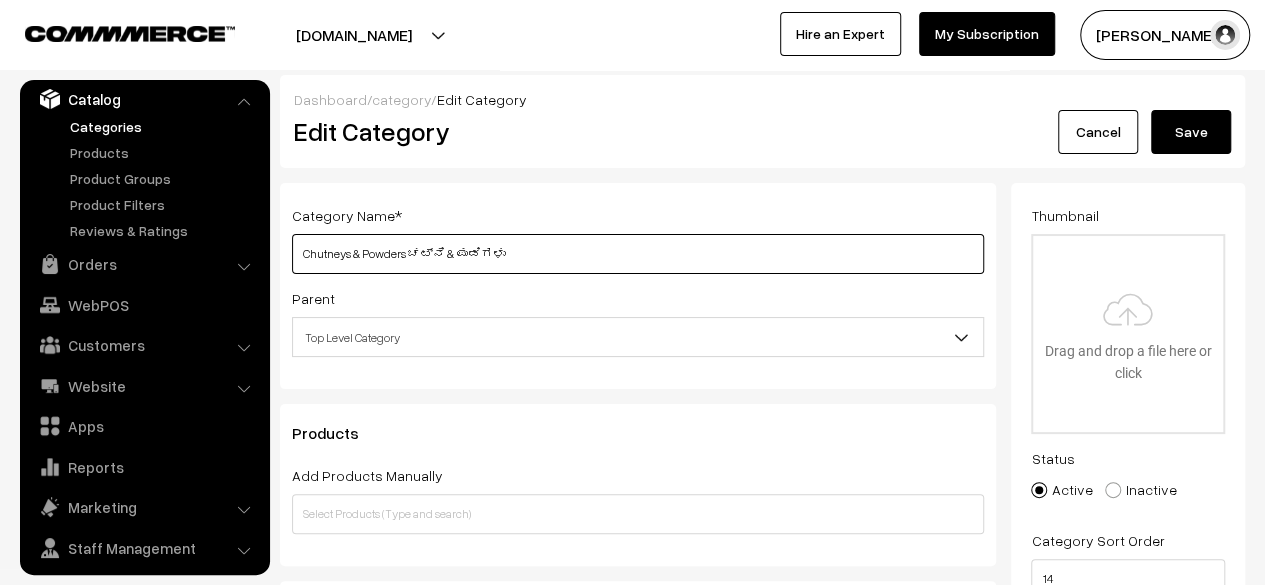 click on "Chutneys & Powders ಚಟ್ನಿ & ಪುಡಿಗಳು" at bounding box center [638, 254] 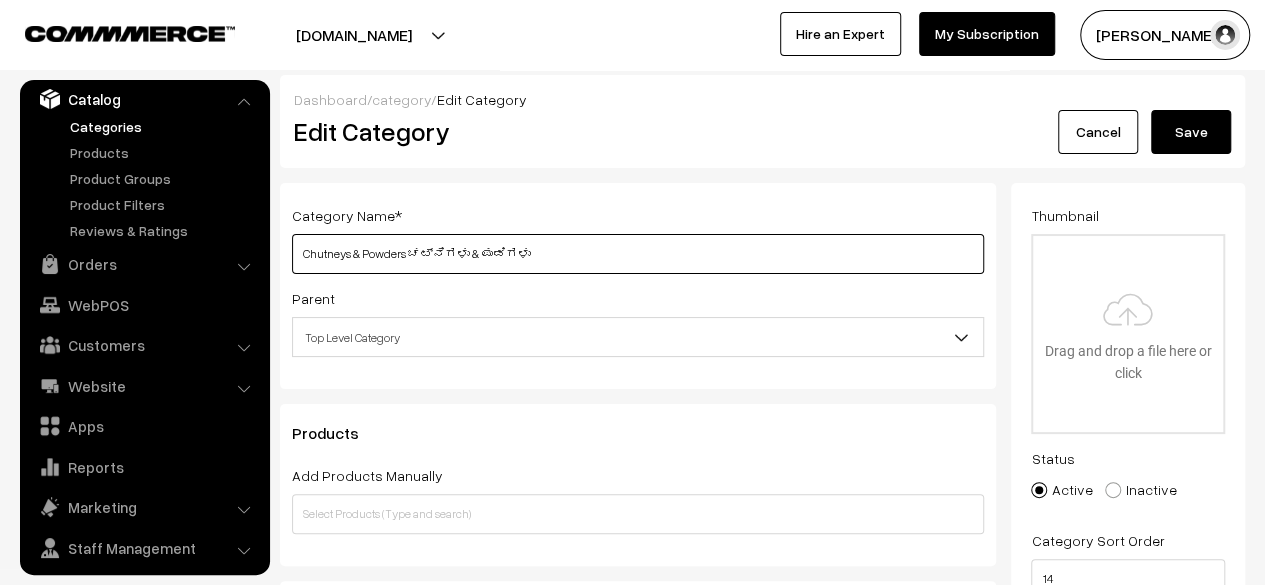 type on "Chutneys & Powders ಚಟ್ನಿಗಳು & ಪುಡಿಗಳು" 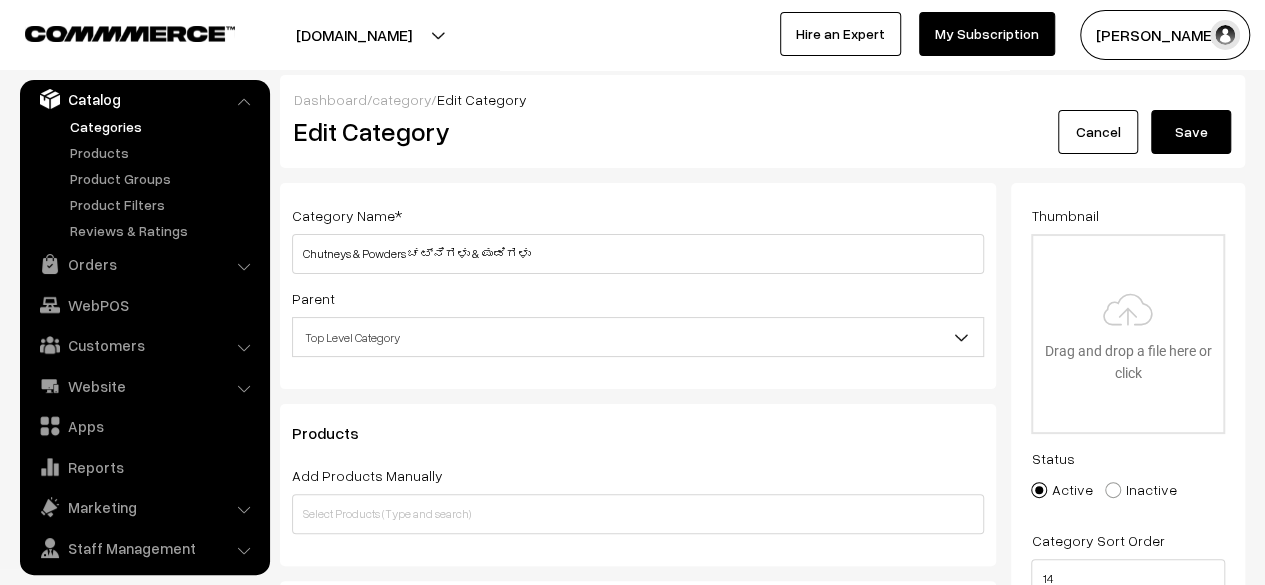 click on "Save" at bounding box center [1191, 132] 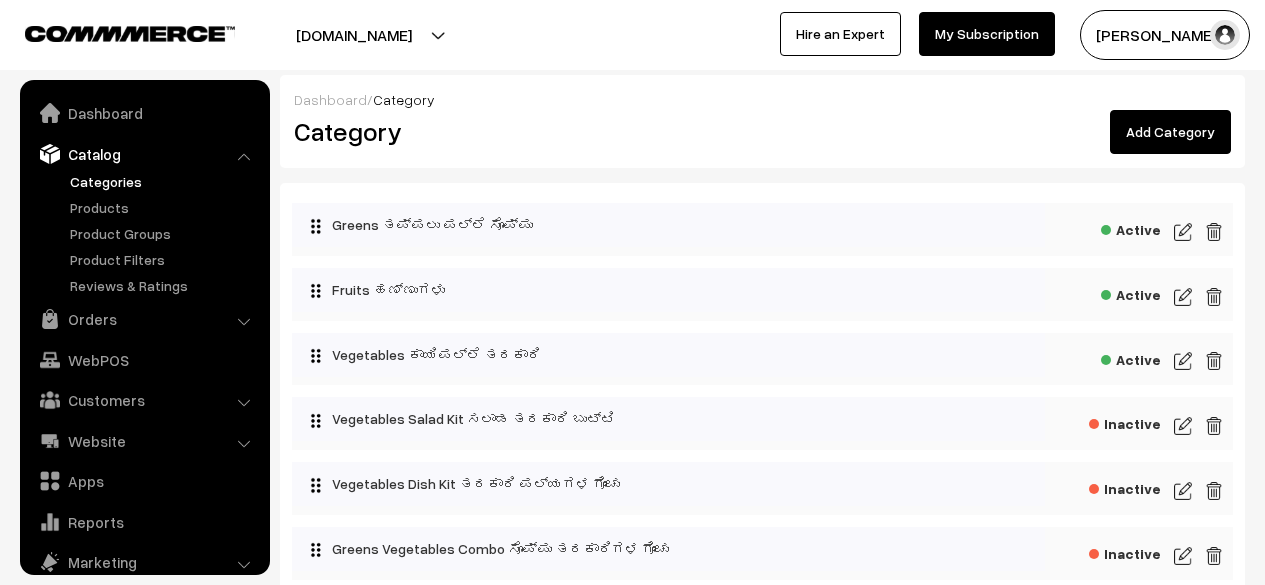 scroll, scrollTop: 0, scrollLeft: 0, axis: both 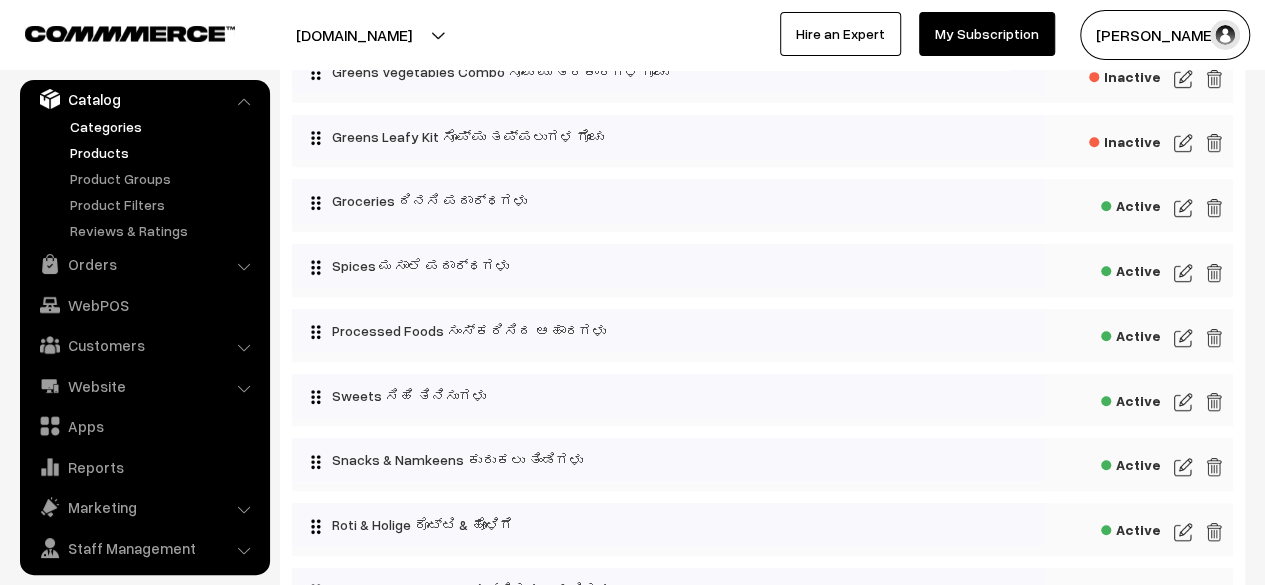 click on "Products" at bounding box center (164, 152) 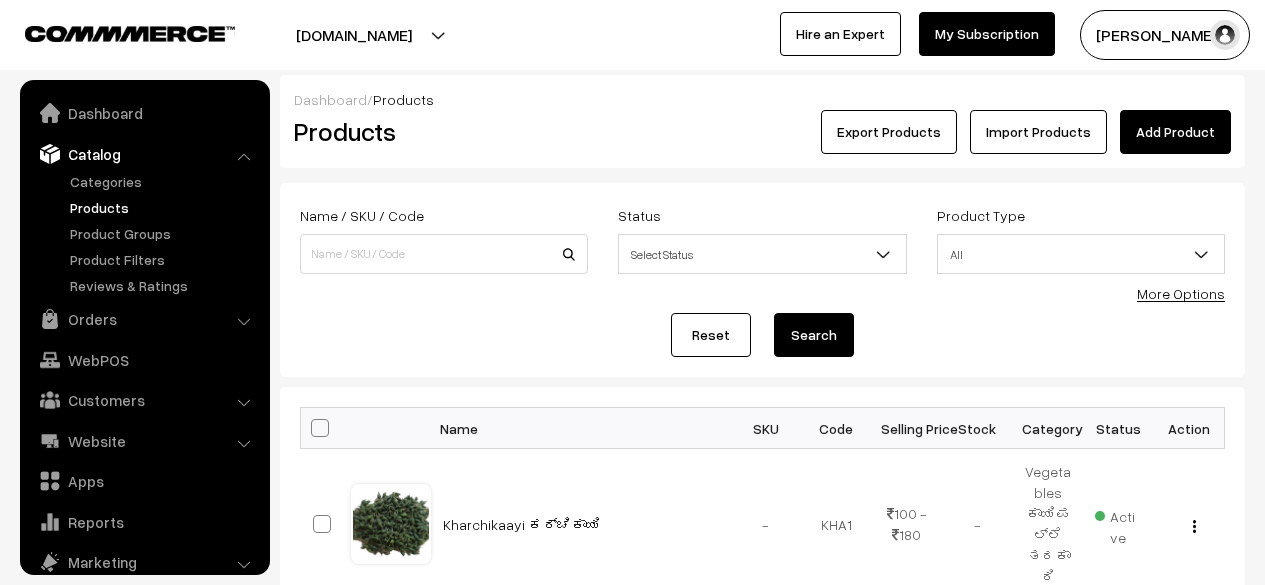 scroll, scrollTop: 0, scrollLeft: 0, axis: both 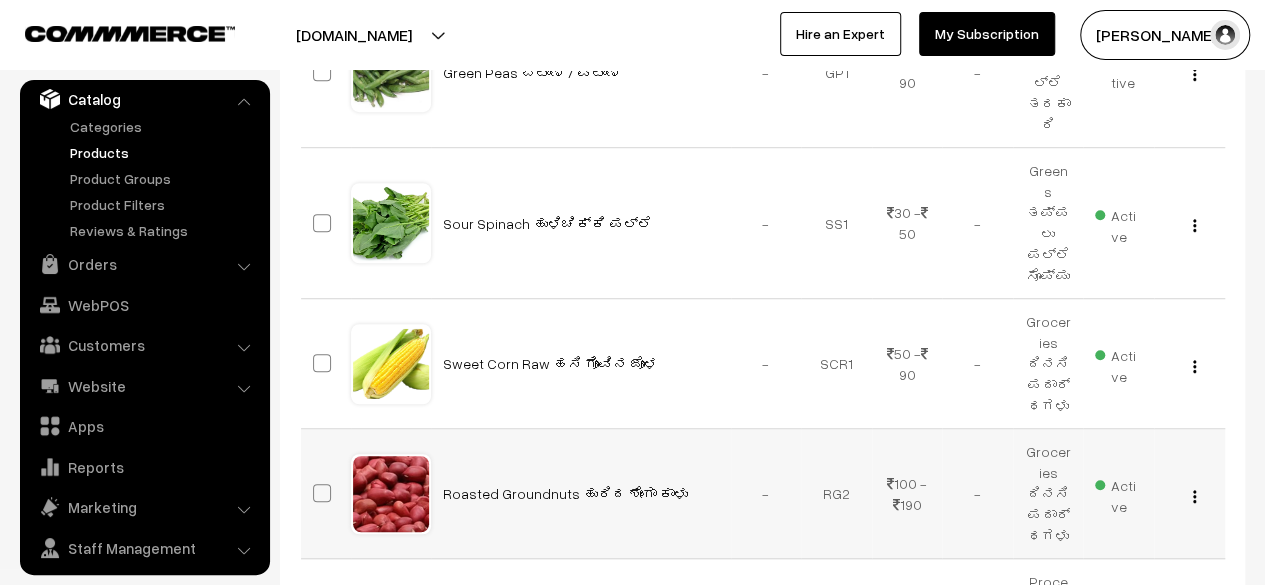 click at bounding box center [1194, 496] 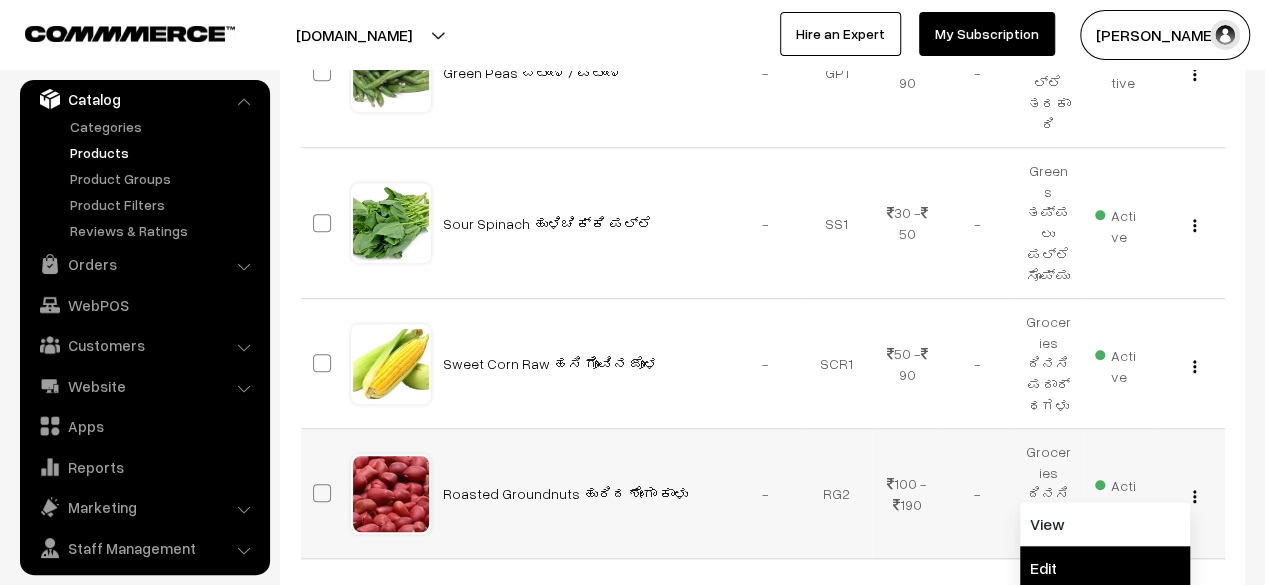 click on "Edit" at bounding box center (1105, 568) 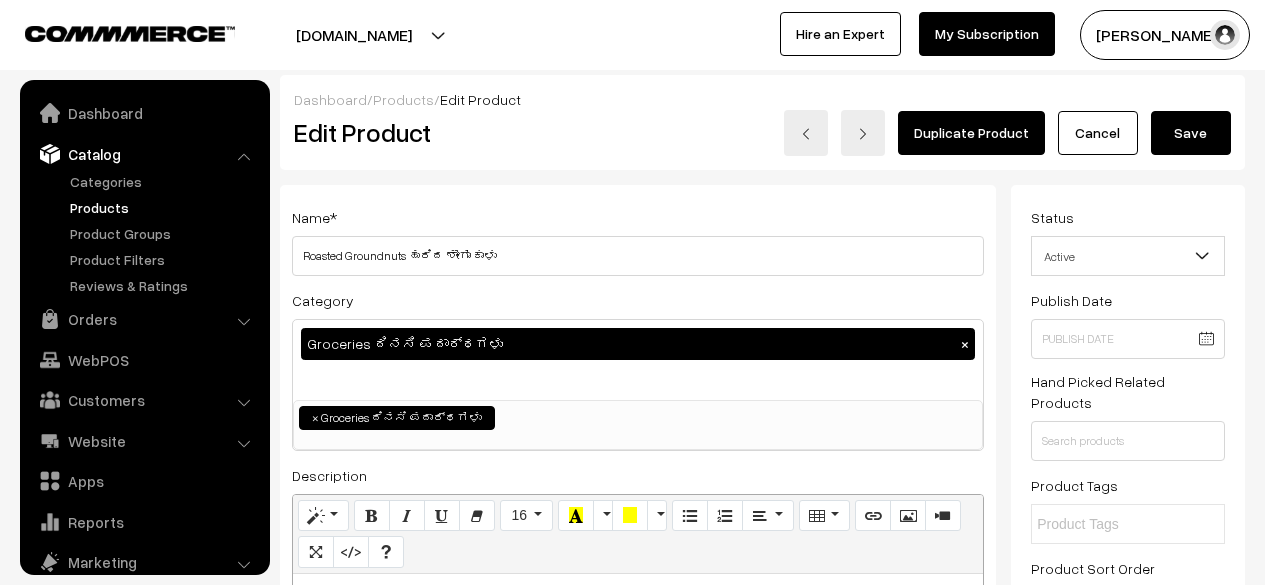scroll, scrollTop: 0, scrollLeft: 0, axis: both 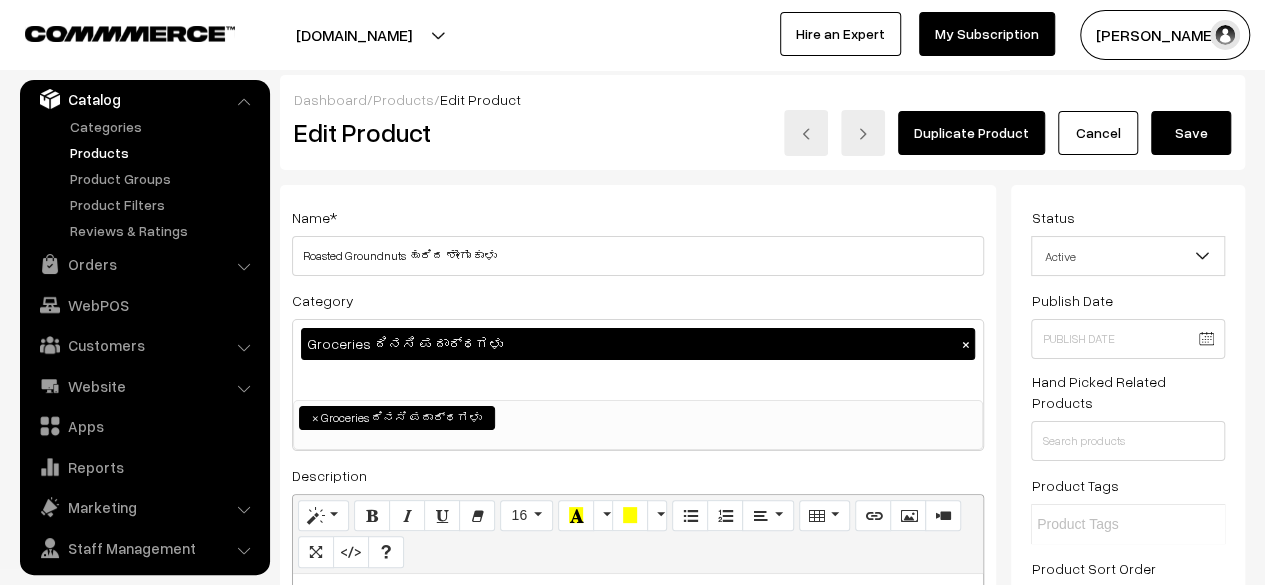 click on "Cancel" at bounding box center (1098, 133) 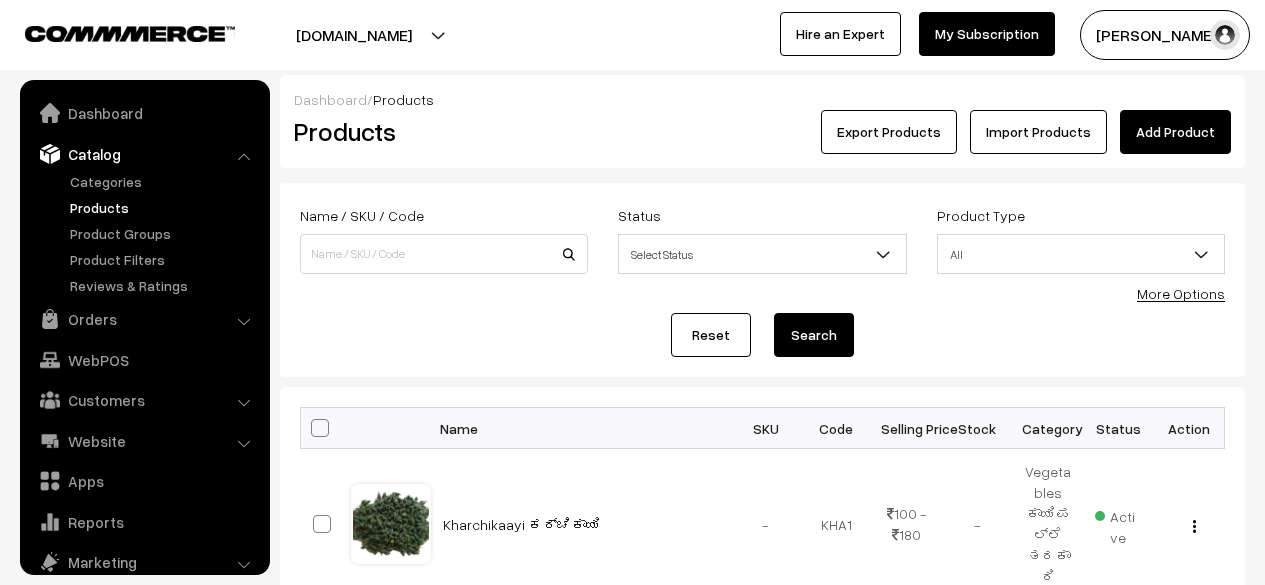 scroll, scrollTop: 0, scrollLeft: 0, axis: both 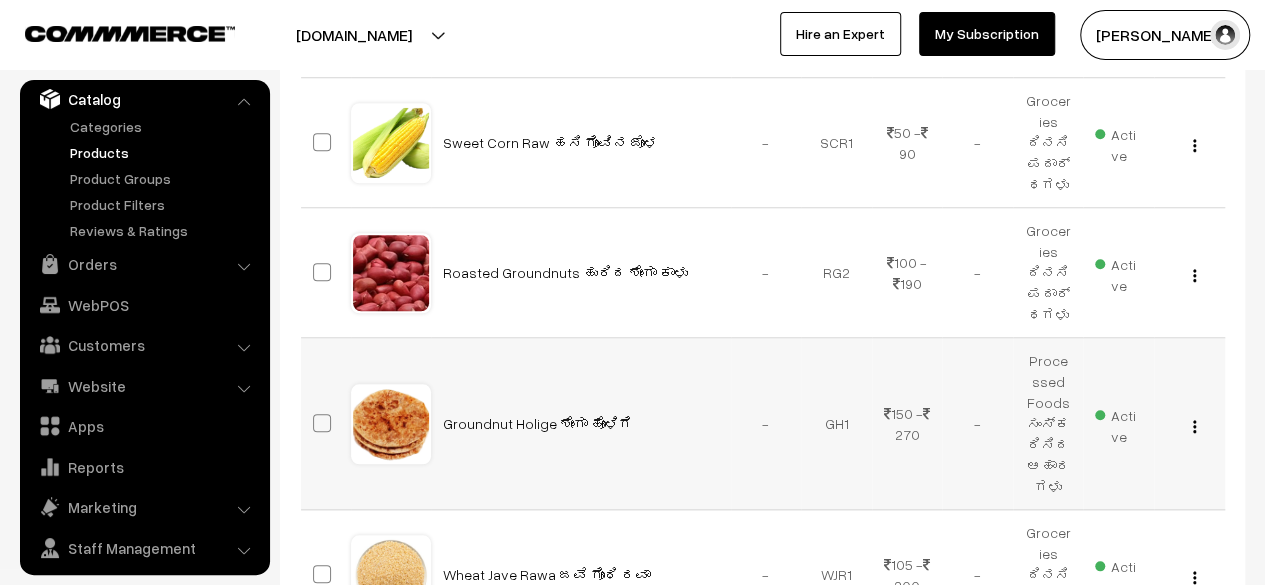 click at bounding box center (1194, 426) 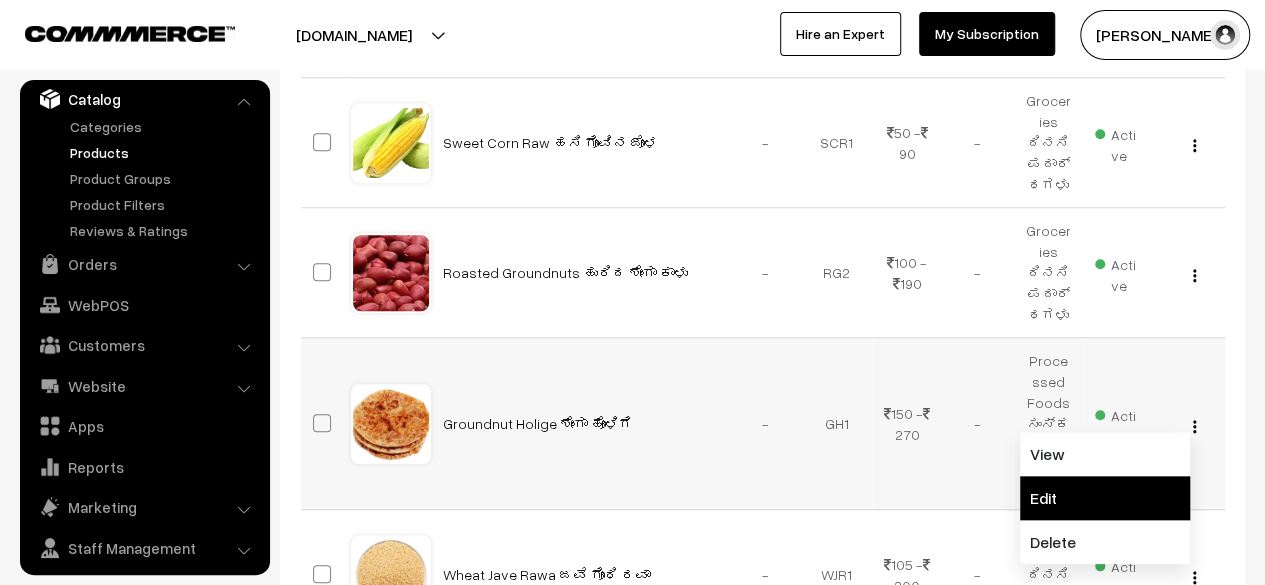 click on "Edit" at bounding box center [1105, 498] 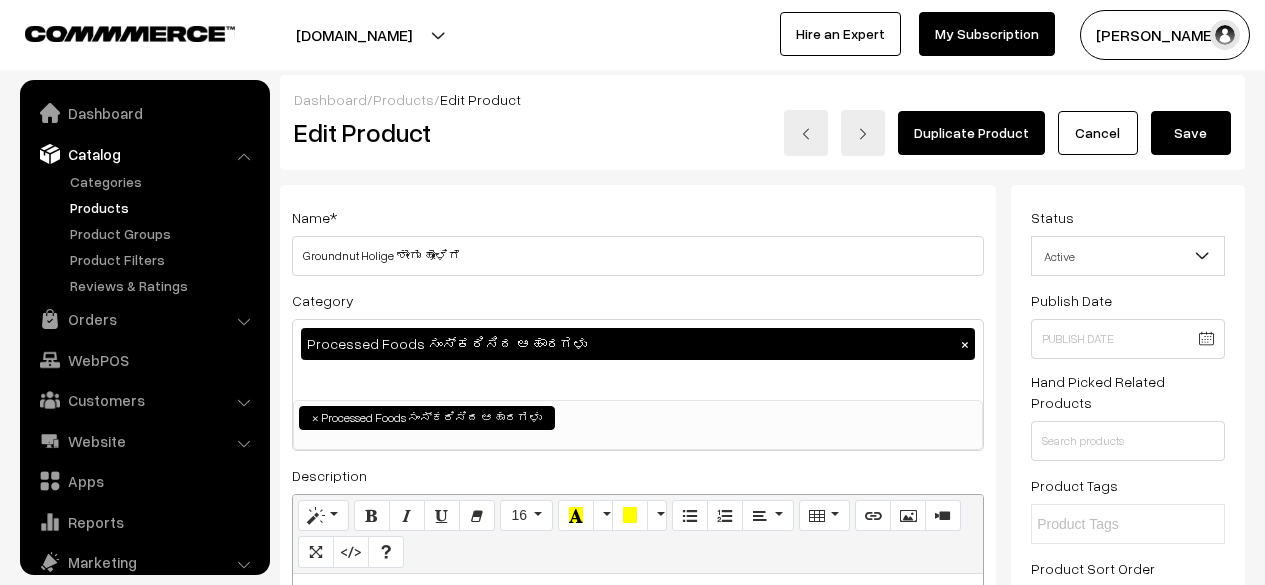 scroll, scrollTop: 0, scrollLeft: 0, axis: both 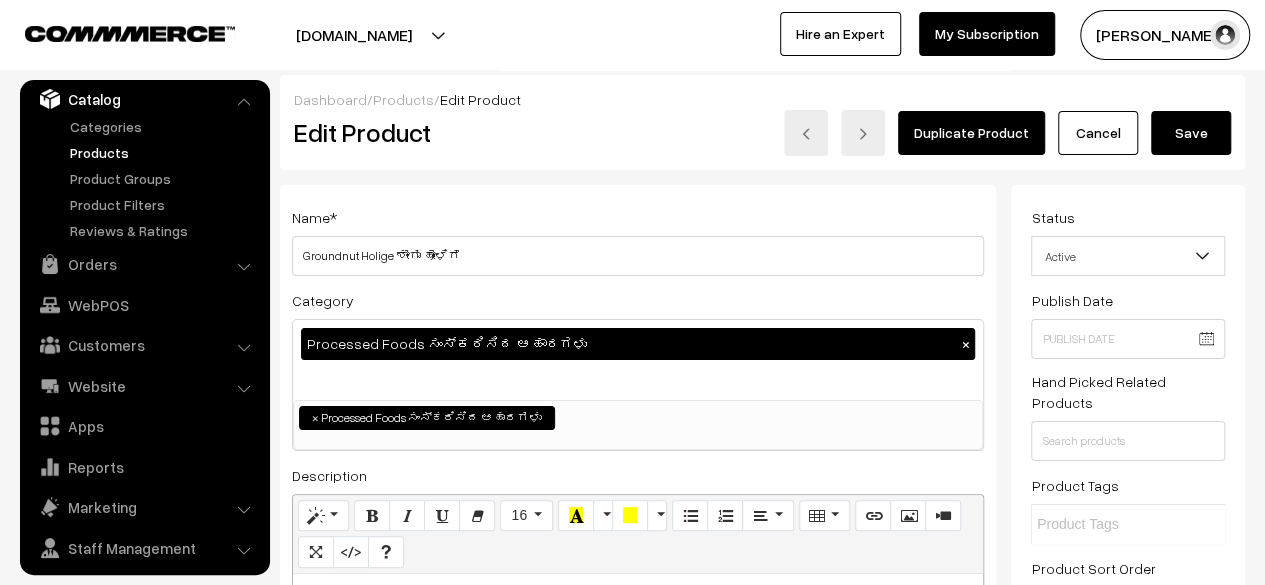 click on "×" at bounding box center [965, 344] 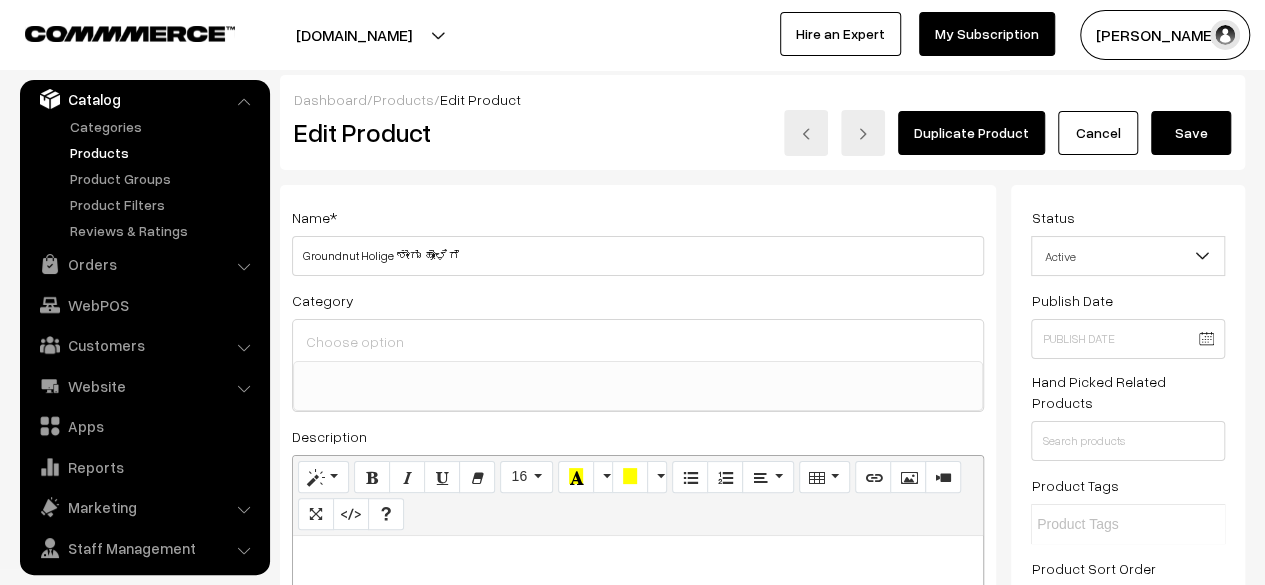 scroll, scrollTop: 134, scrollLeft: 0, axis: vertical 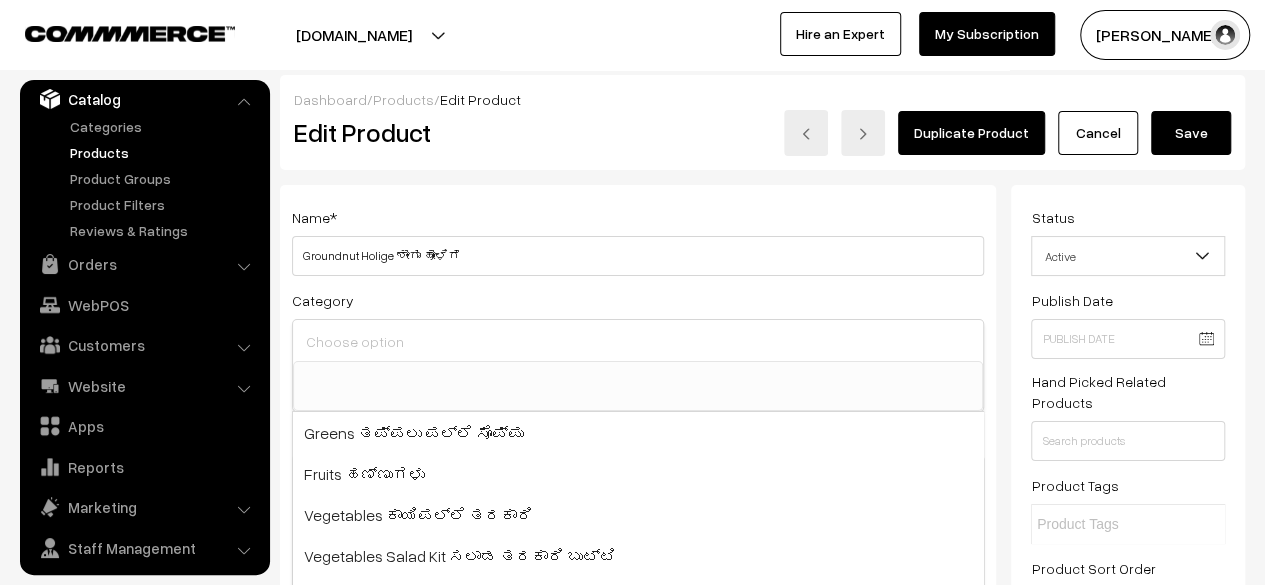 click at bounding box center [638, 342] 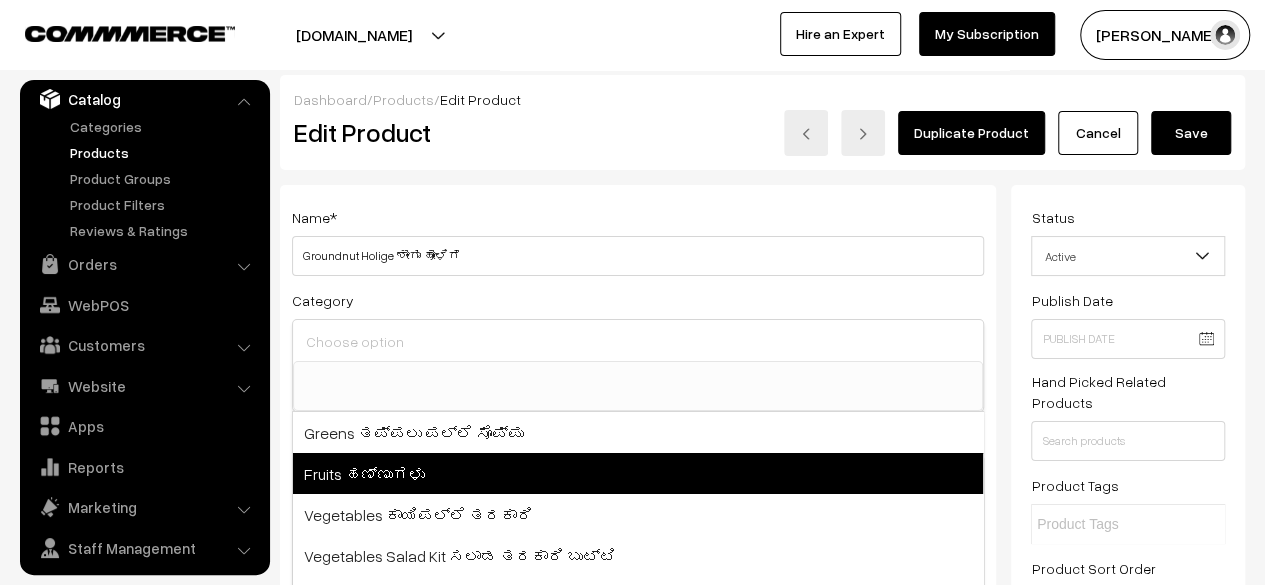 scroll, scrollTop: 90, scrollLeft: 0, axis: vertical 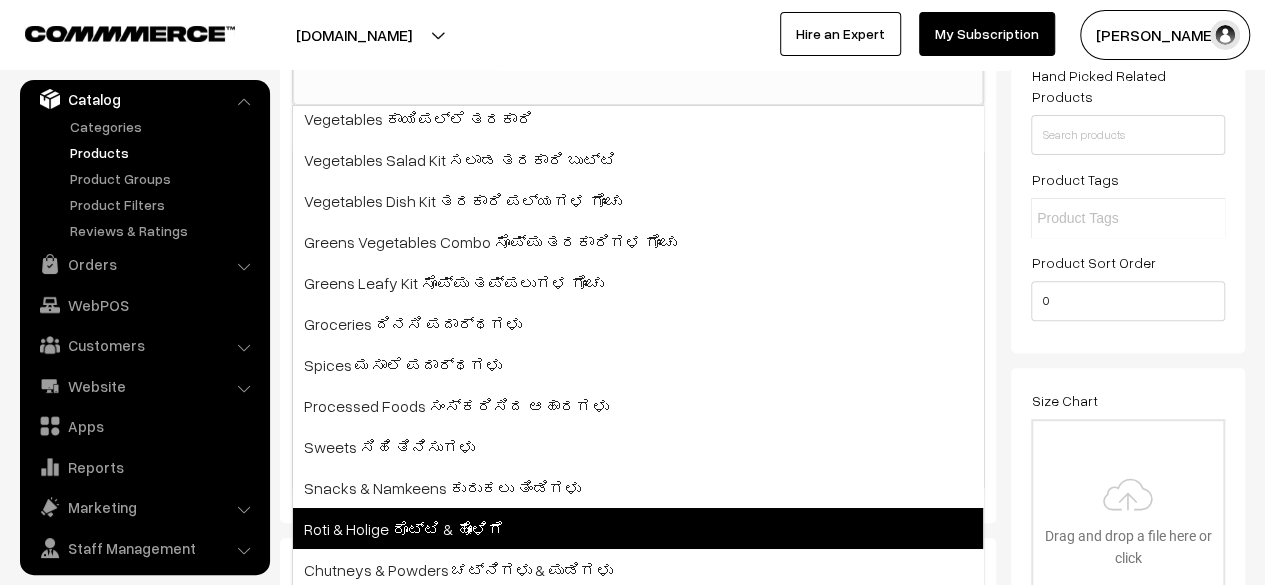 click on "Roti & Holige ರೊಟ್ಟಿ & ಹೋಳಿಗೆ" at bounding box center (638, 528) 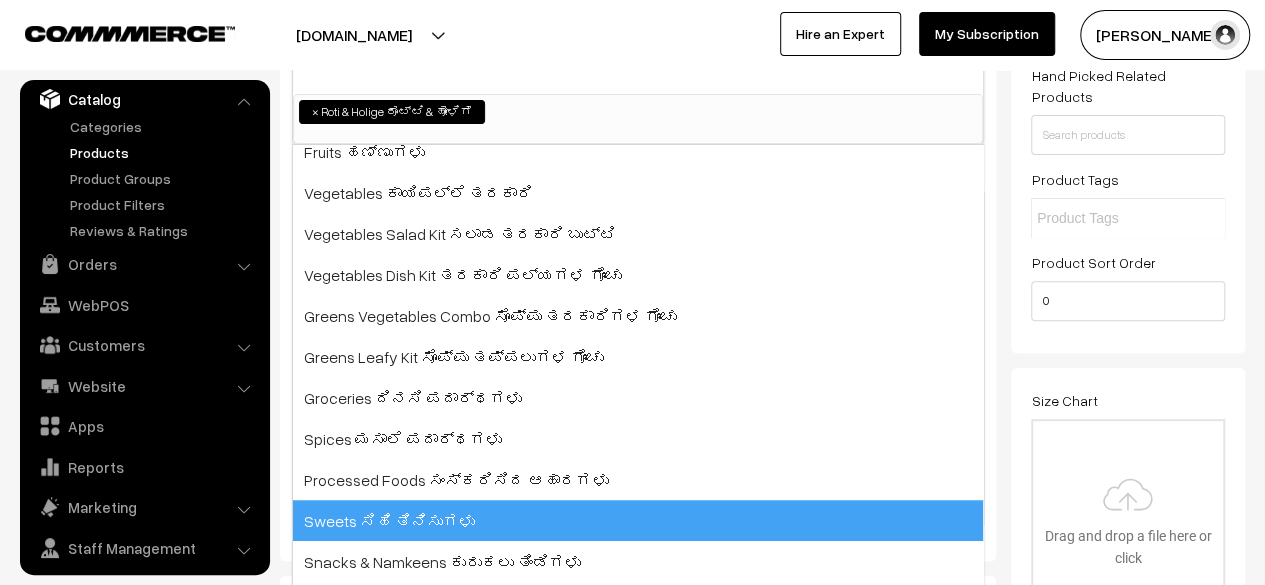 scroll, scrollTop: 50, scrollLeft: 0, axis: vertical 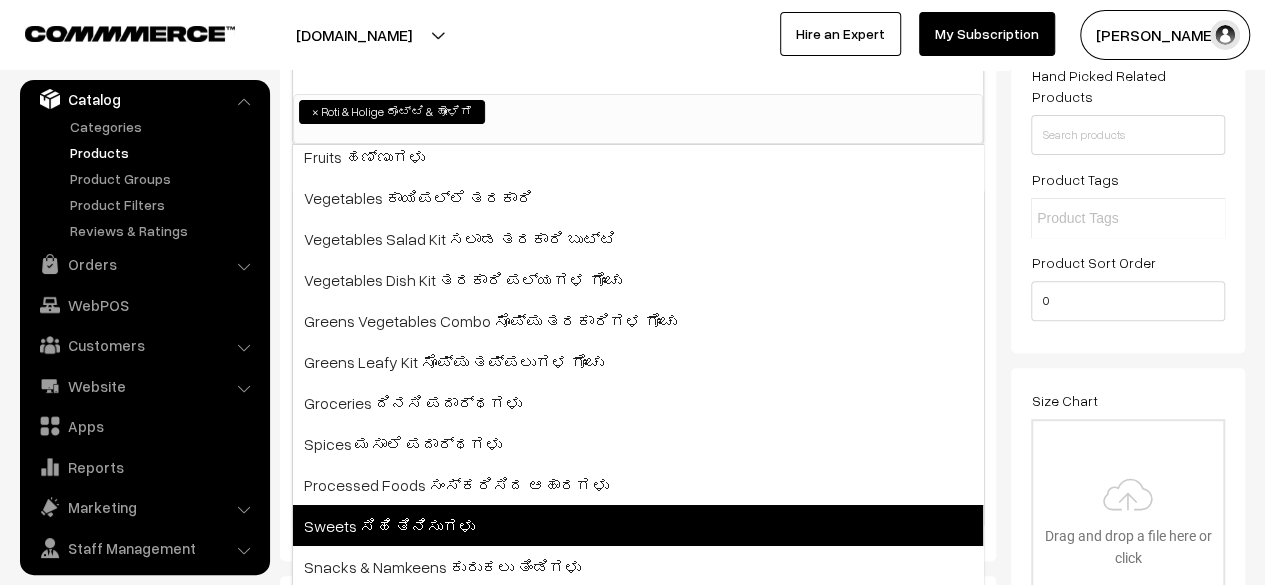 click on "Sweets ಸಿಹಿ ತಿನಿಸುಗಳು" at bounding box center [638, 525] 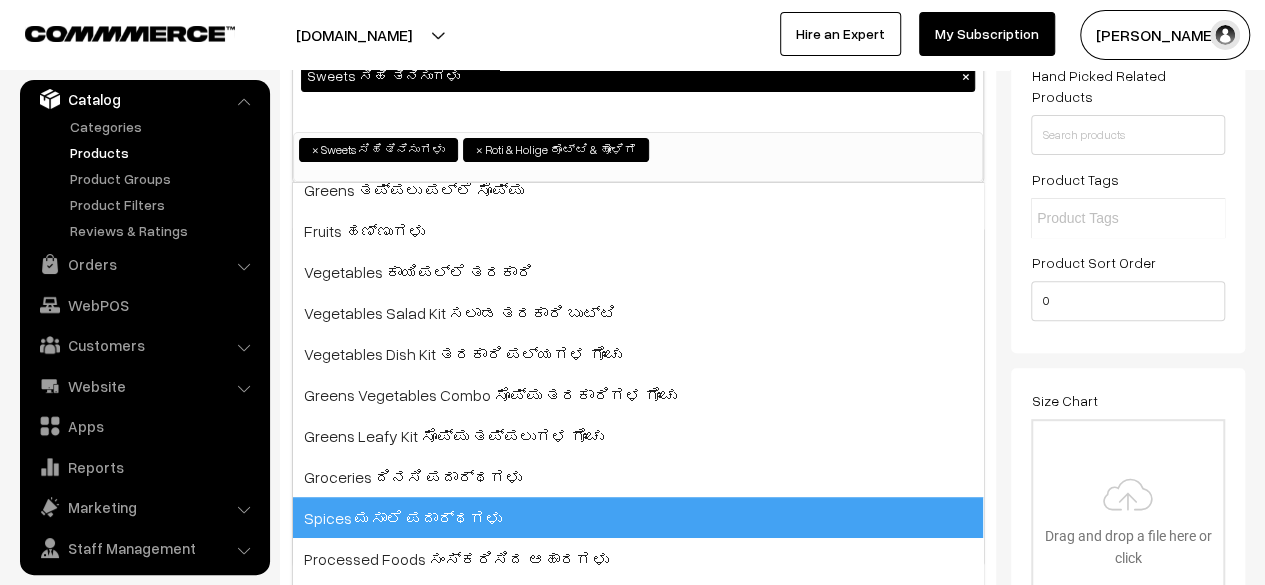 scroll, scrollTop: 9, scrollLeft: 0, axis: vertical 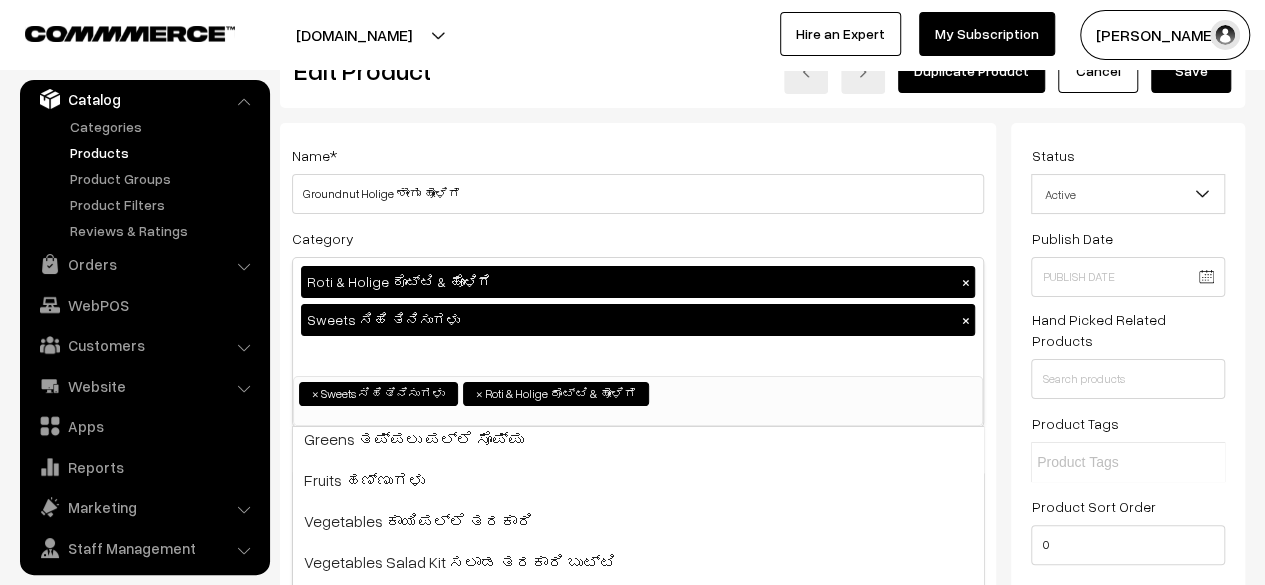click on "Save" at bounding box center [1191, 71] 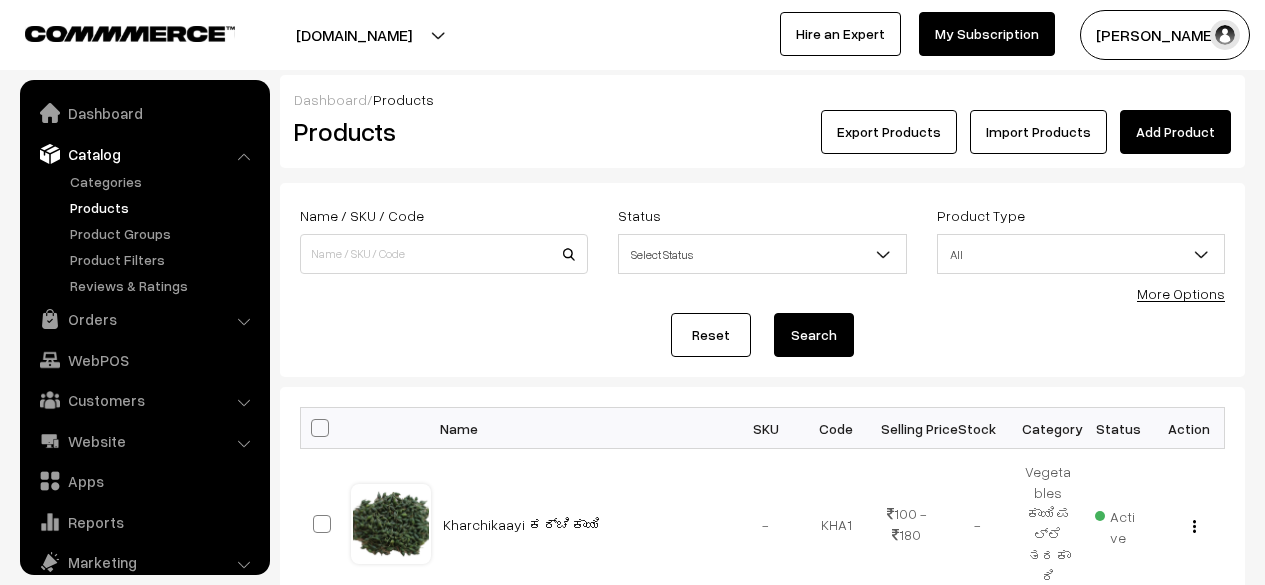 scroll, scrollTop: 0, scrollLeft: 0, axis: both 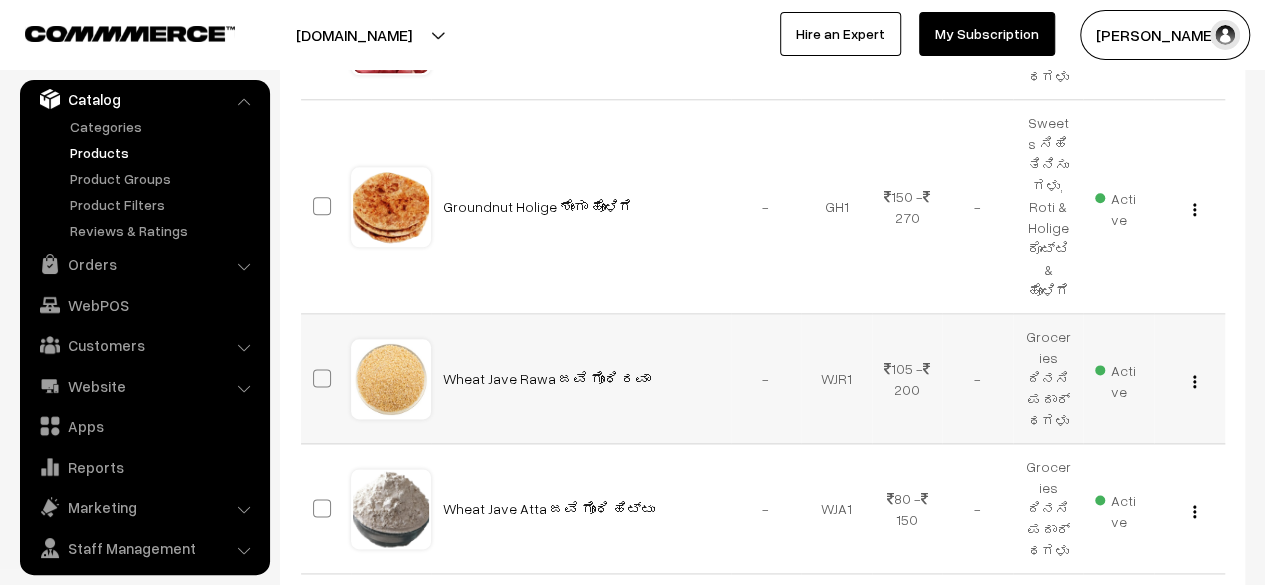 click at bounding box center [1194, 381] 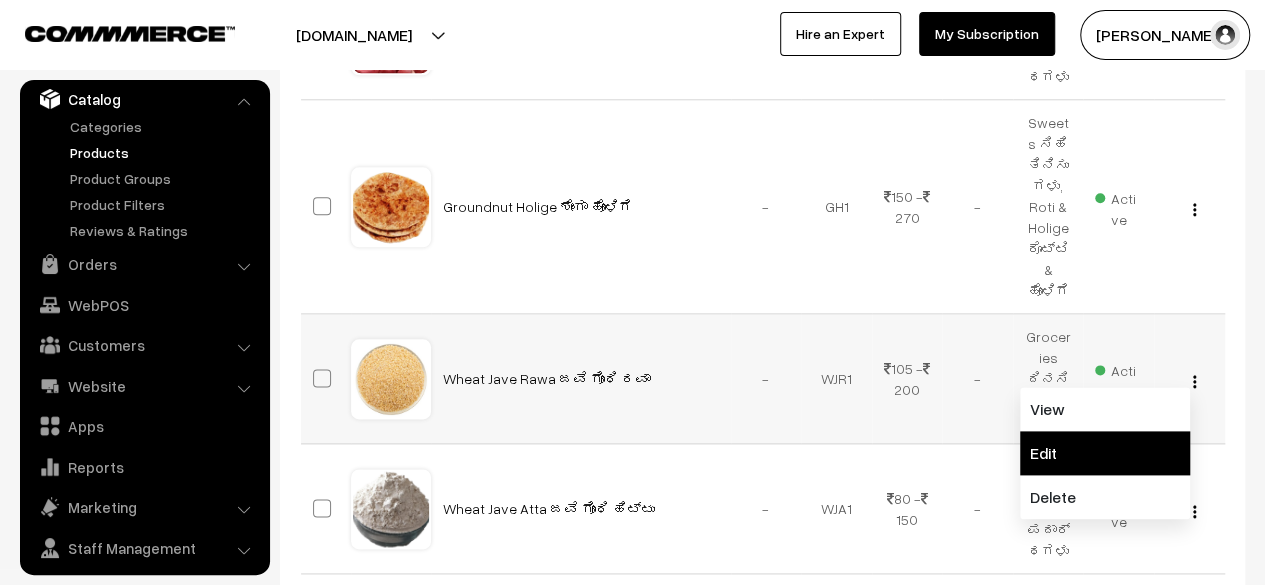click on "Edit" at bounding box center (1105, 453) 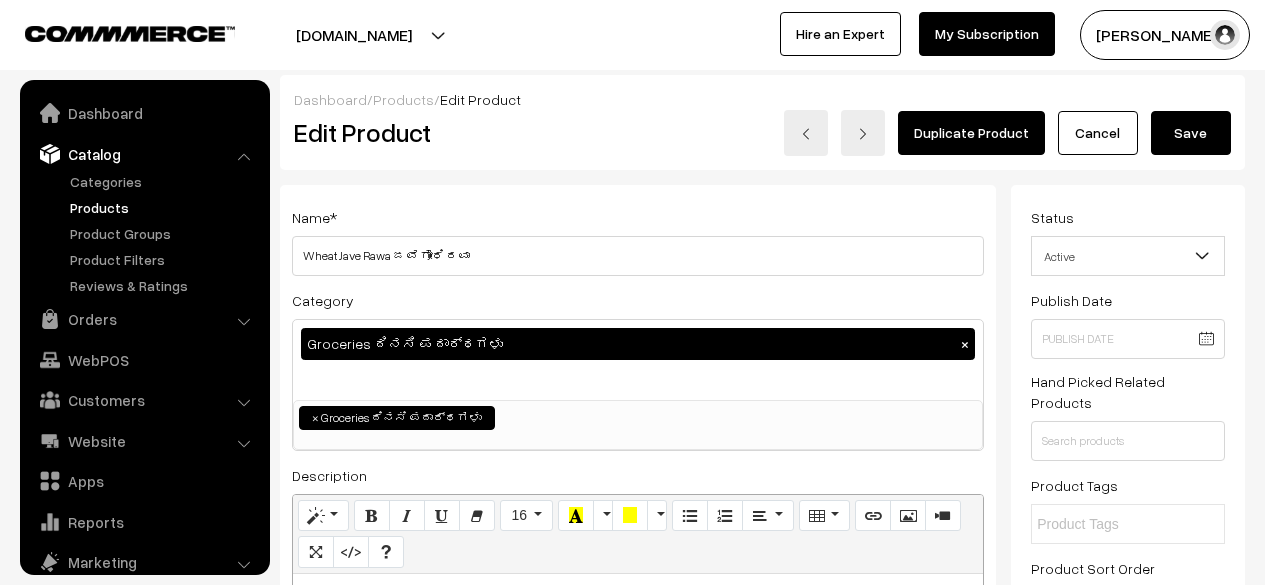 scroll, scrollTop: 0, scrollLeft: 0, axis: both 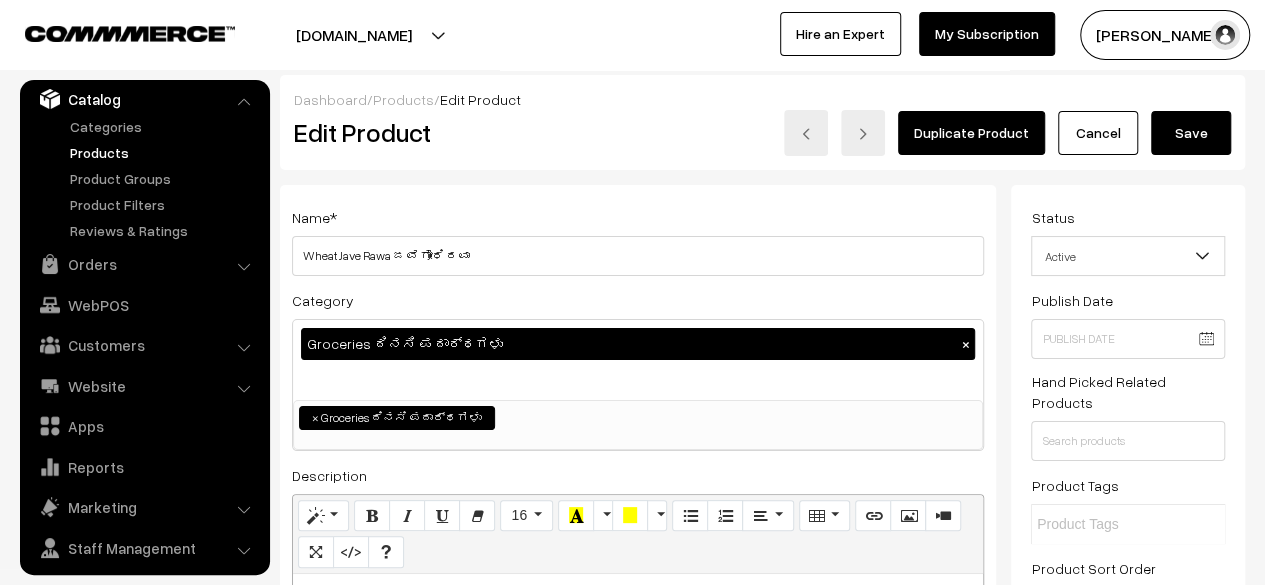 click on "Cancel" at bounding box center [1098, 133] 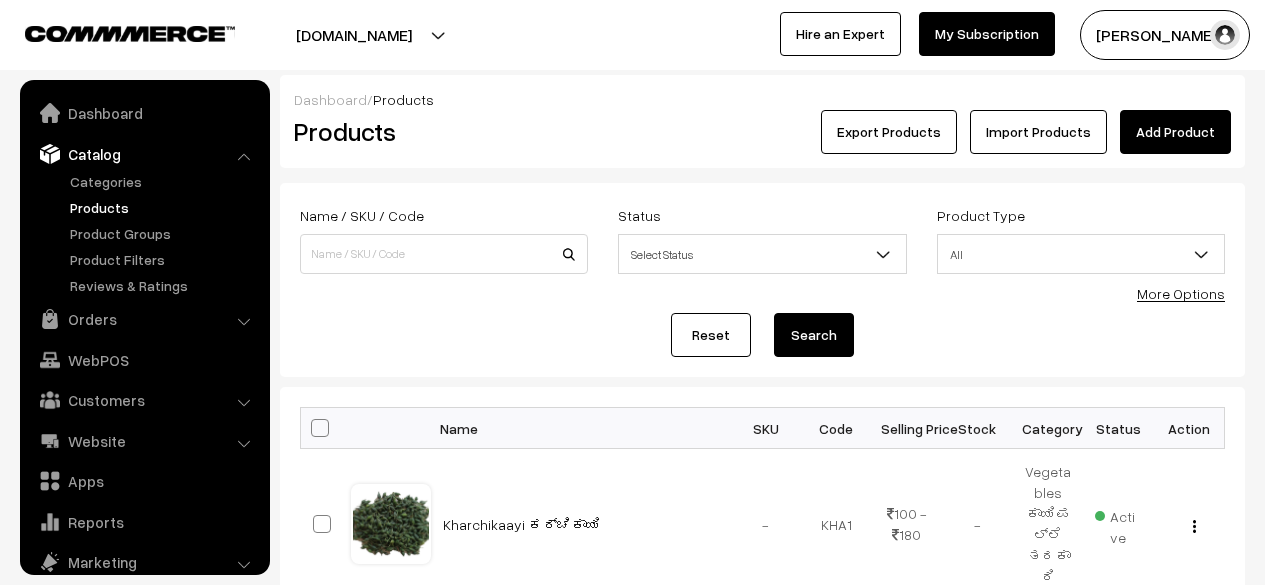 scroll, scrollTop: 0, scrollLeft: 0, axis: both 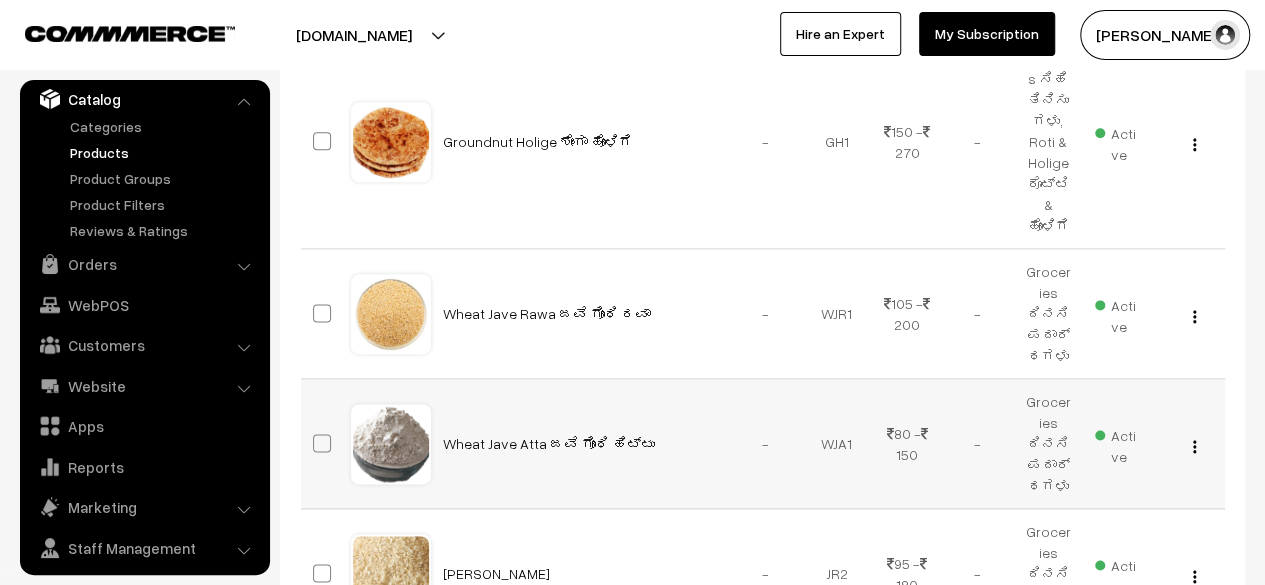 click at bounding box center (1194, 446) 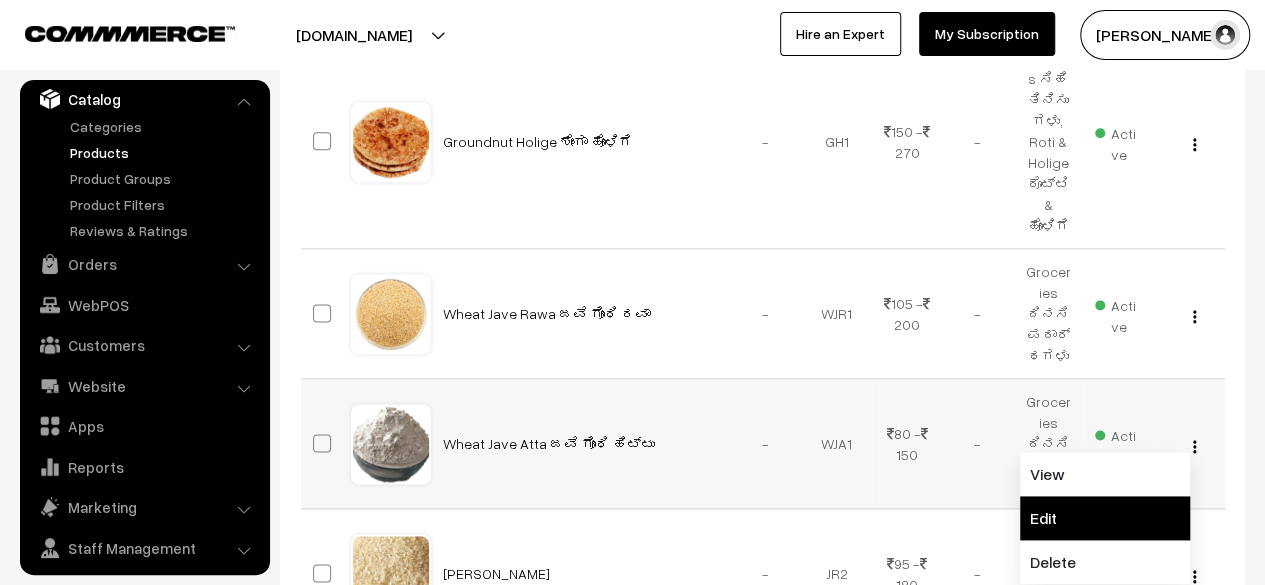 click on "Edit" at bounding box center (1105, 518) 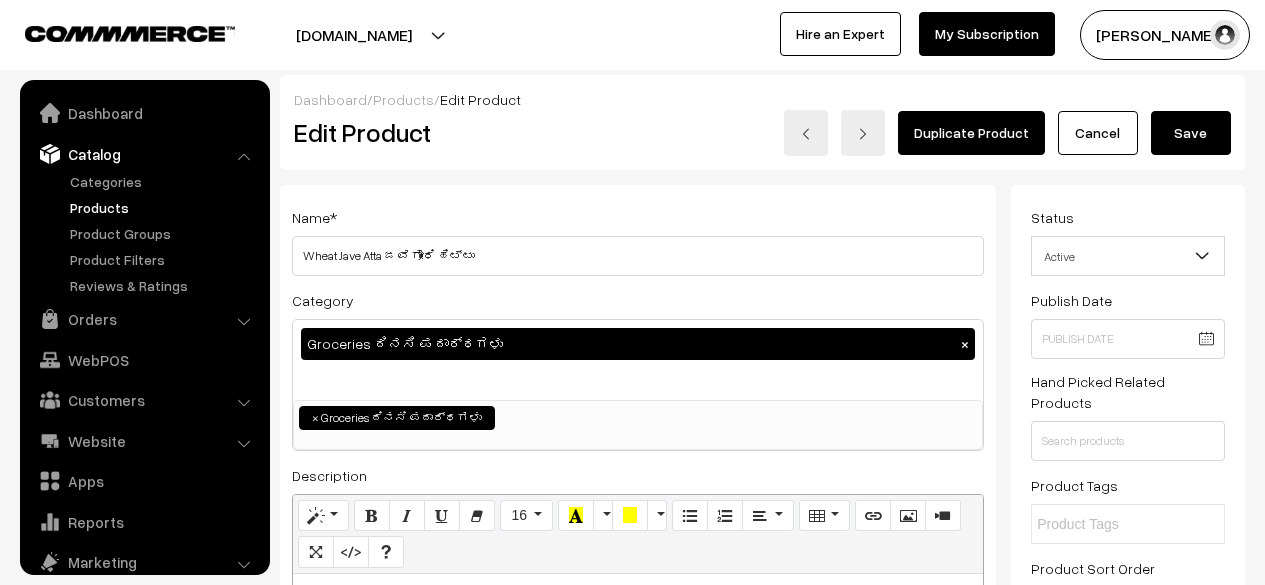 scroll, scrollTop: 0, scrollLeft: 0, axis: both 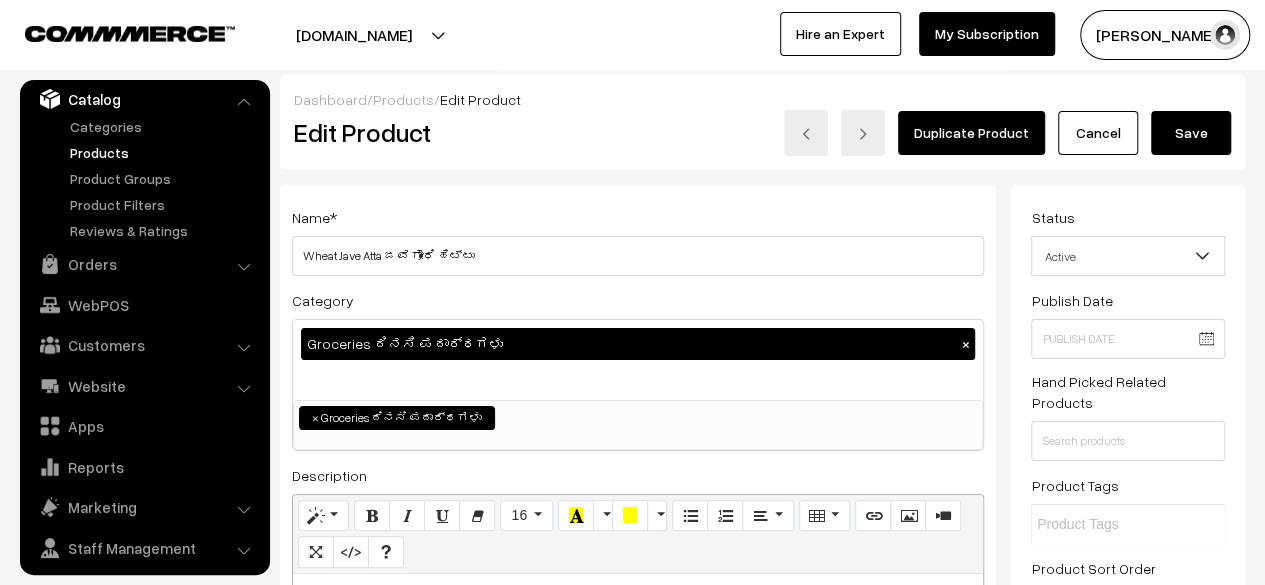click on "Cancel" at bounding box center [1098, 133] 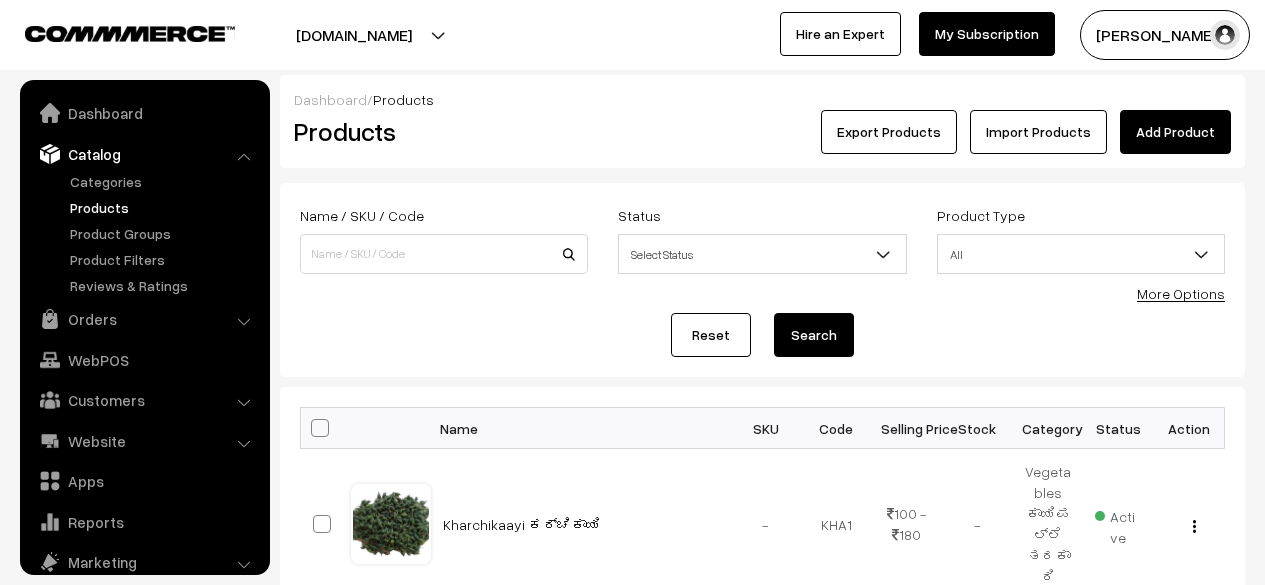scroll, scrollTop: 0, scrollLeft: 0, axis: both 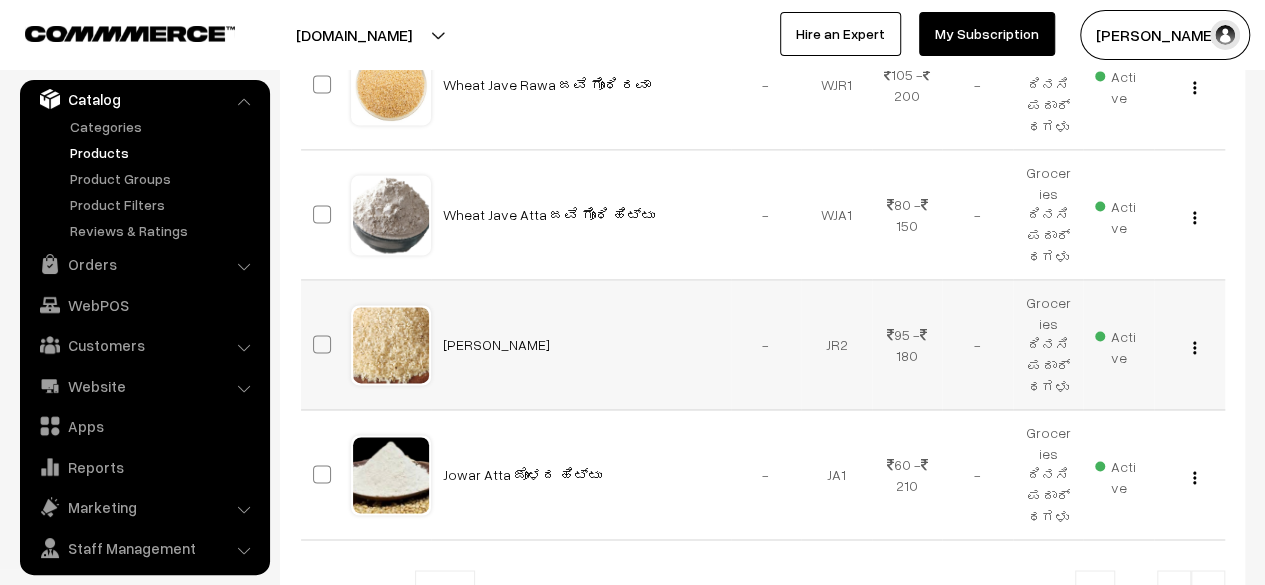 click at bounding box center (1194, 347) 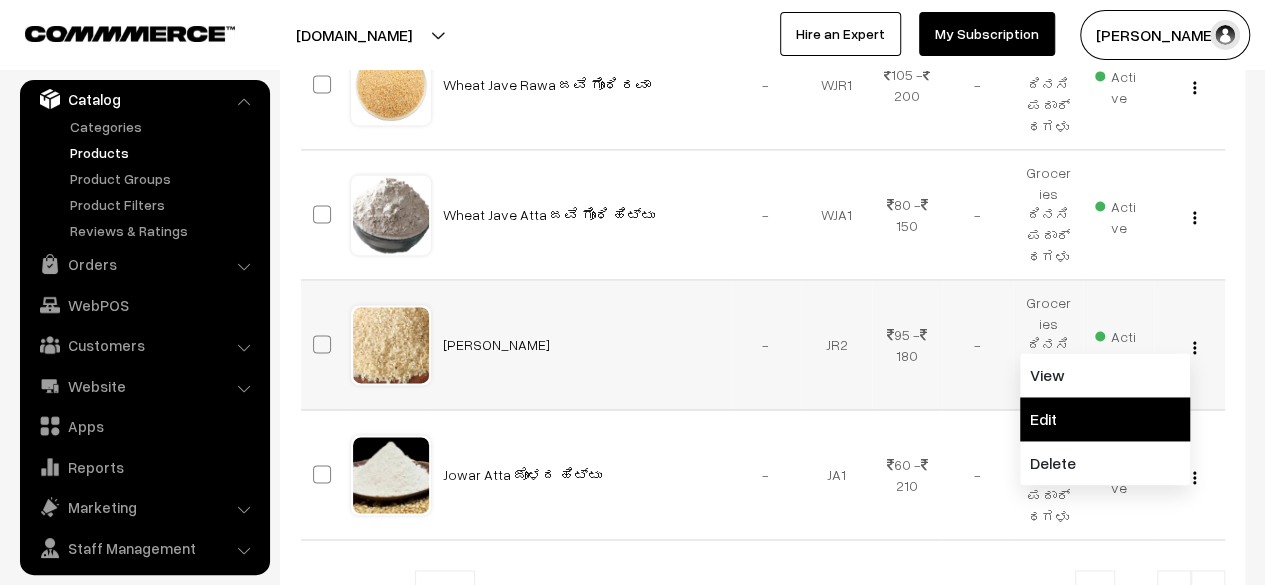 click on "Edit" at bounding box center (1105, 419) 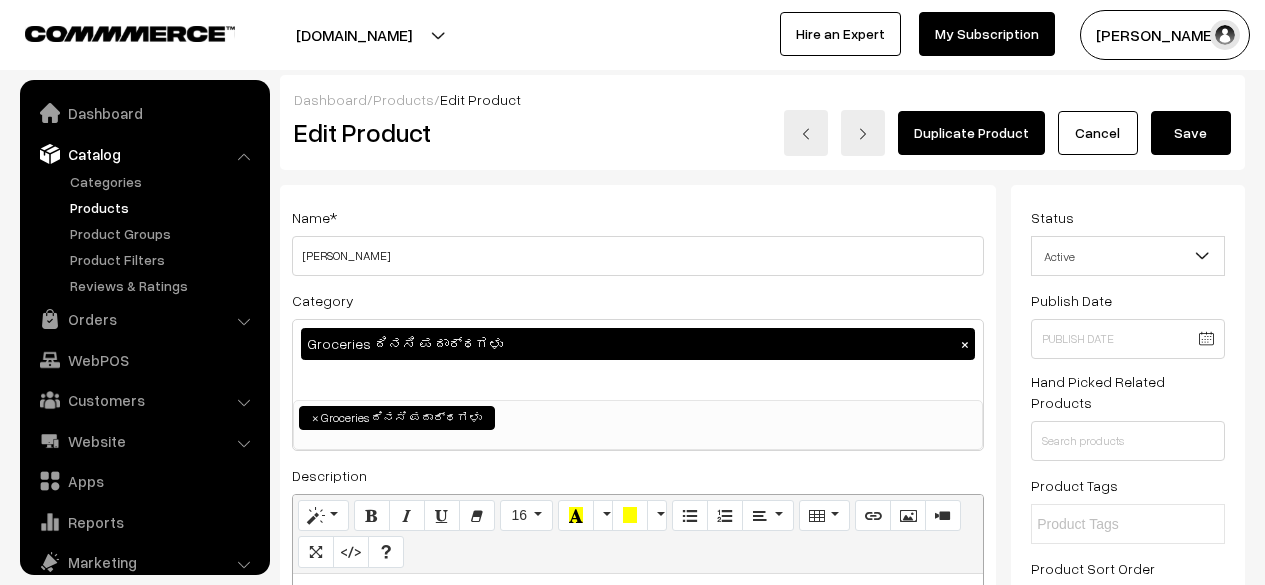 scroll, scrollTop: 0, scrollLeft: 0, axis: both 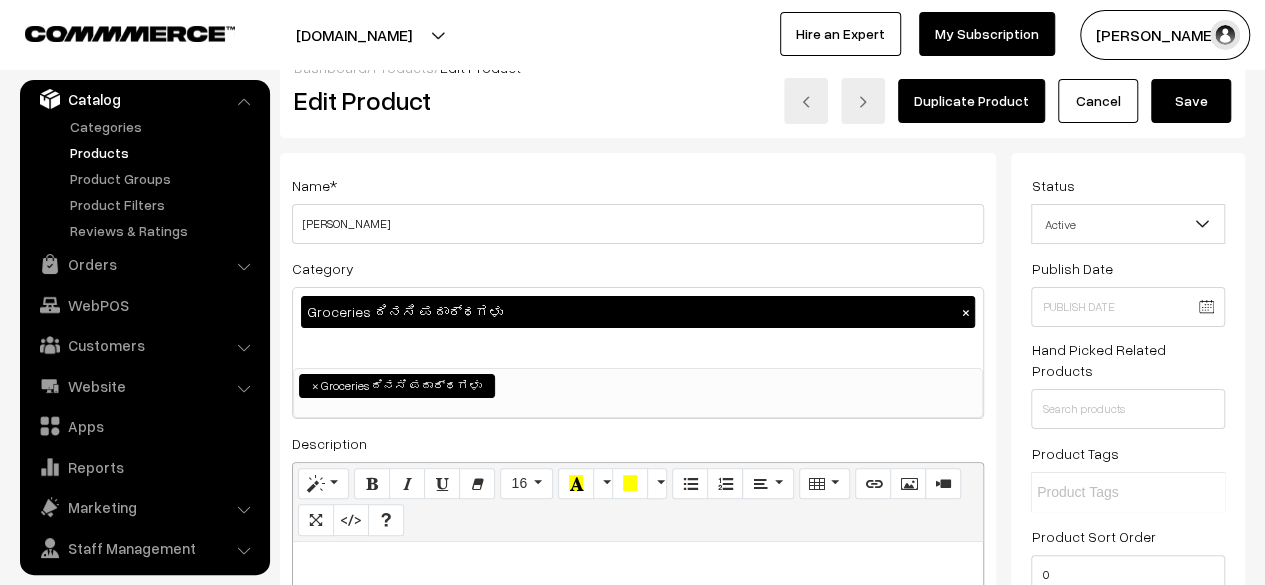 click on "Cancel" at bounding box center [1098, 101] 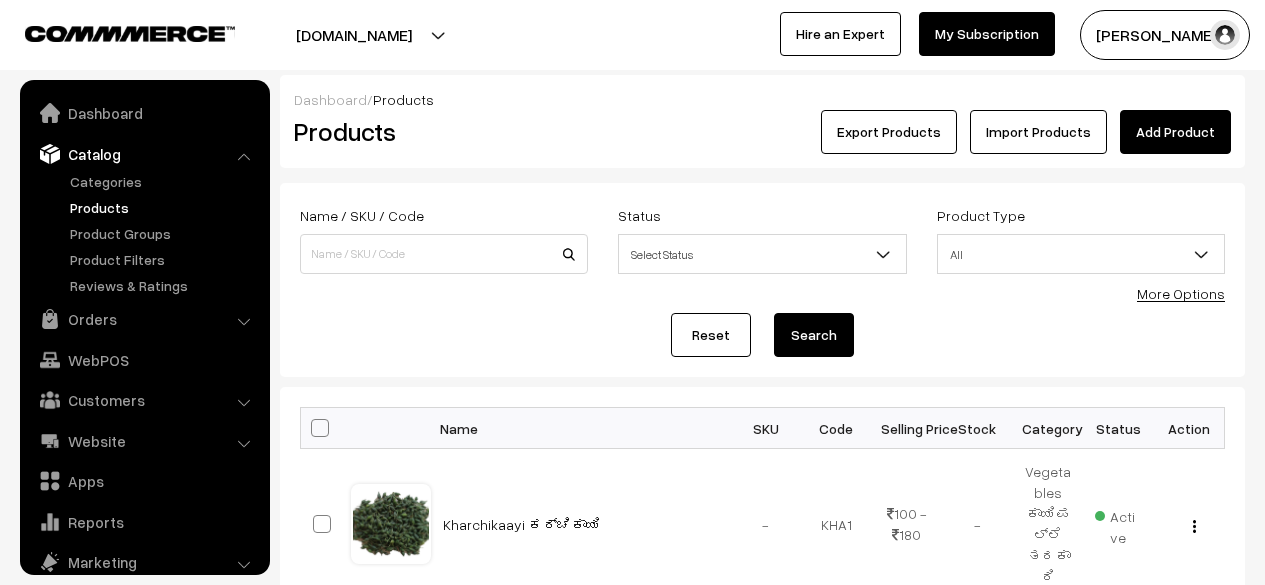 scroll, scrollTop: 0, scrollLeft: 0, axis: both 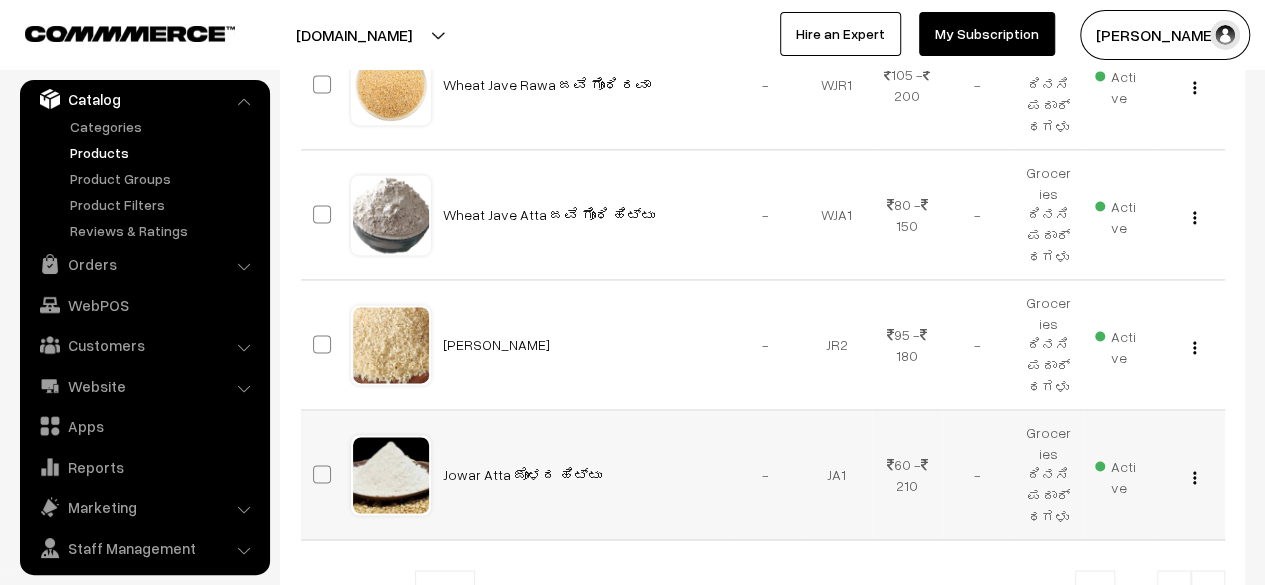 click at bounding box center [1194, 477] 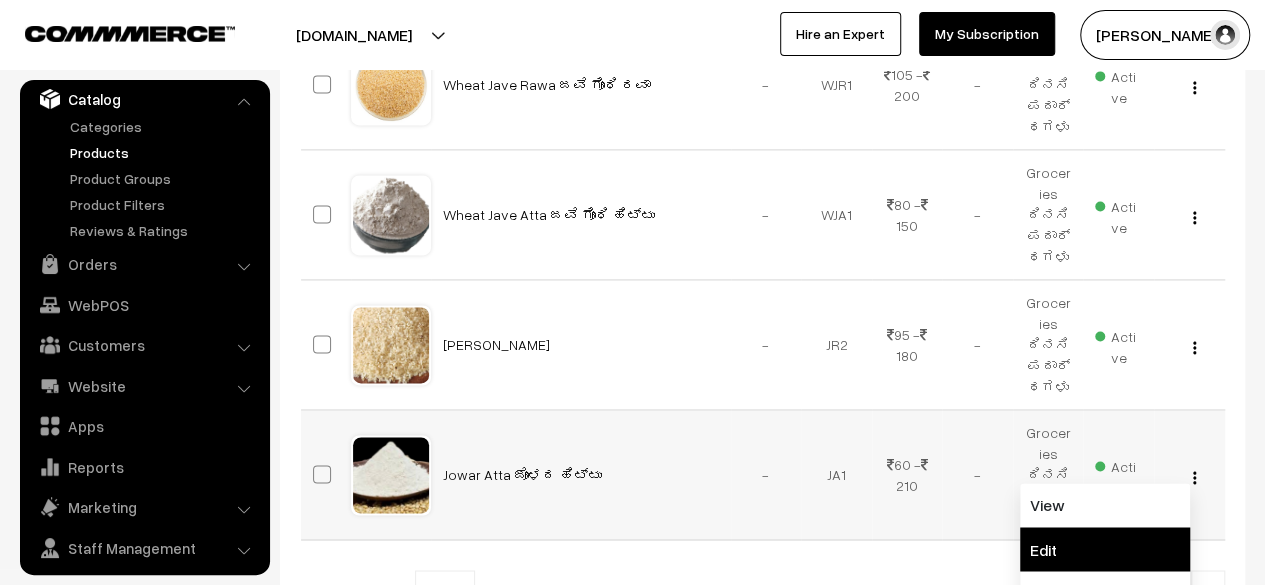 click on "Edit" at bounding box center (1105, 549) 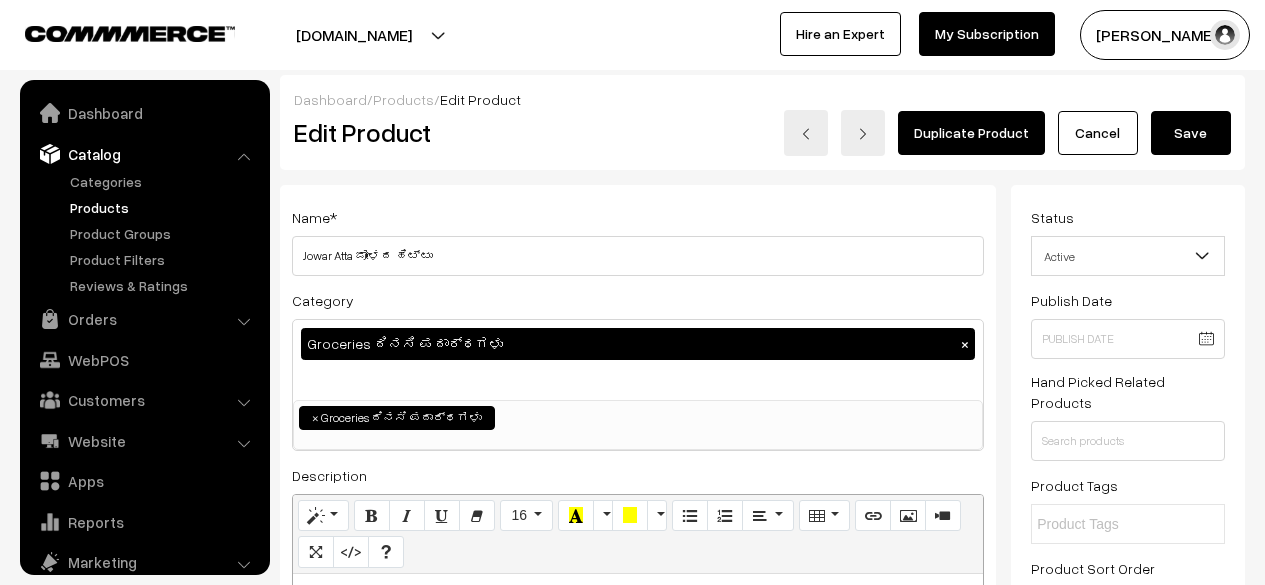 scroll, scrollTop: 0, scrollLeft: 0, axis: both 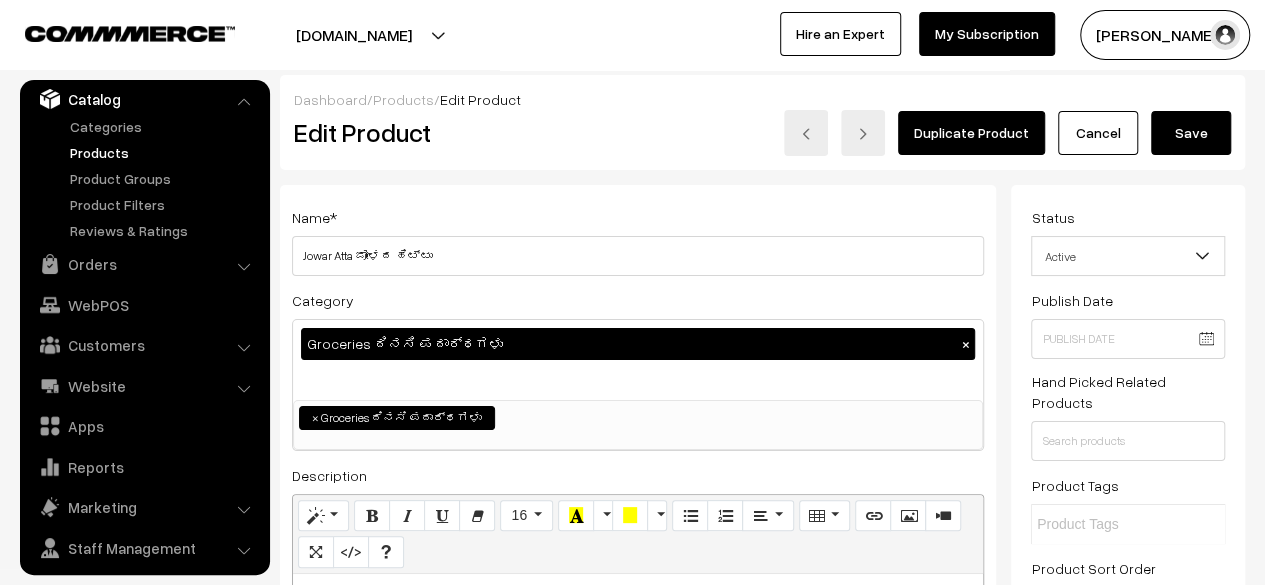 click on "Cancel" at bounding box center [1098, 133] 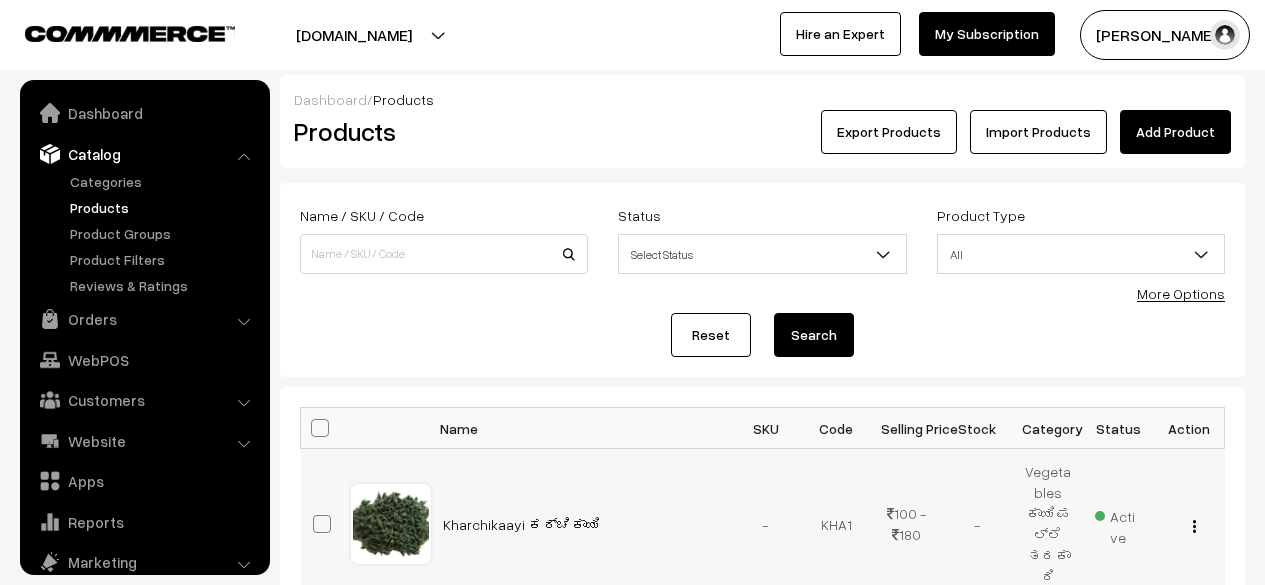 scroll, scrollTop: 0, scrollLeft: 0, axis: both 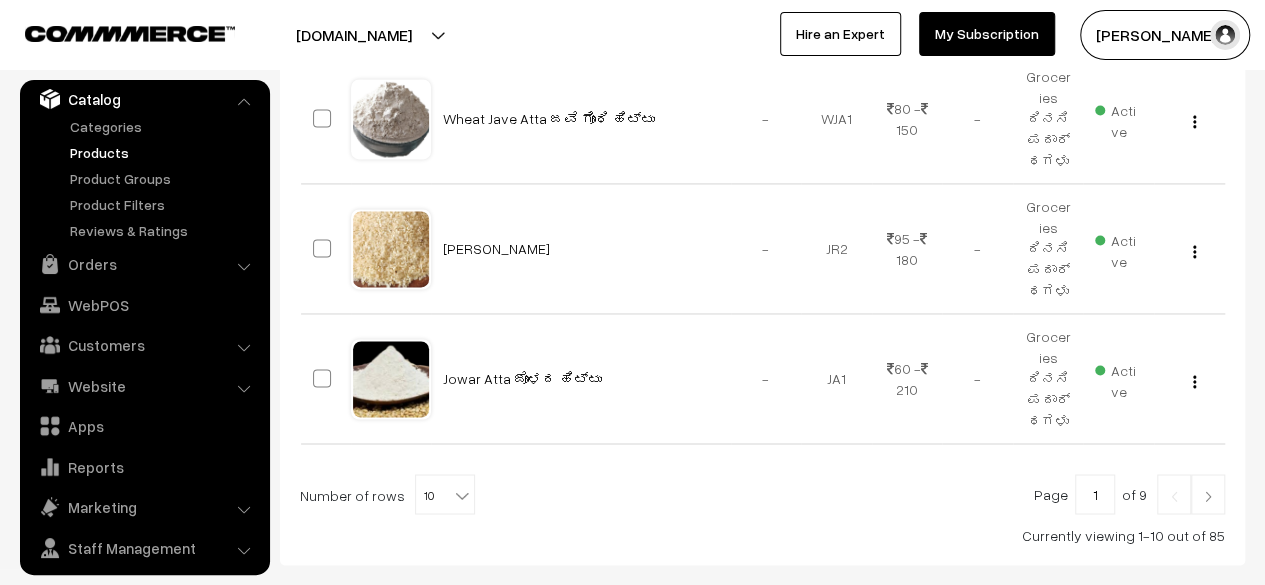 click at bounding box center [1208, 496] 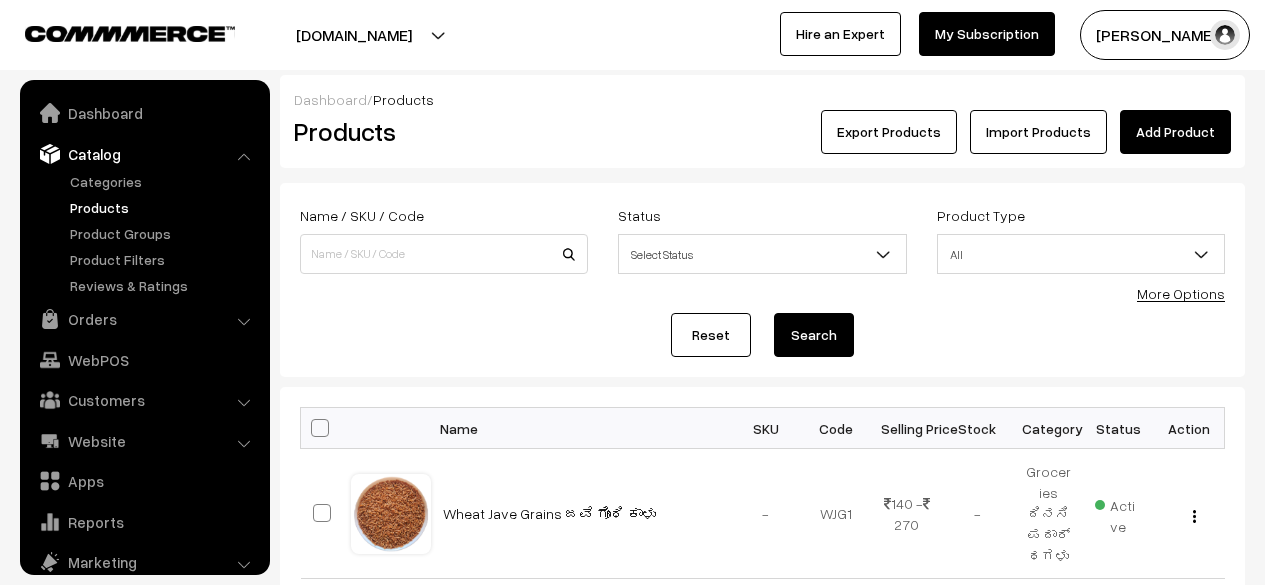 scroll, scrollTop: 0, scrollLeft: 0, axis: both 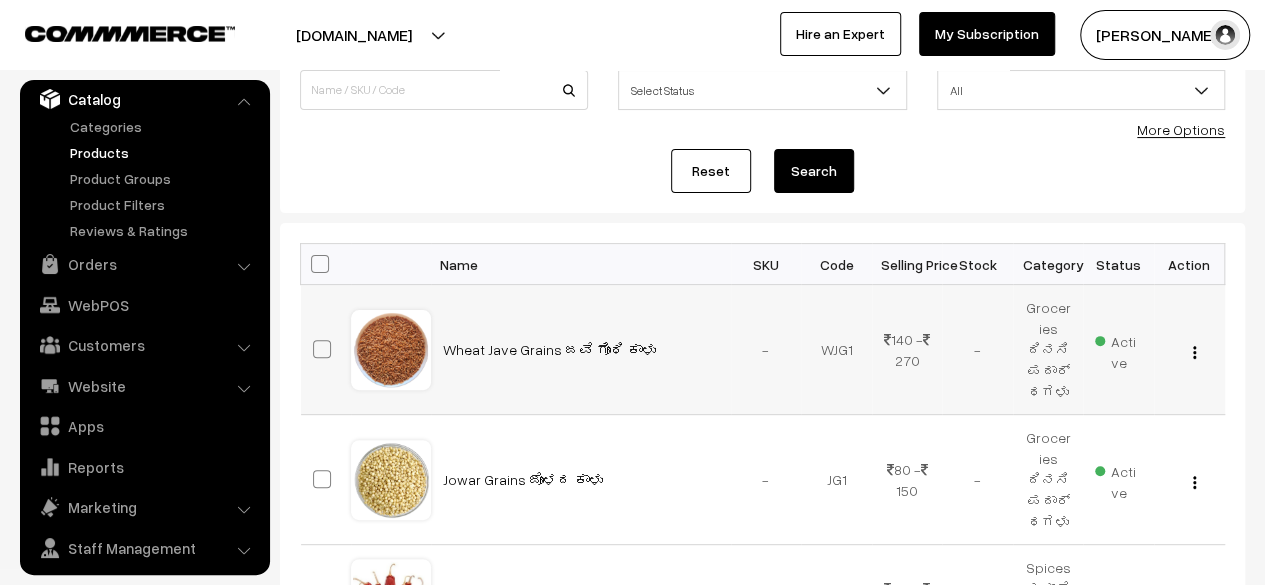 click at bounding box center (1194, 352) 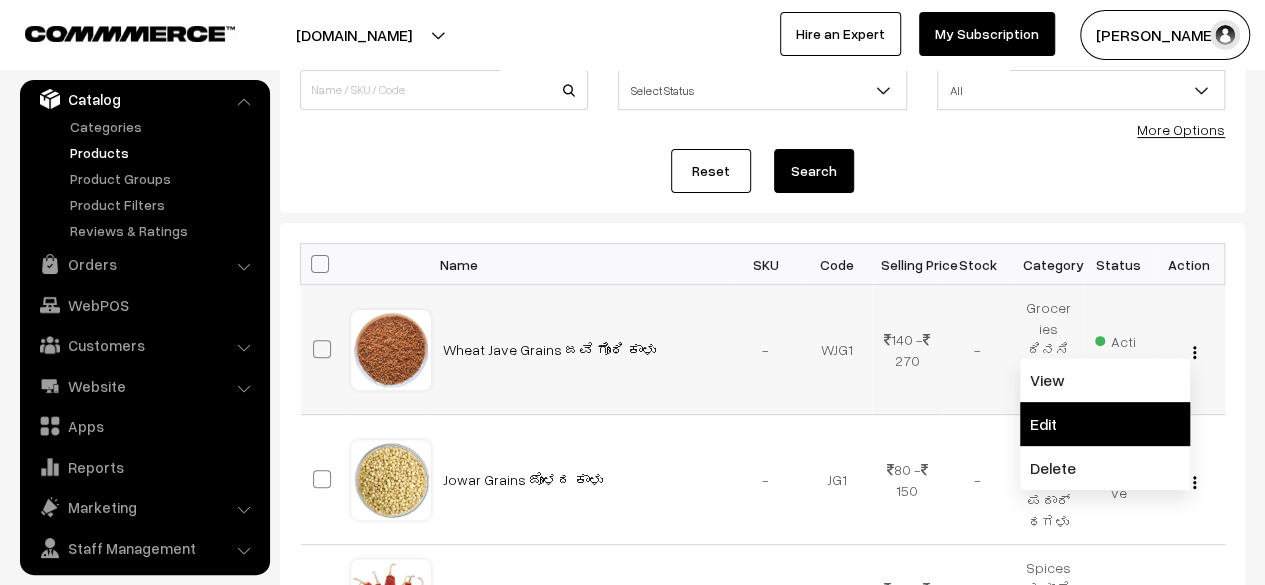 click on "Edit" at bounding box center [1105, 424] 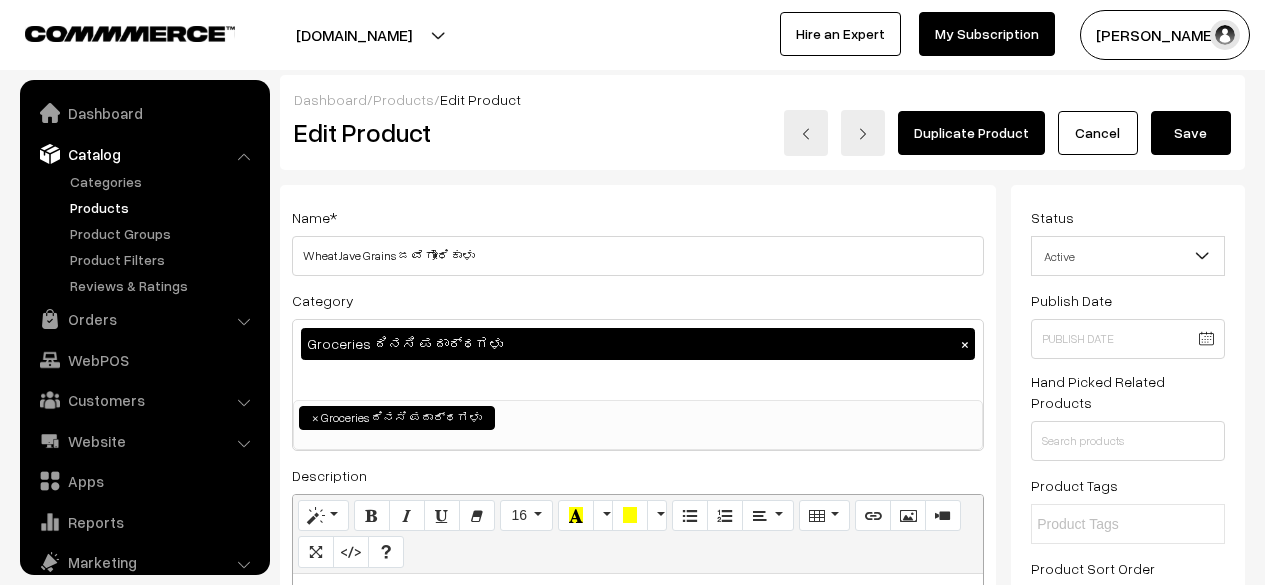 scroll, scrollTop: 0, scrollLeft: 0, axis: both 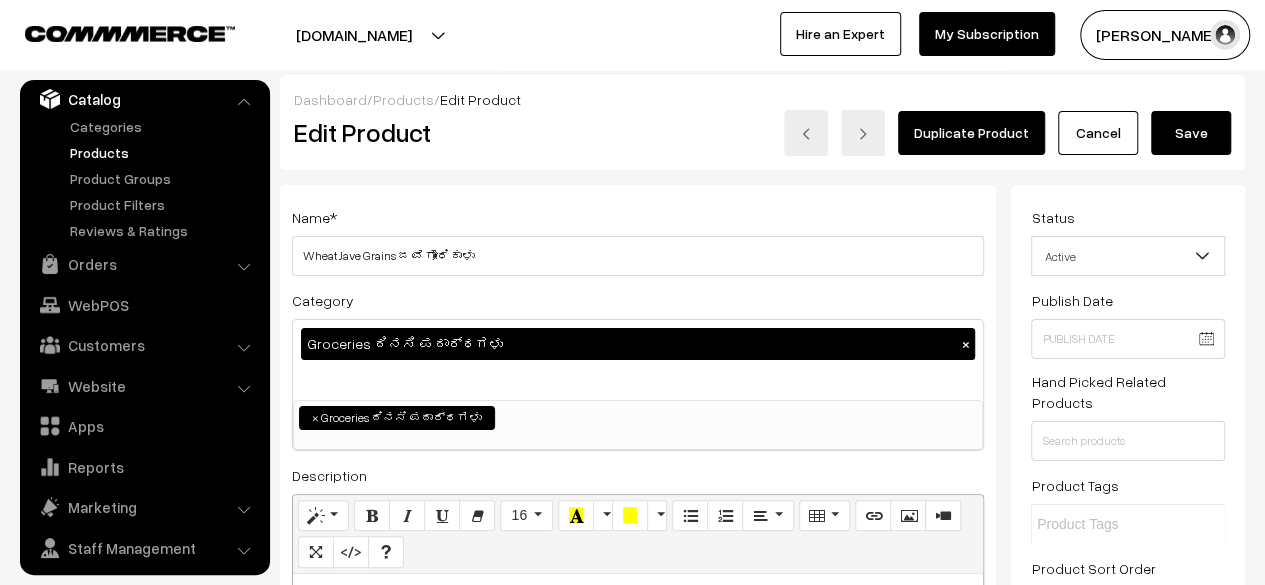 click on "Cancel" at bounding box center (1098, 133) 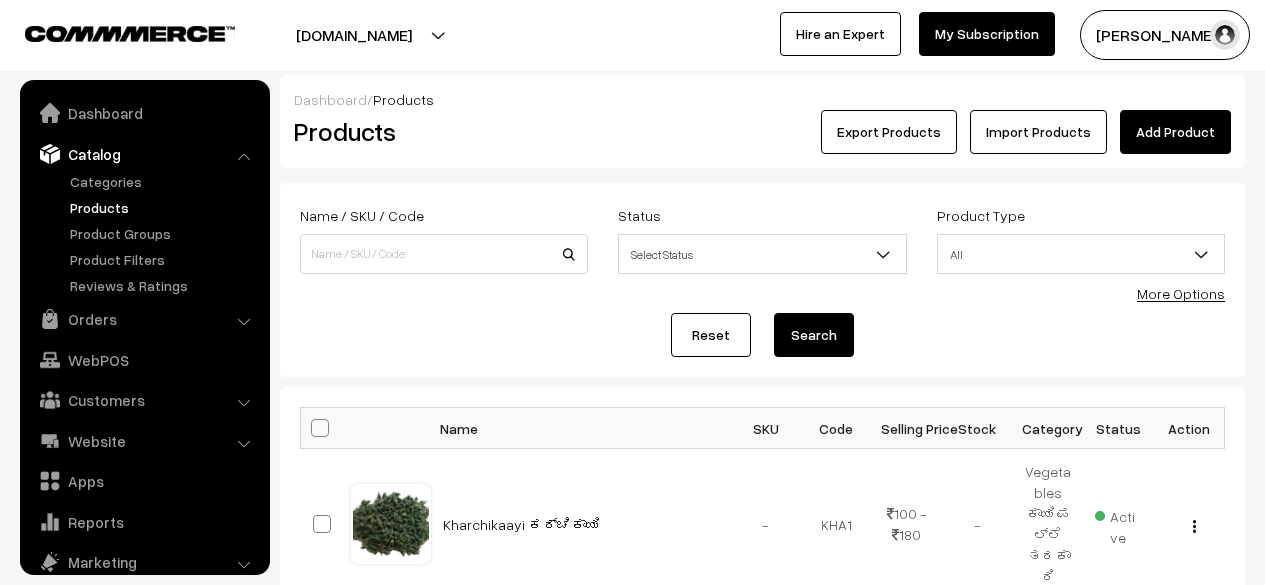 scroll, scrollTop: 0, scrollLeft: 0, axis: both 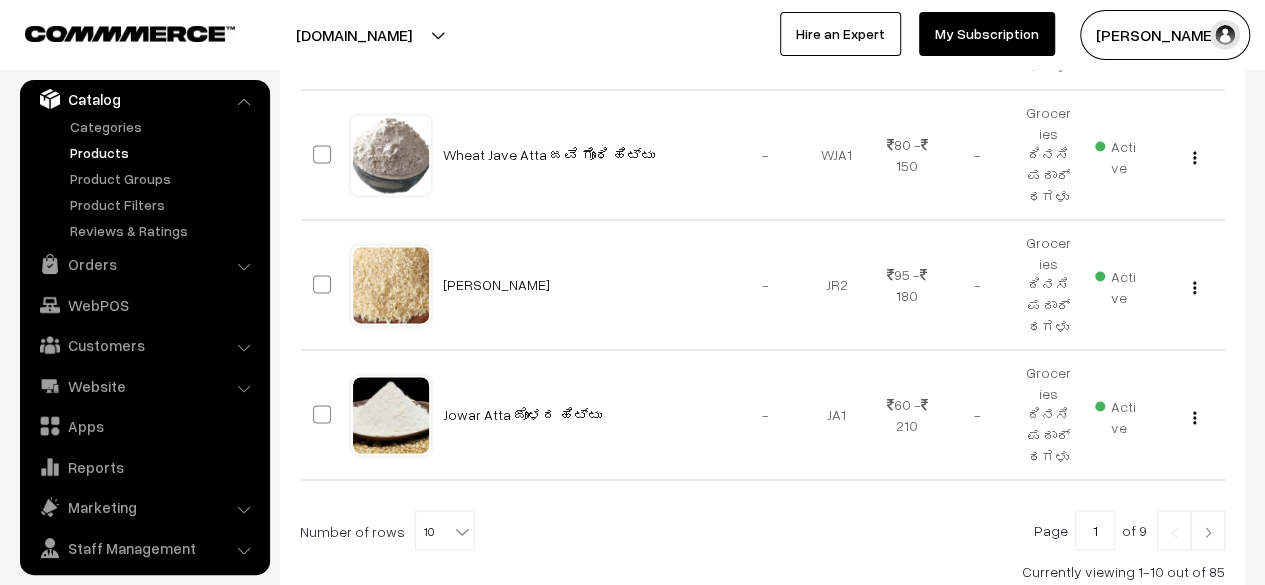 click at bounding box center [1208, 530] 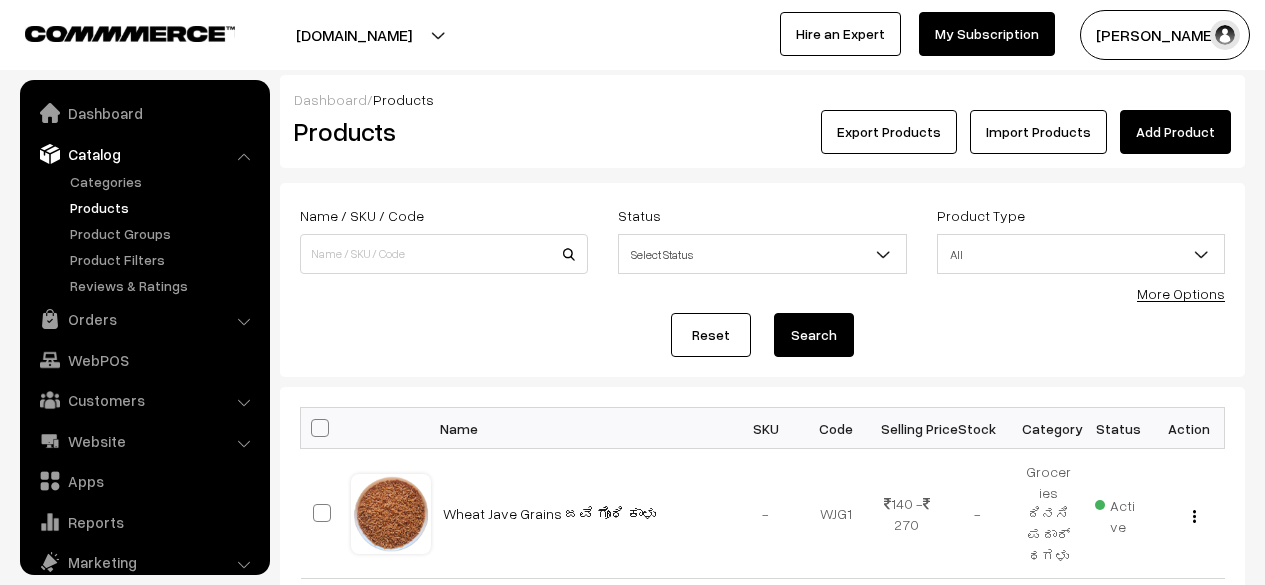 scroll, scrollTop: 0, scrollLeft: 0, axis: both 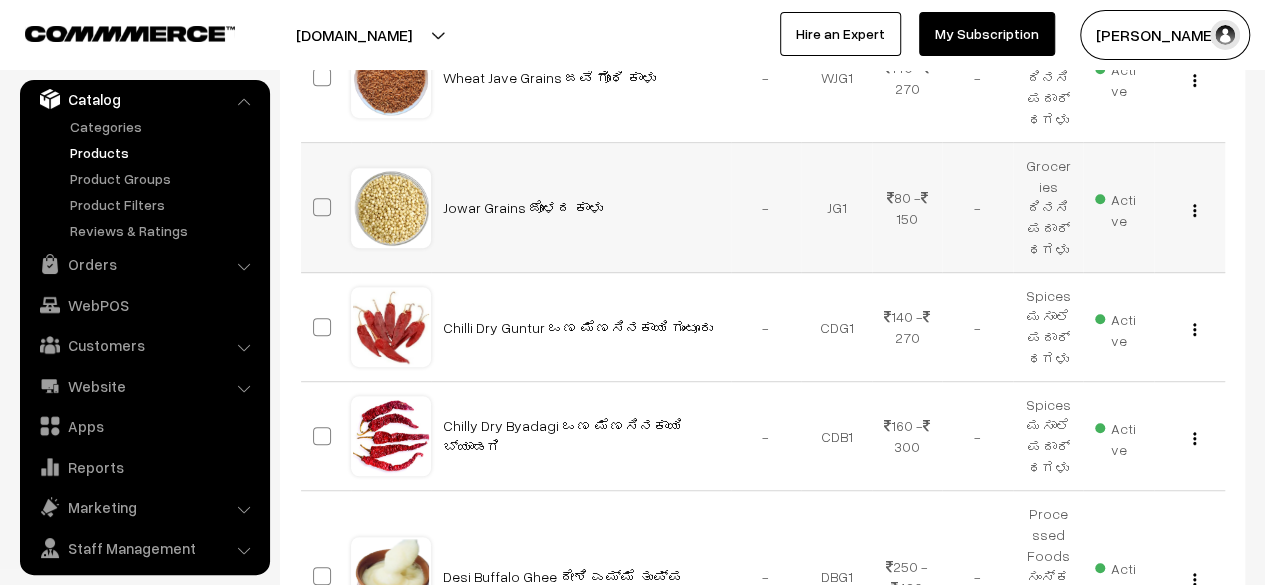 click at bounding box center [1194, 210] 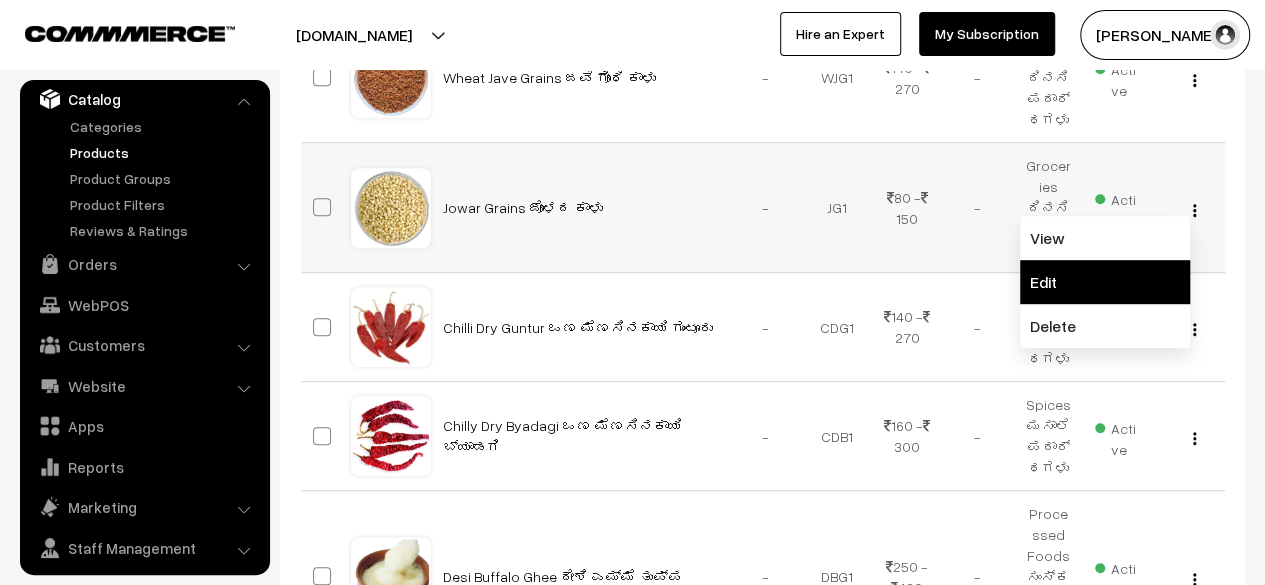 click on "Edit" at bounding box center (1105, 282) 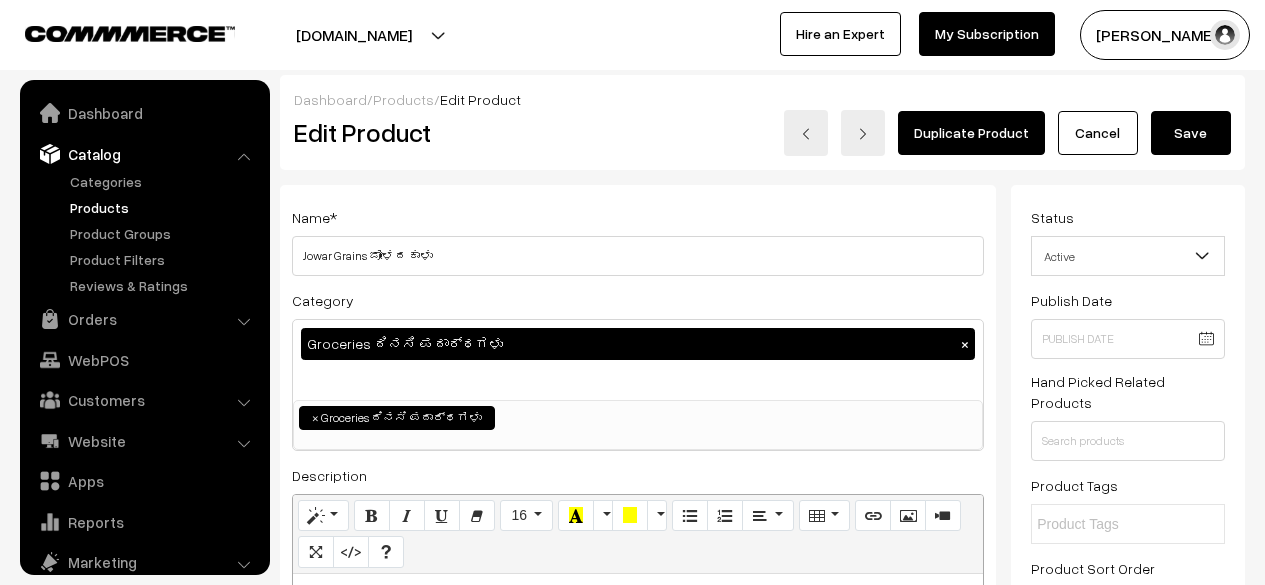 scroll, scrollTop: 0, scrollLeft: 0, axis: both 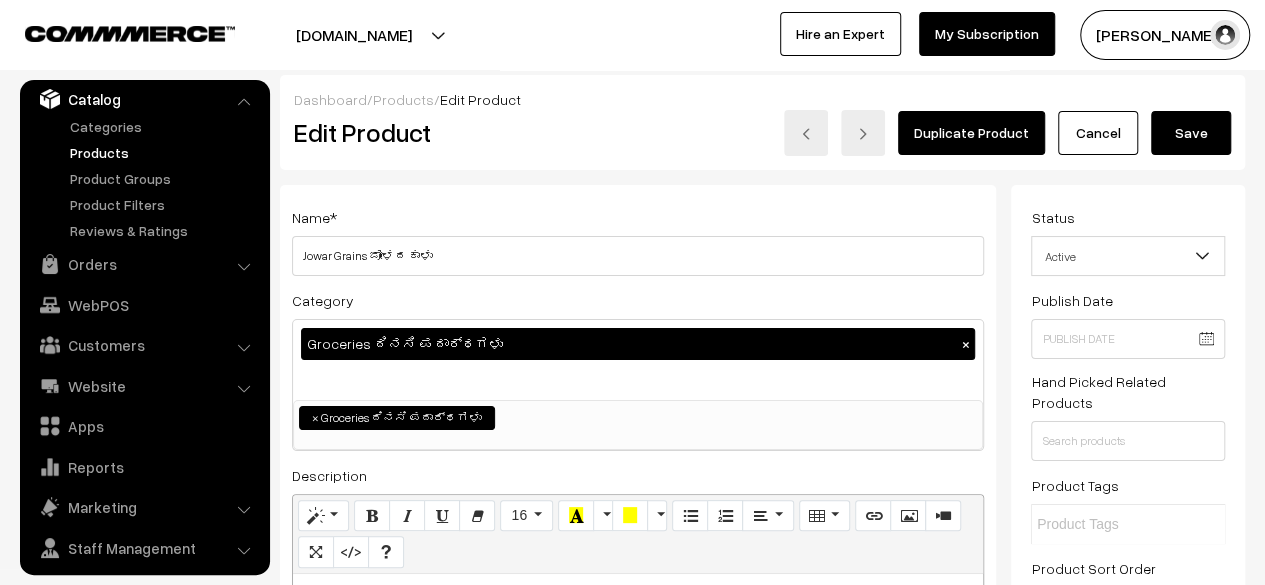 click on "Cancel" at bounding box center (1098, 133) 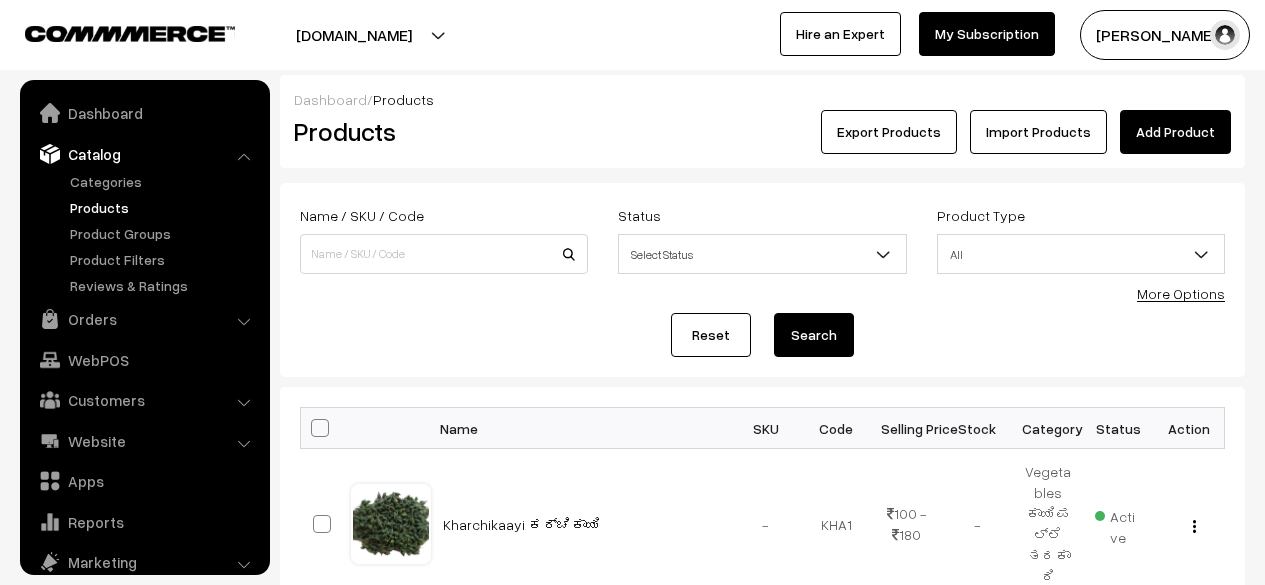 scroll, scrollTop: 0, scrollLeft: 0, axis: both 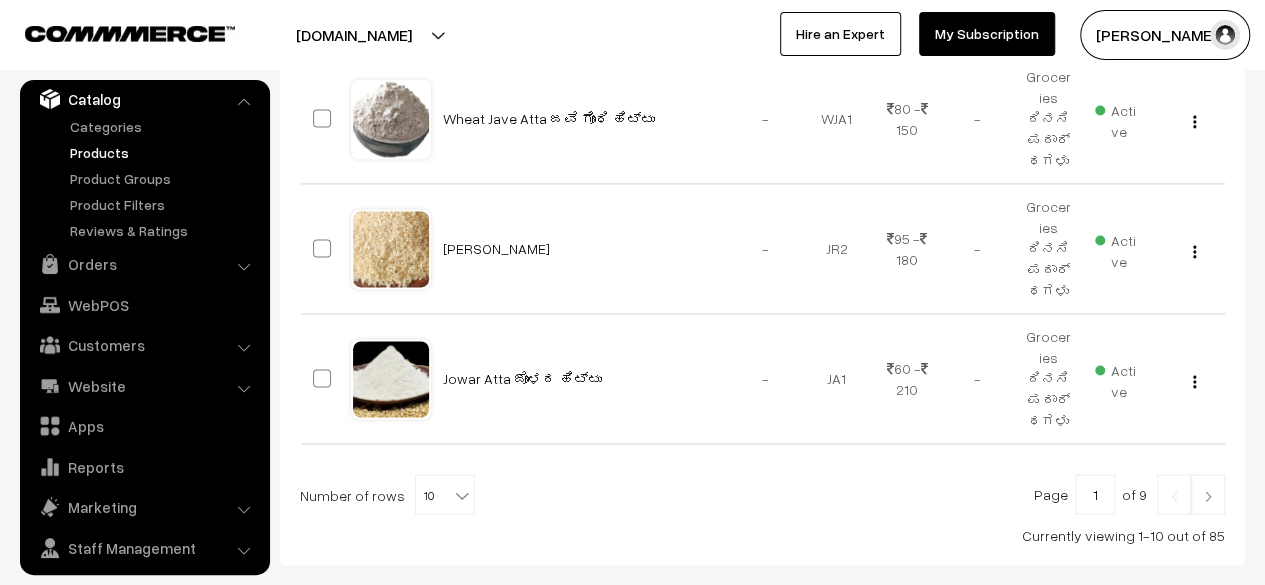 click at bounding box center (1208, 496) 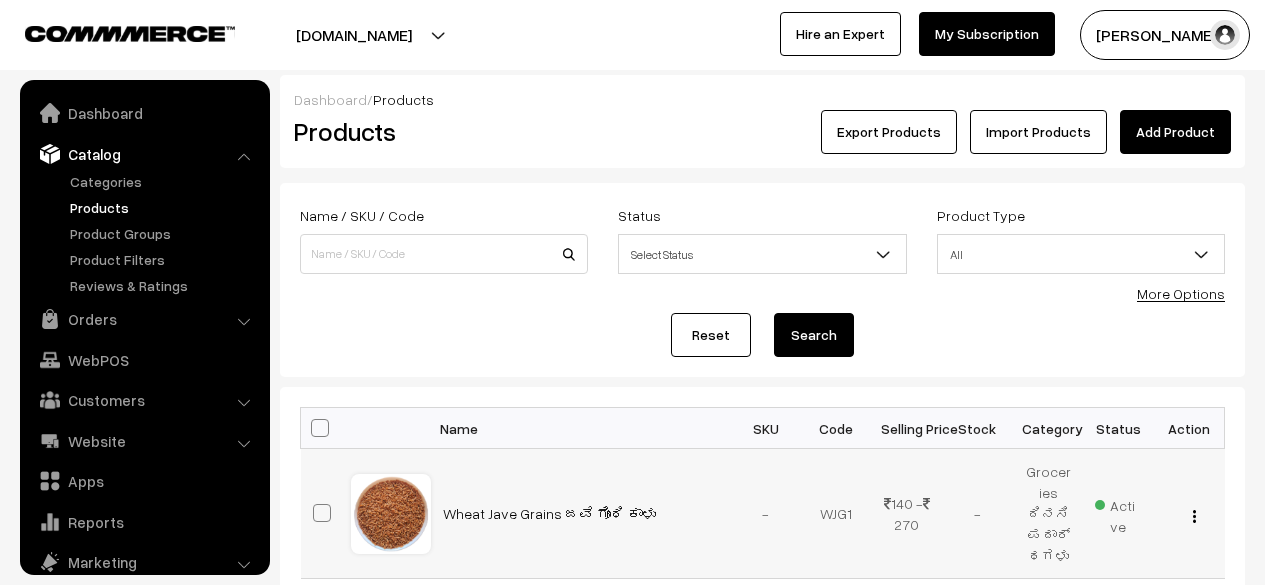 scroll, scrollTop: 0, scrollLeft: 0, axis: both 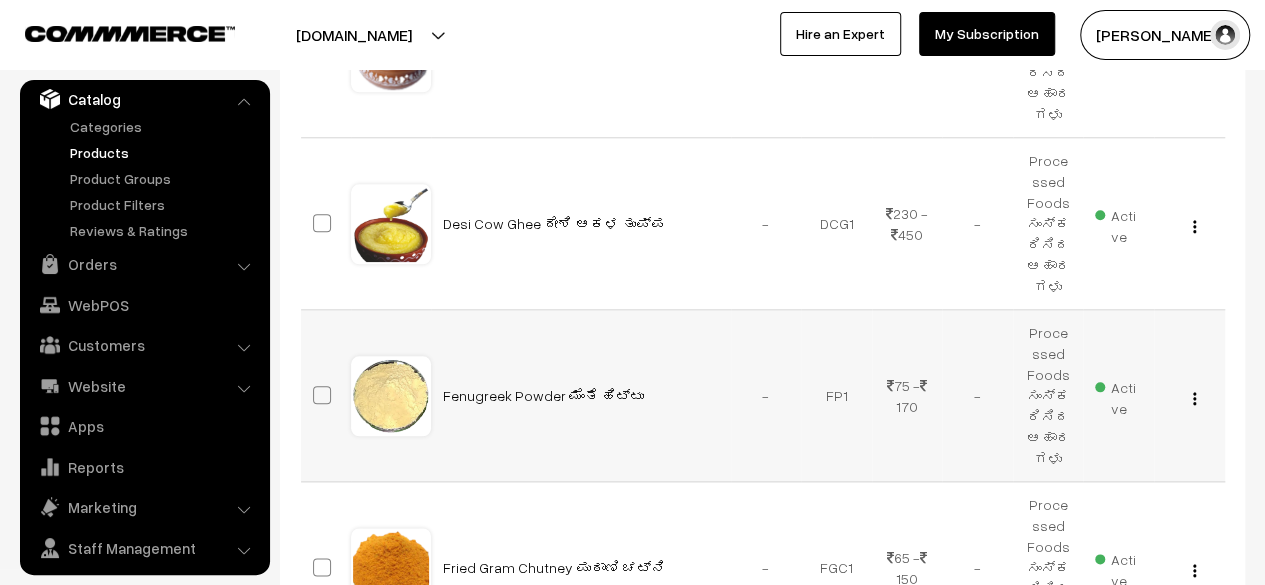 click at bounding box center (1194, 398) 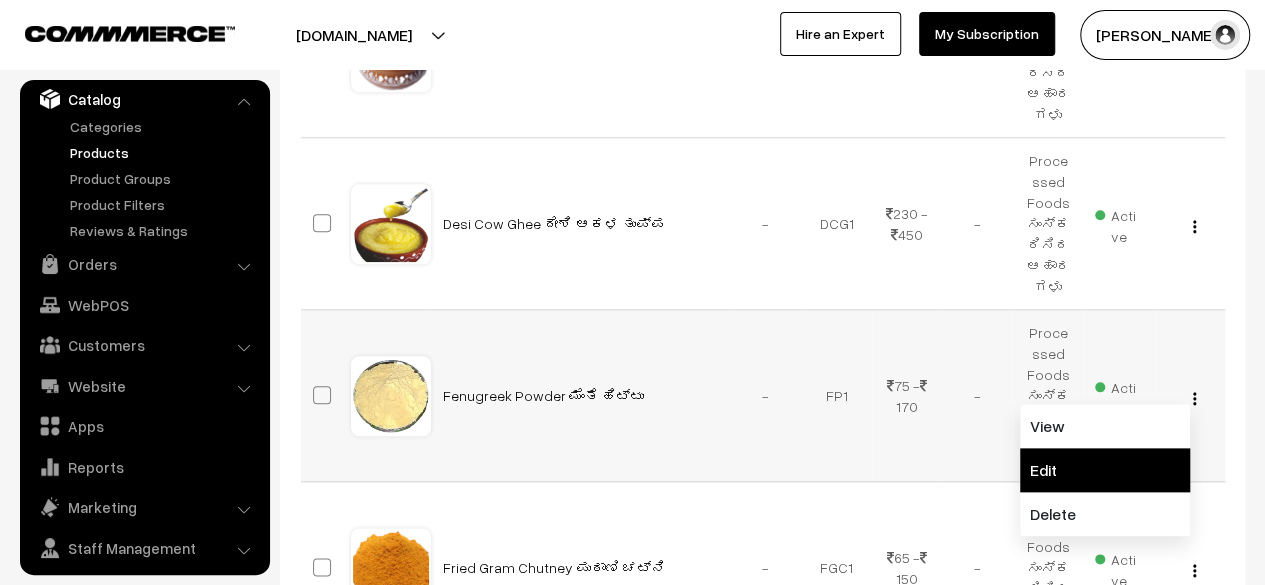 click on "Edit" at bounding box center (1105, 470) 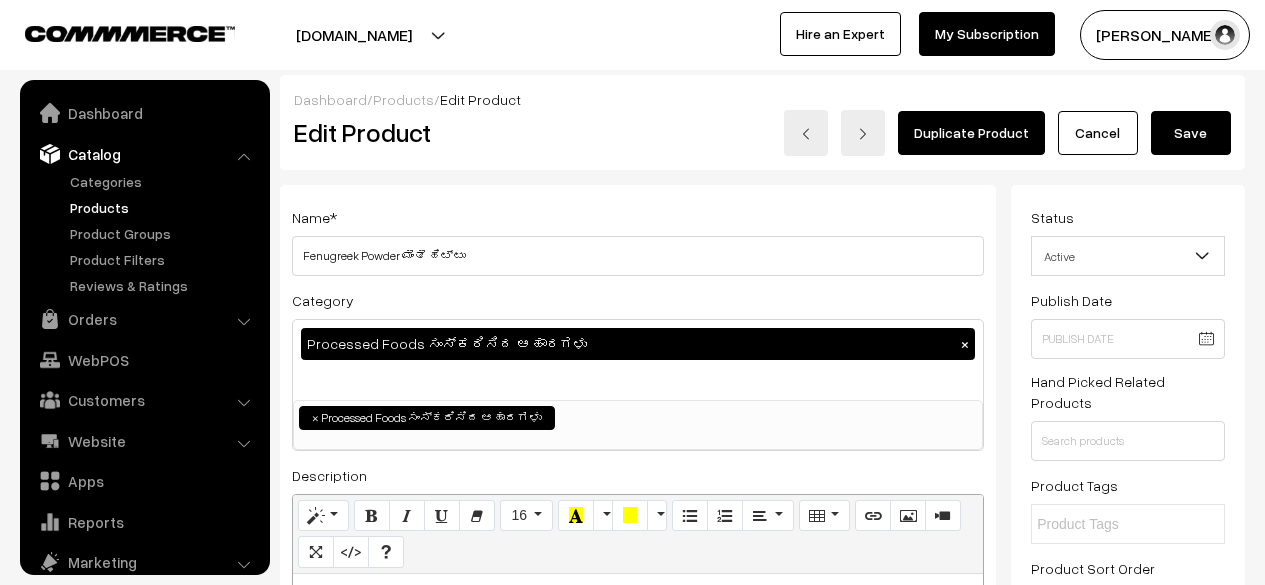 scroll, scrollTop: 0, scrollLeft: 0, axis: both 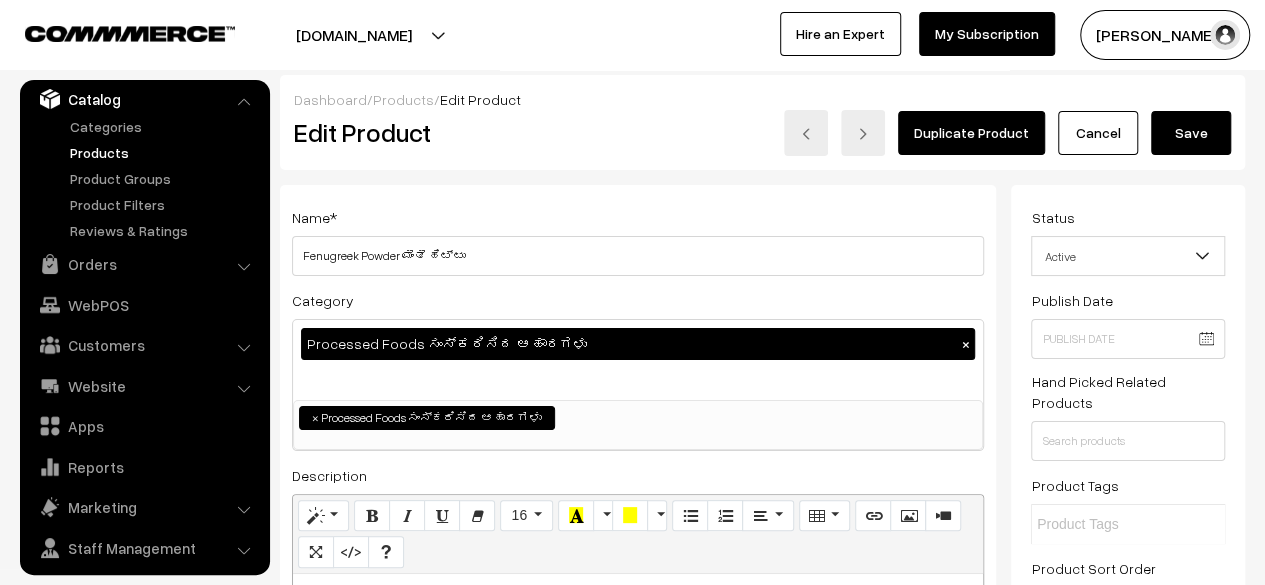 click on "×" at bounding box center [965, 344] 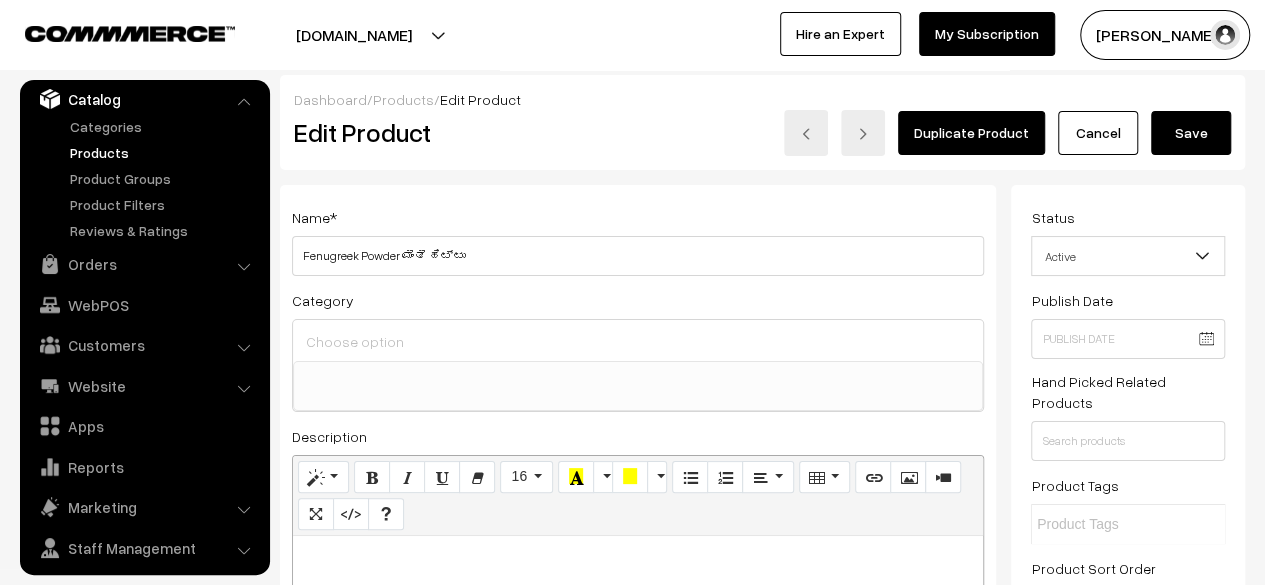 scroll, scrollTop: 134, scrollLeft: 0, axis: vertical 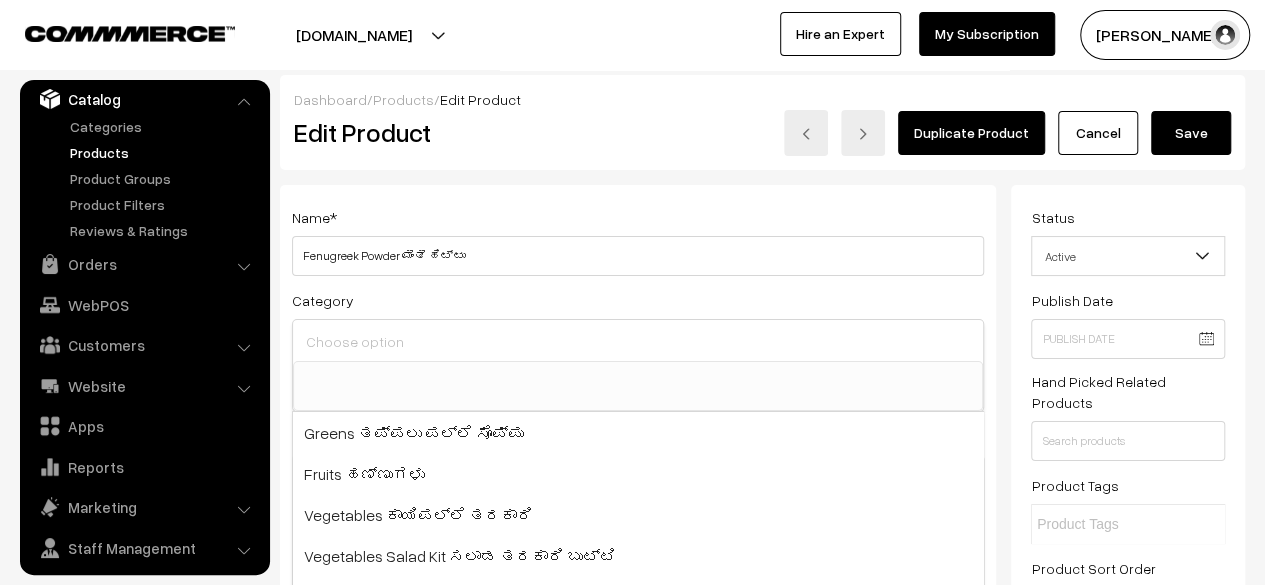click at bounding box center (638, 342) 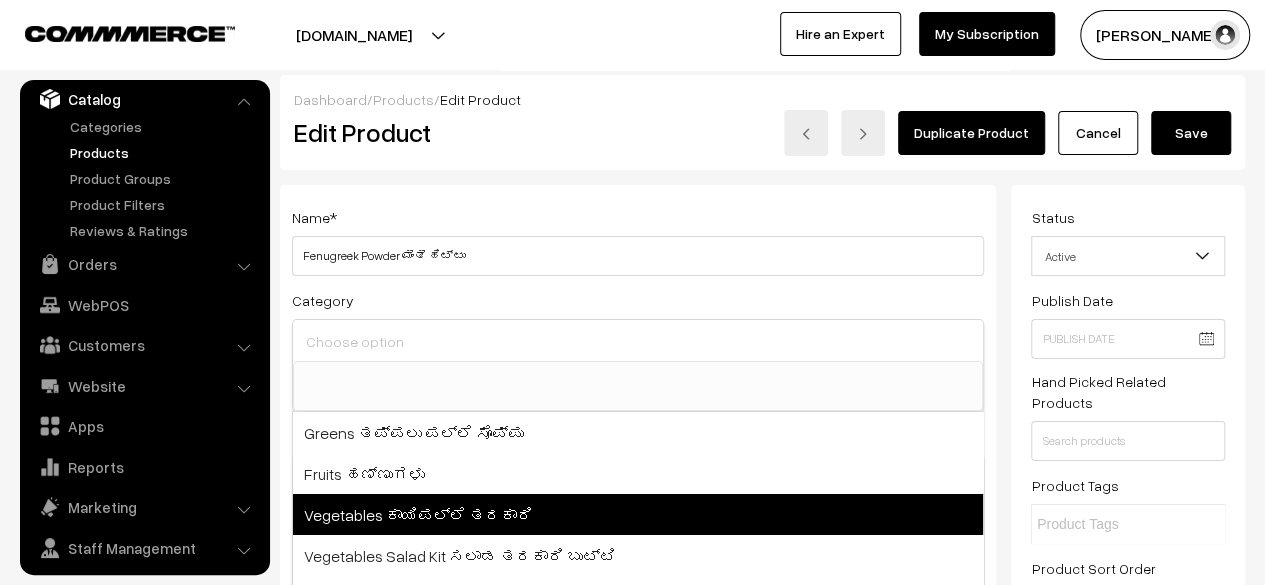 scroll, scrollTop: 90, scrollLeft: 0, axis: vertical 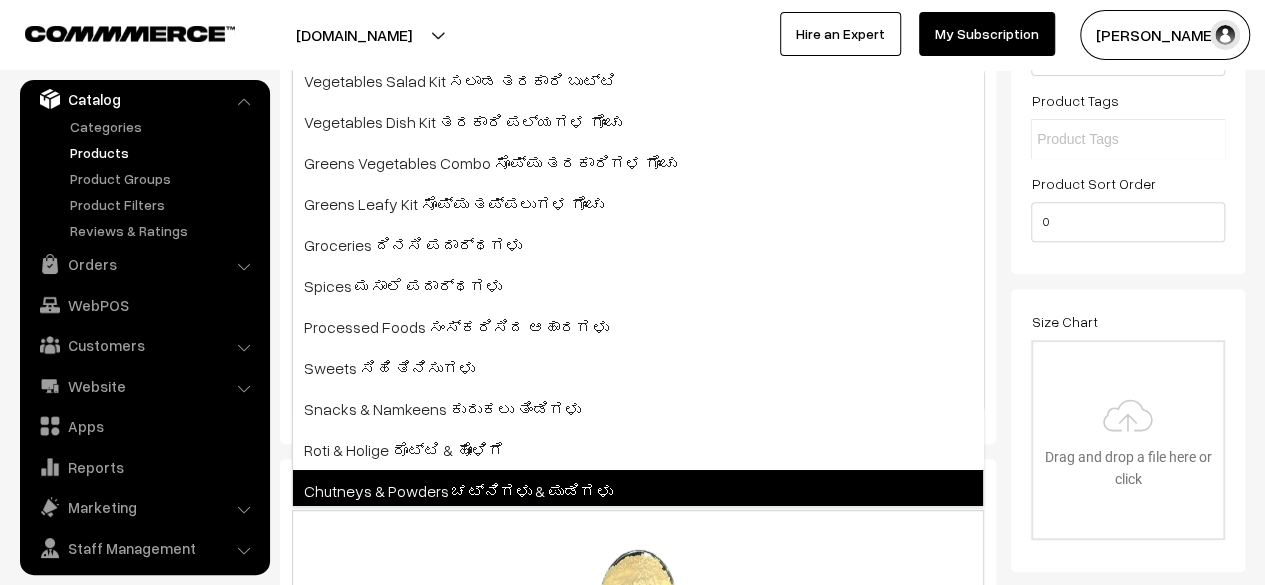 click on "Chutneys & Powders ಚಟ್ನಿಗಳು & ಪುಡಿಗಳು" at bounding box center (638, 490) 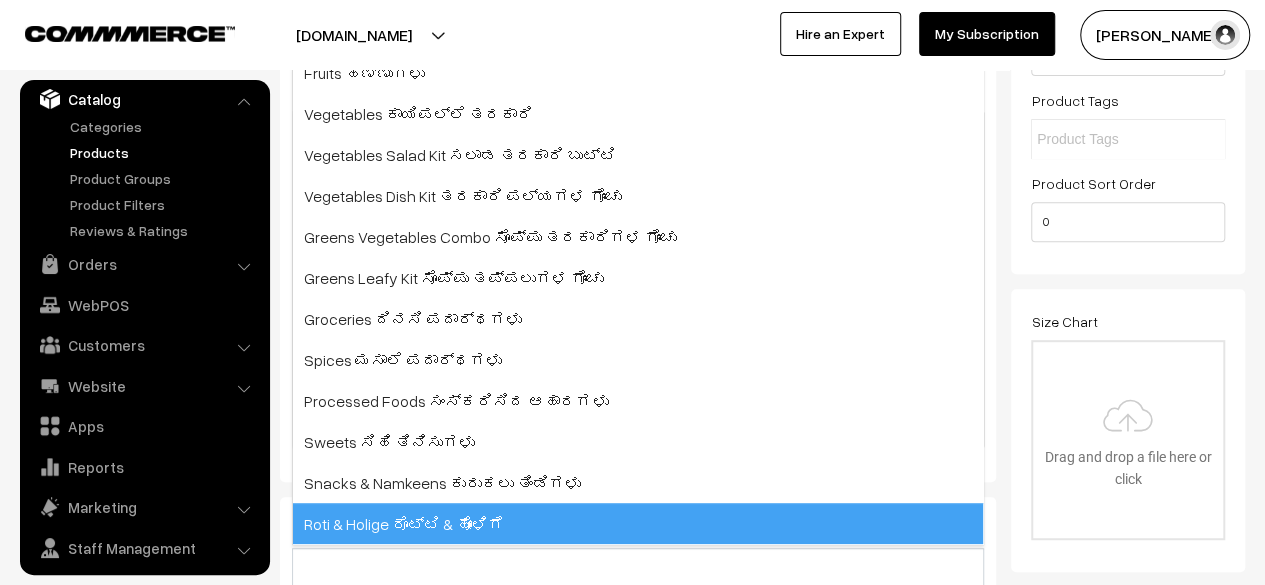 scroll, scrollTop: 422, scrollLeft: 0, axis: vertical 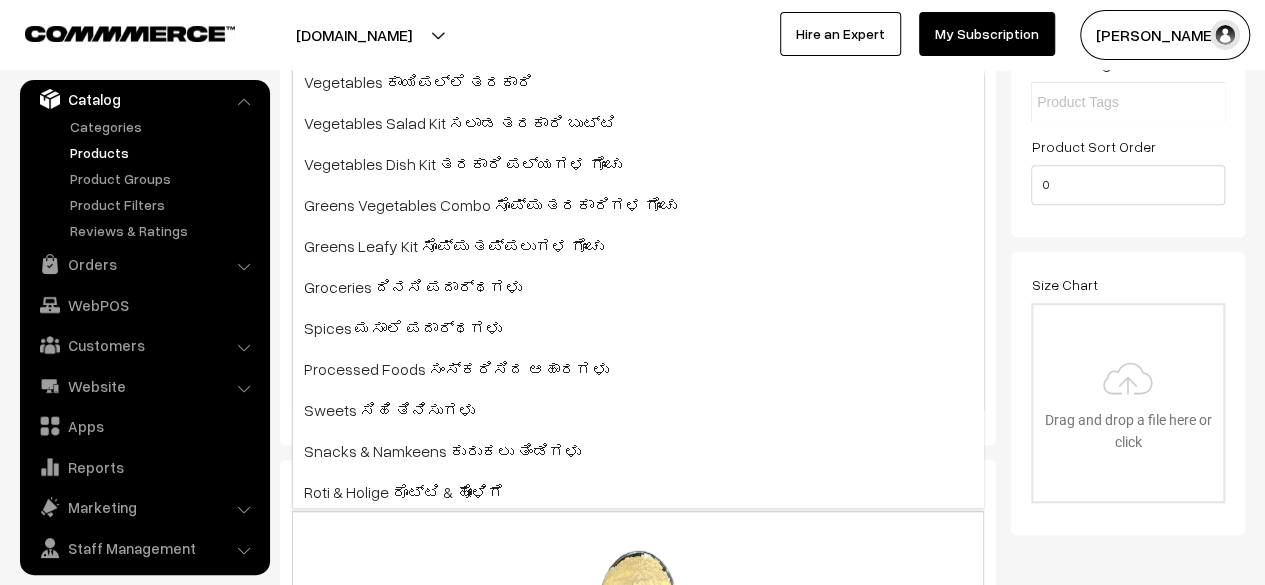 click on "Name  *
Fenugreek Powder ಮೆಂತೆ ಹಿಟ್ಟು
Category
Chutneys & Powders ಚಟ್ನಿಗಳು & ಪುಡಿಗಳು ×
Greens ತಪ್ಪಲು ಪಲ್ಲೆ ಸೊಪ್ಪು
Fruits ಹಣ್ಣುಗಳು
Vegetables ಕಾಯಿಪಲ್ಲೆ ತರಕಾರಿ
Vegetables Salad Kit ಸಲಾಡ ತರಕಾರಿ  ಬುಟ್ಟಿ
Spices ಮಸಾಲೆ ಪದಾರ್ಥಗಳು" at bounding box center [638, 897] 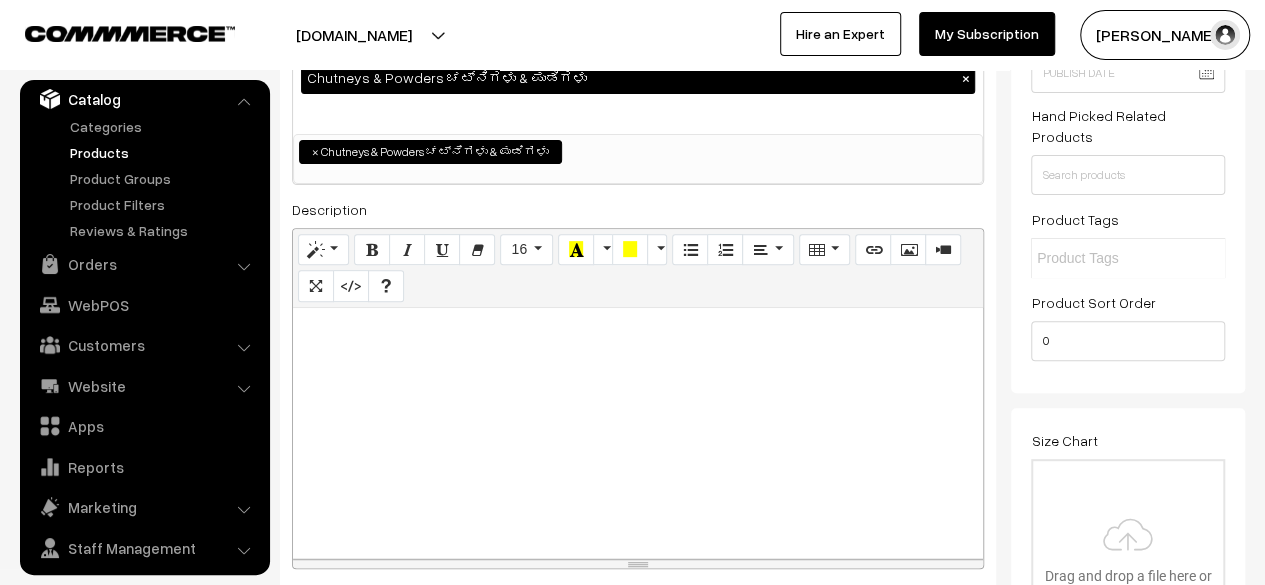 scroll, scrollTop: 0, scrollLeft: 0, axis: both 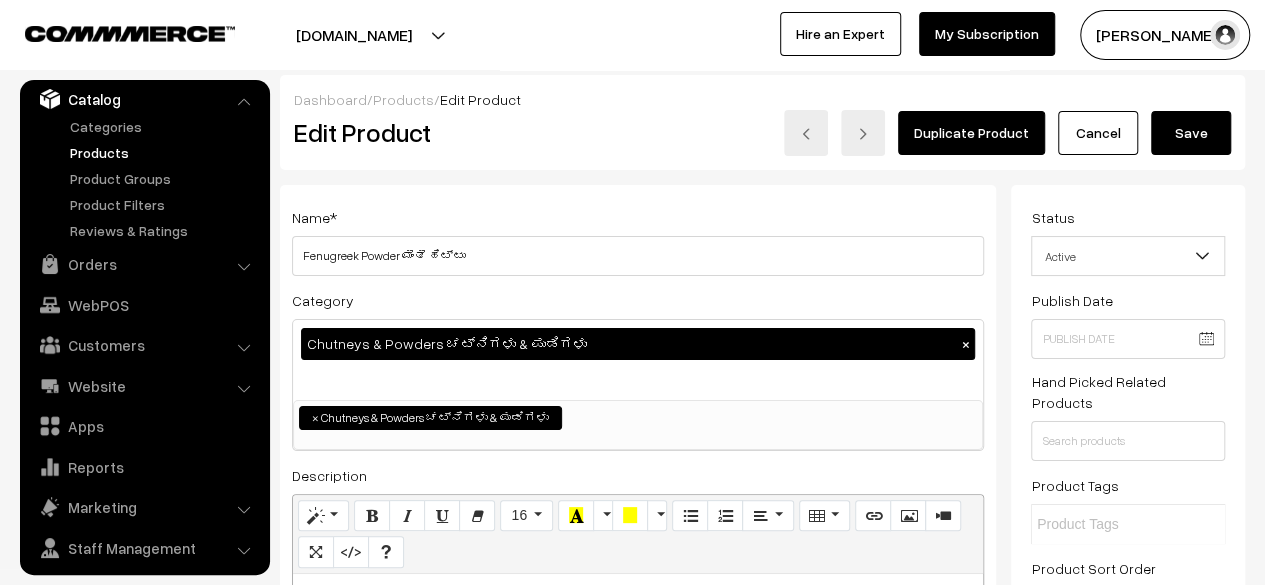 click on "Save" at bounding box center (1191, 133) 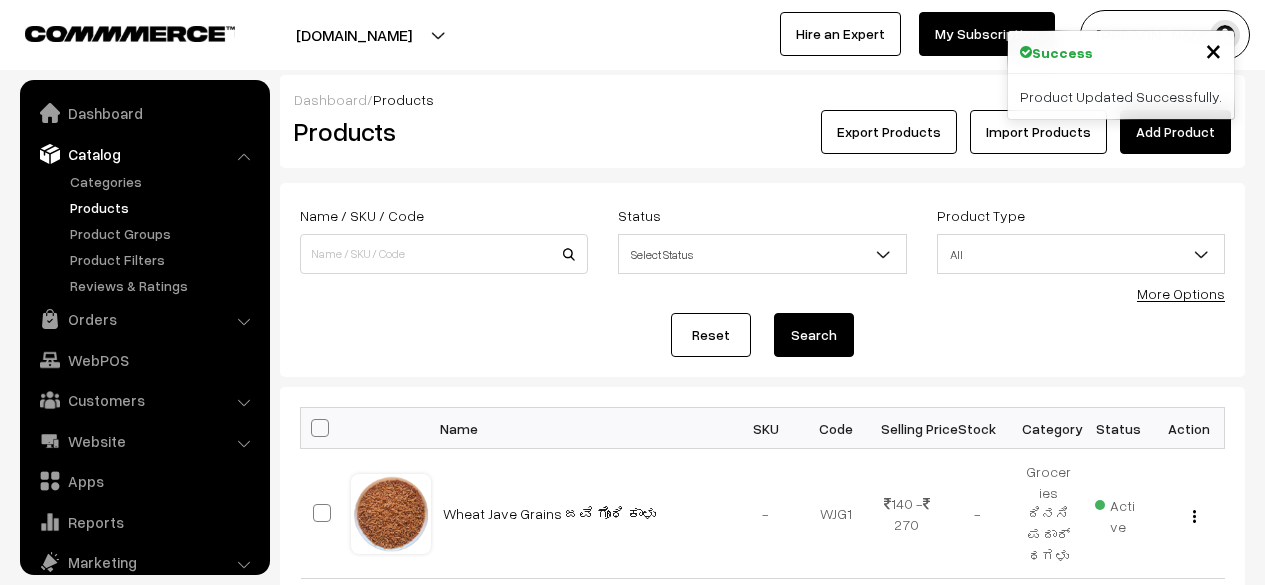 scroll, scrollTop: 0, scrollLeft: 0, axis: both 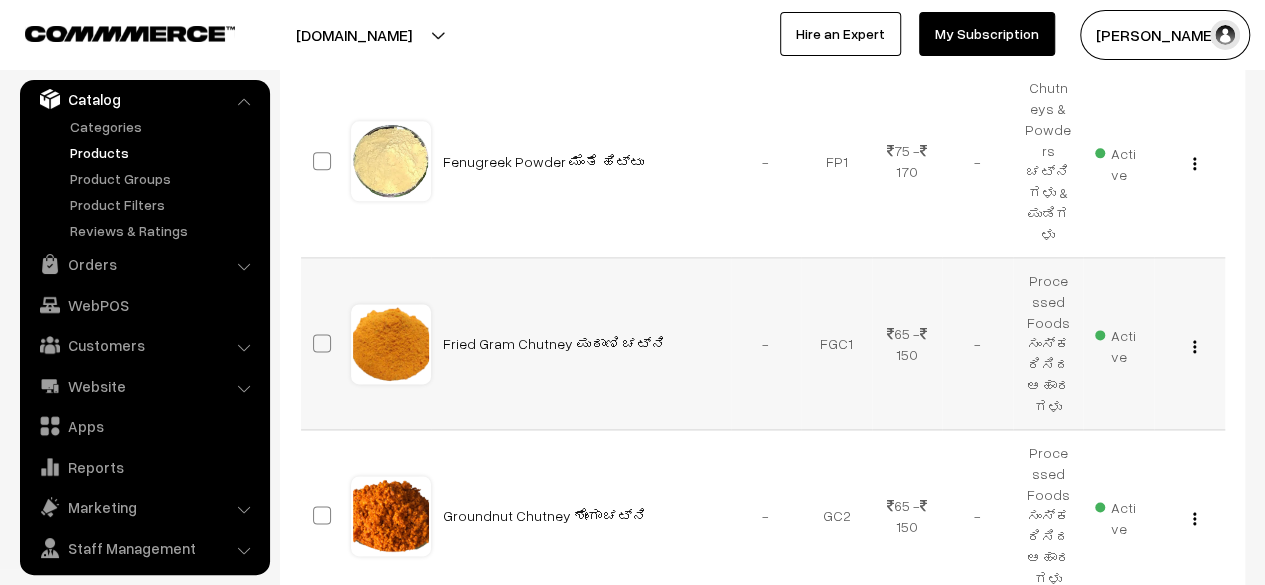 click at bounding box center (1194, 346) 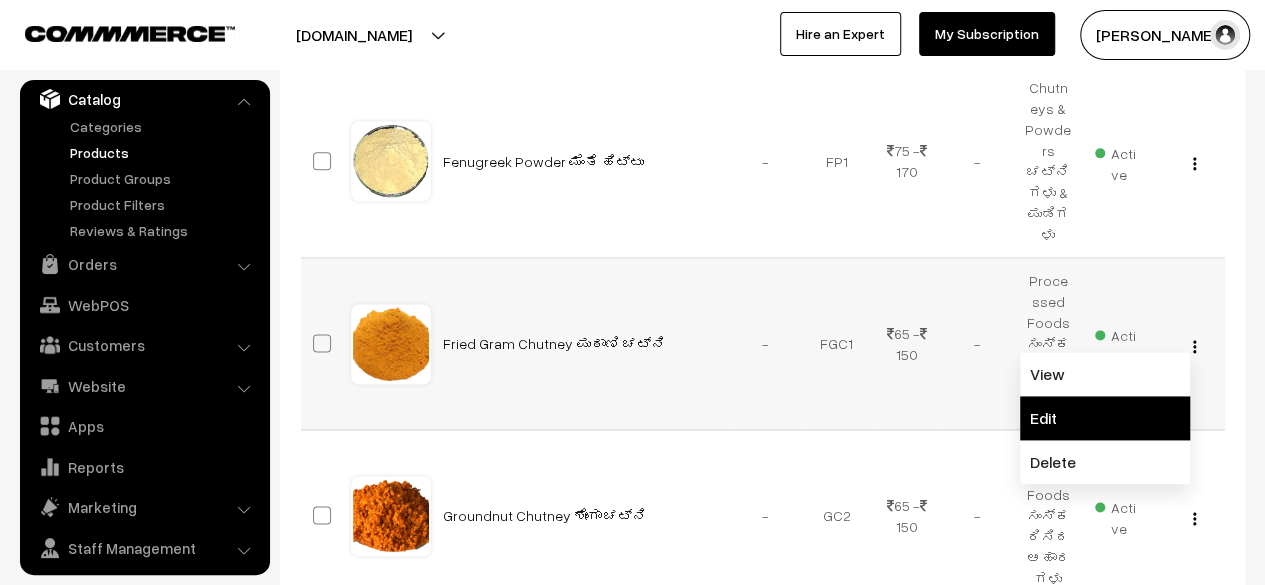 click on "Edit" at bounding box center (1105, 418) 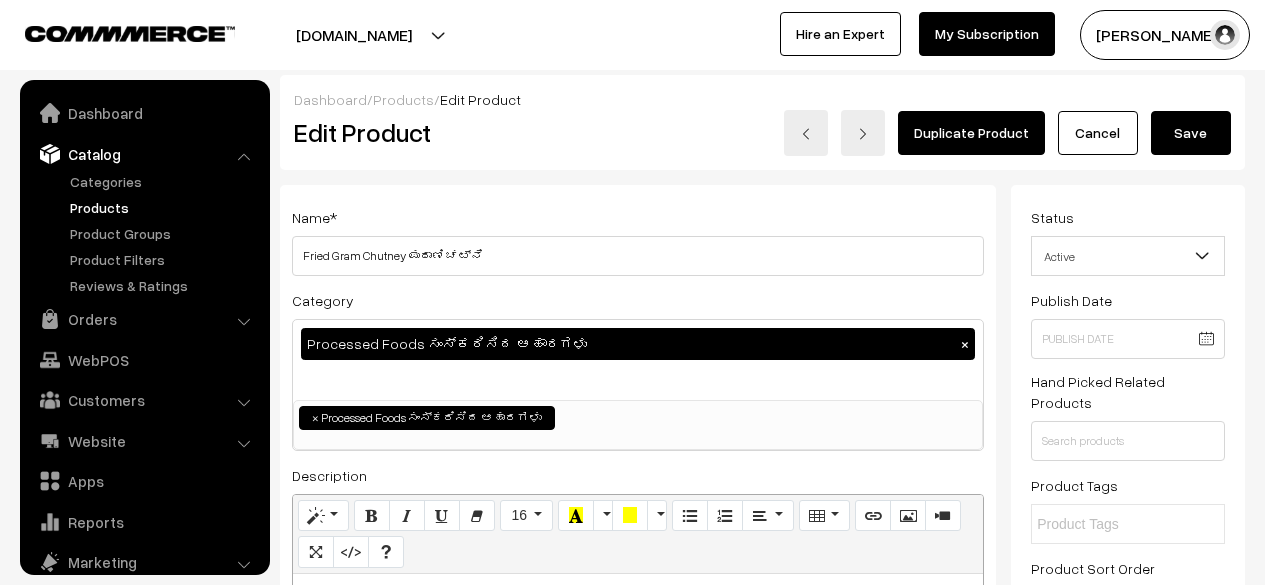 scroll, scrollTop: 0, scrollLeft: 0, axis: both 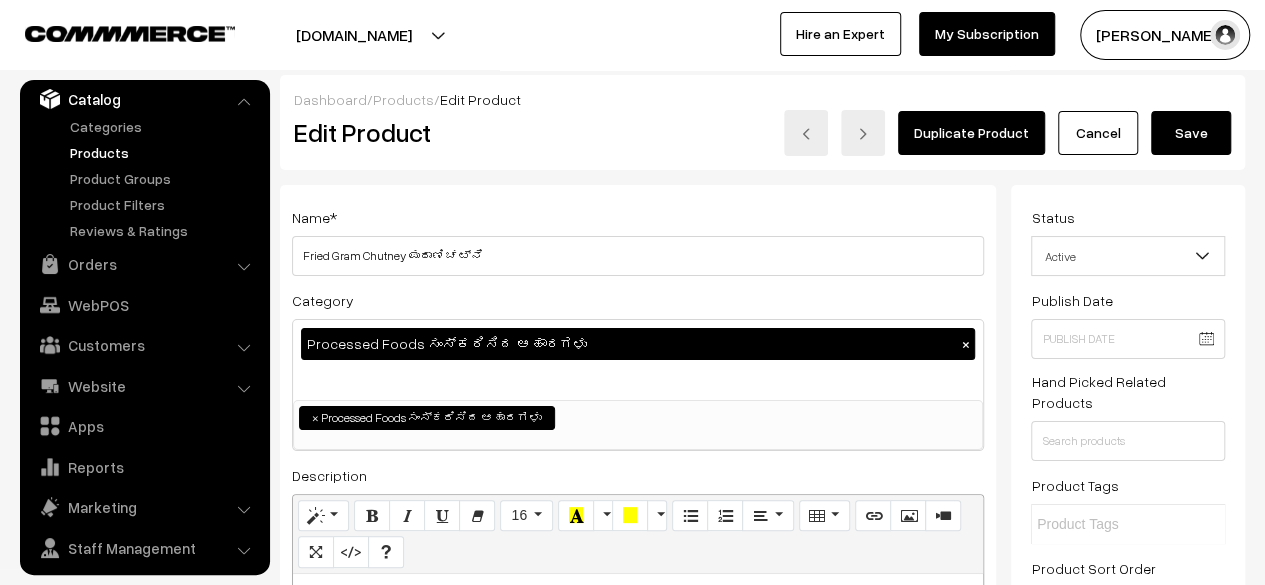 click on "×" at bounding box center (965, 344) 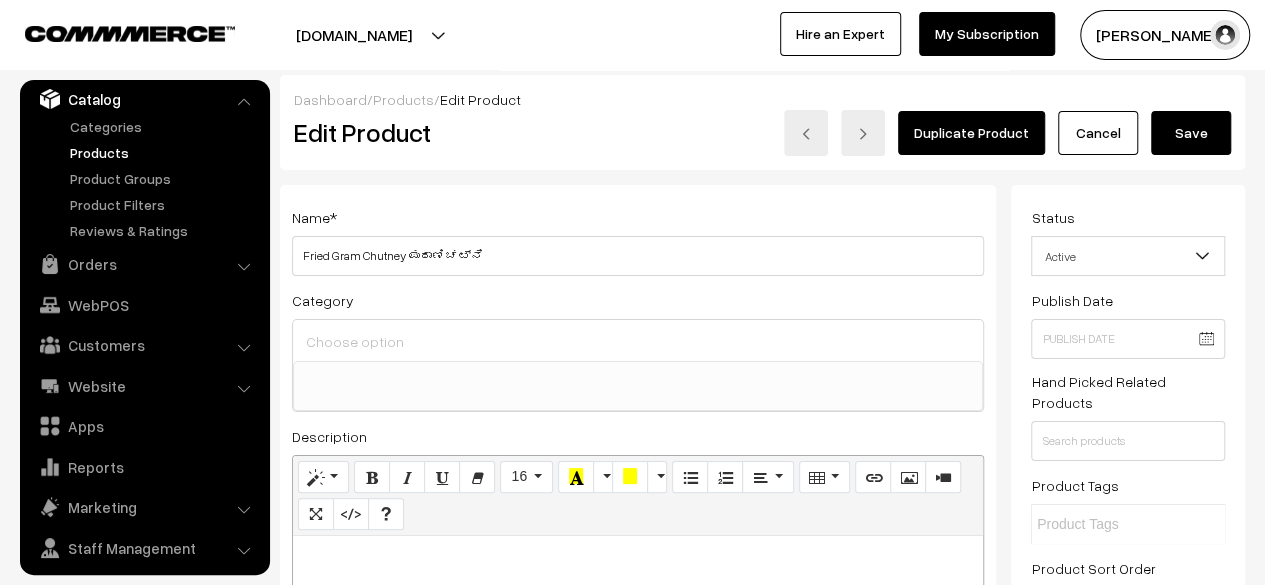 scroll, scrollTop: 134, scrollLeft: 0, axis: vertical 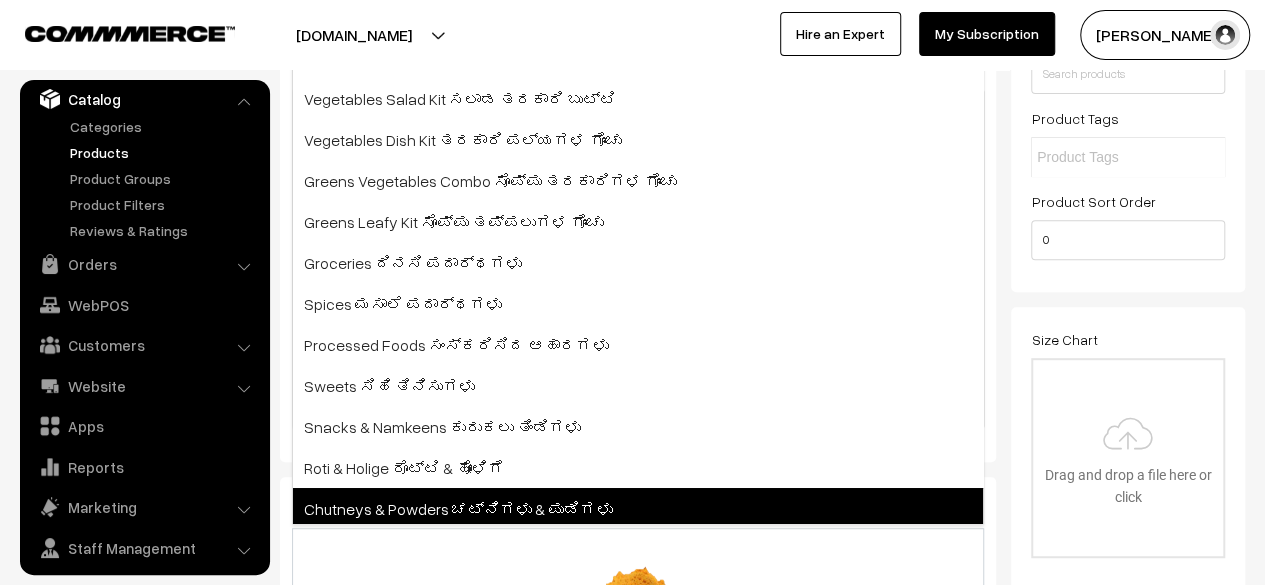 click on "Chutneys & Powders ಚಟ್ನಿಗಳು & ಪುಡಿಗಳು" at bounding box center (638, 508) 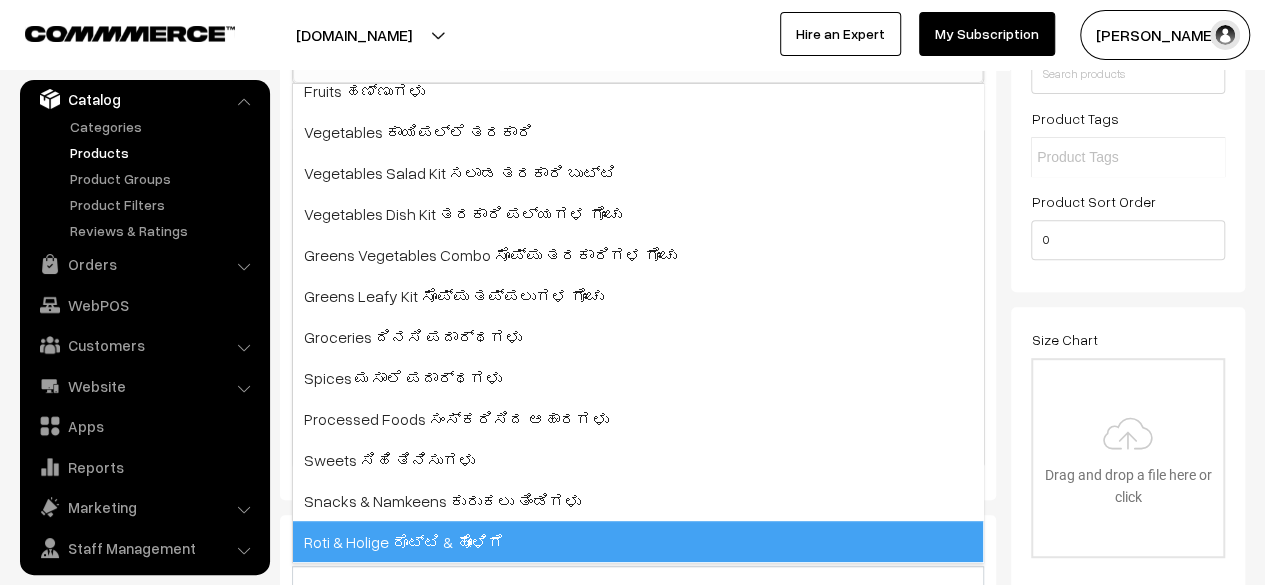 select on "15" 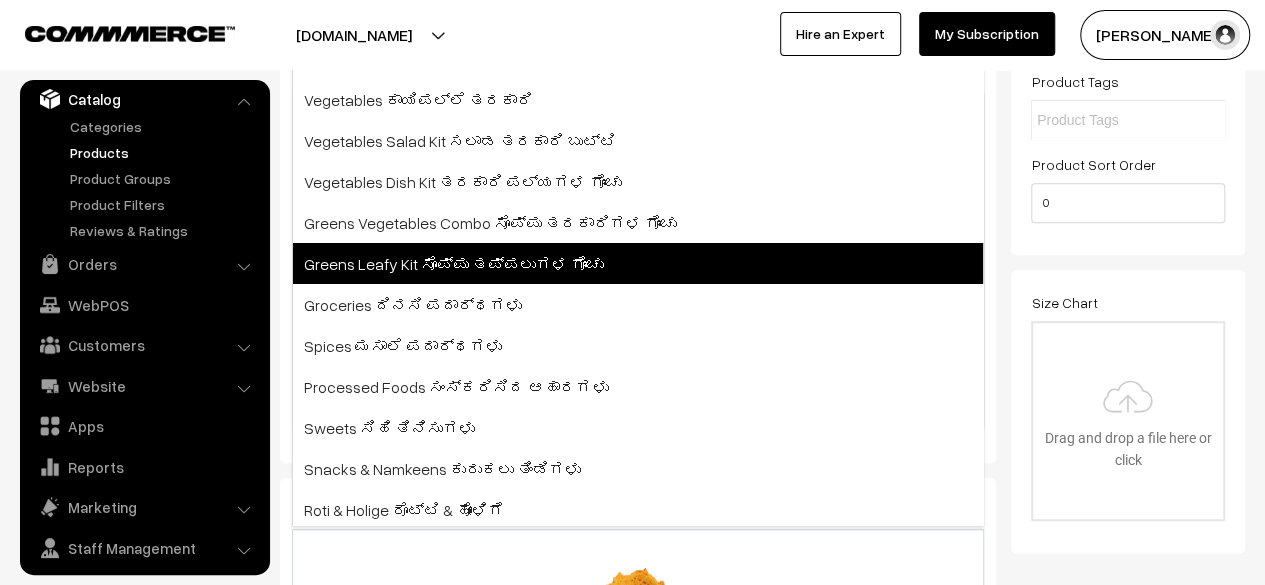 scroll, scrollTop: 0, scrollLeft: 0, axis: both 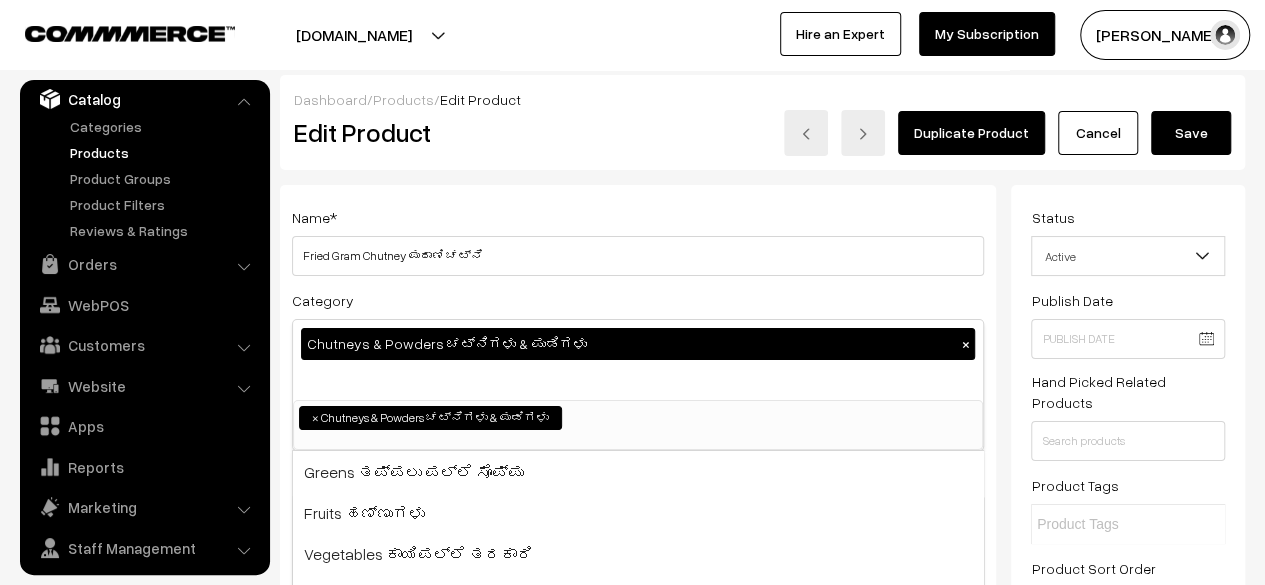 click on "Save" at bounding box center [1191, 133] 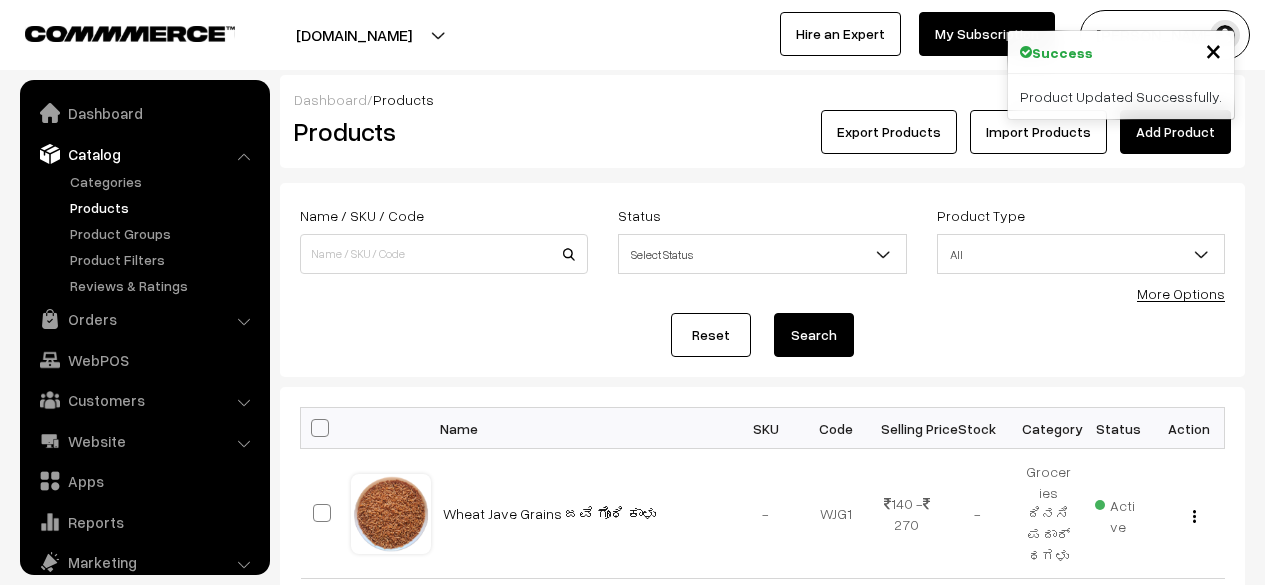 scroll, scrollTop: 0, scrollLeft: 0, axis: both 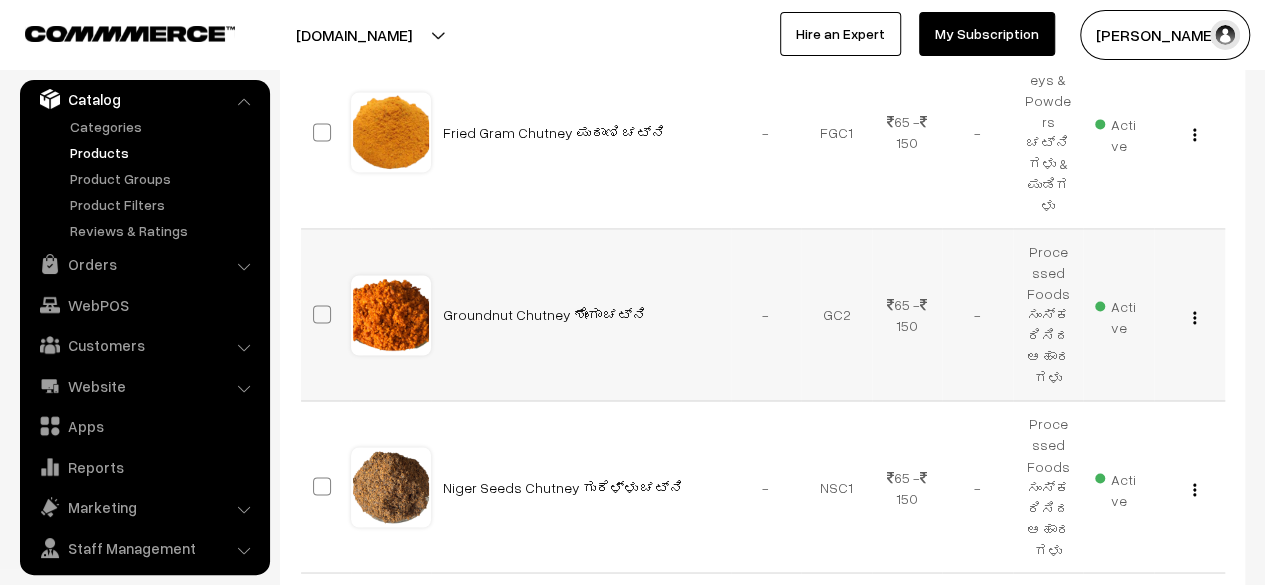 click at bounding box center [1194, 317] 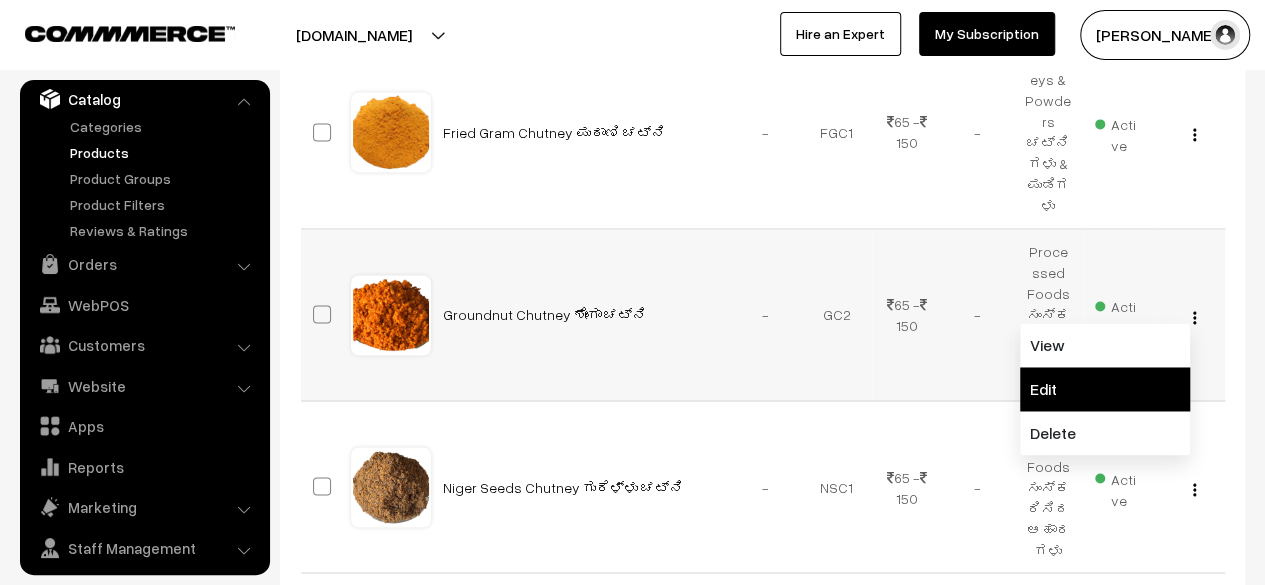 click on "Edit" at bounding box center (1105, 389) 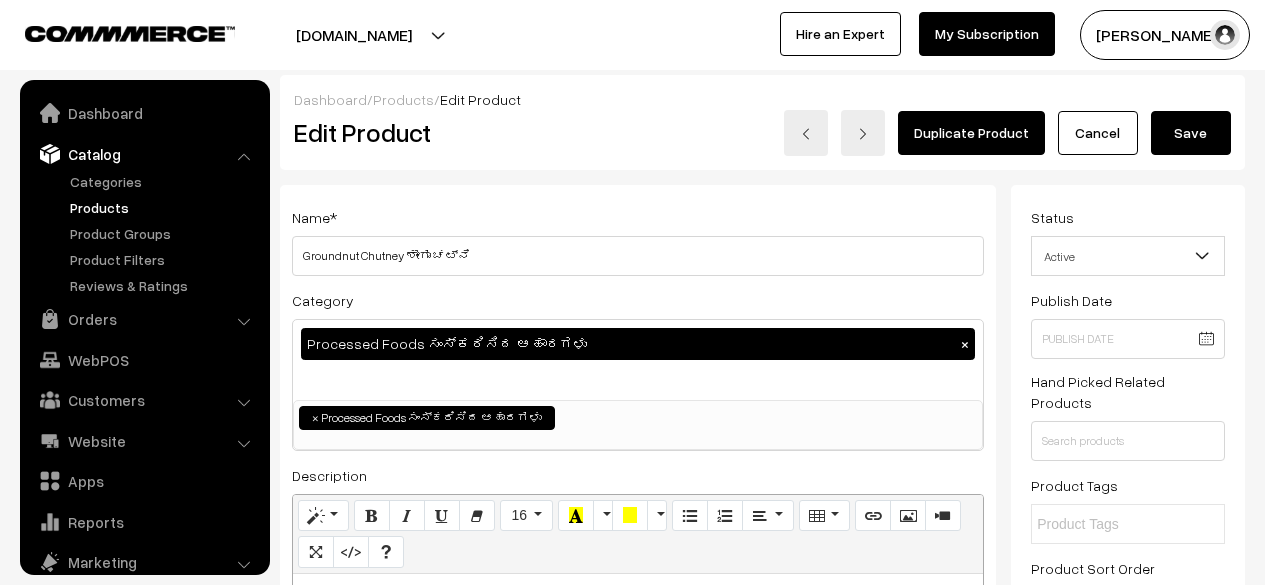 scroll, scrollTop: 0, scrollLeft: 0, axis: both 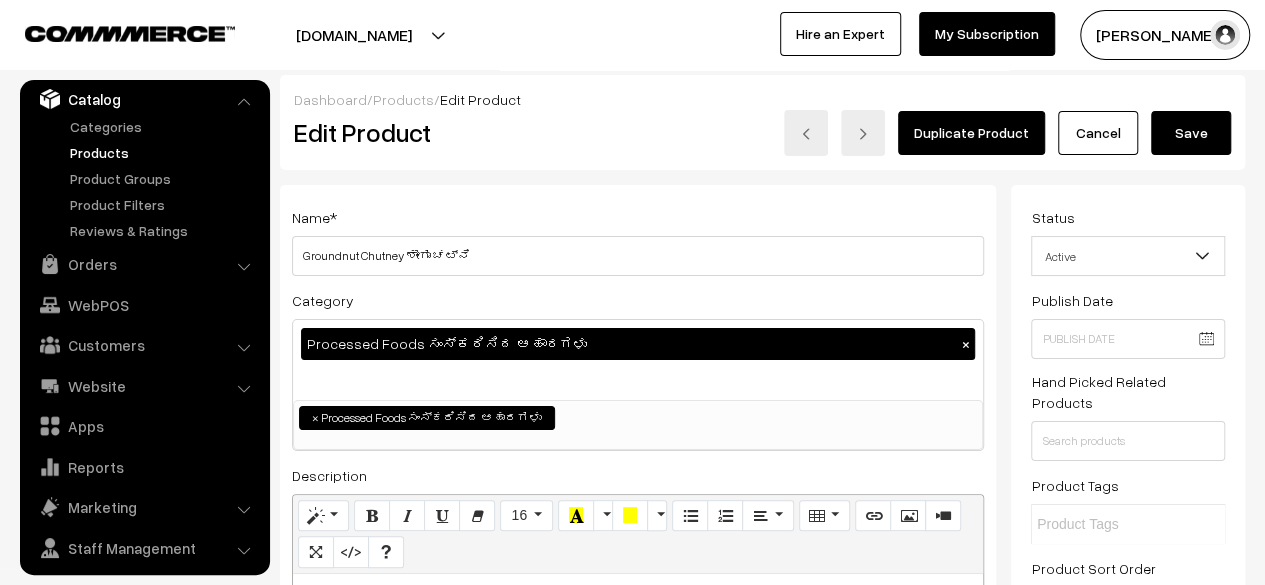 click on "×" at bounding box center [965, 344] 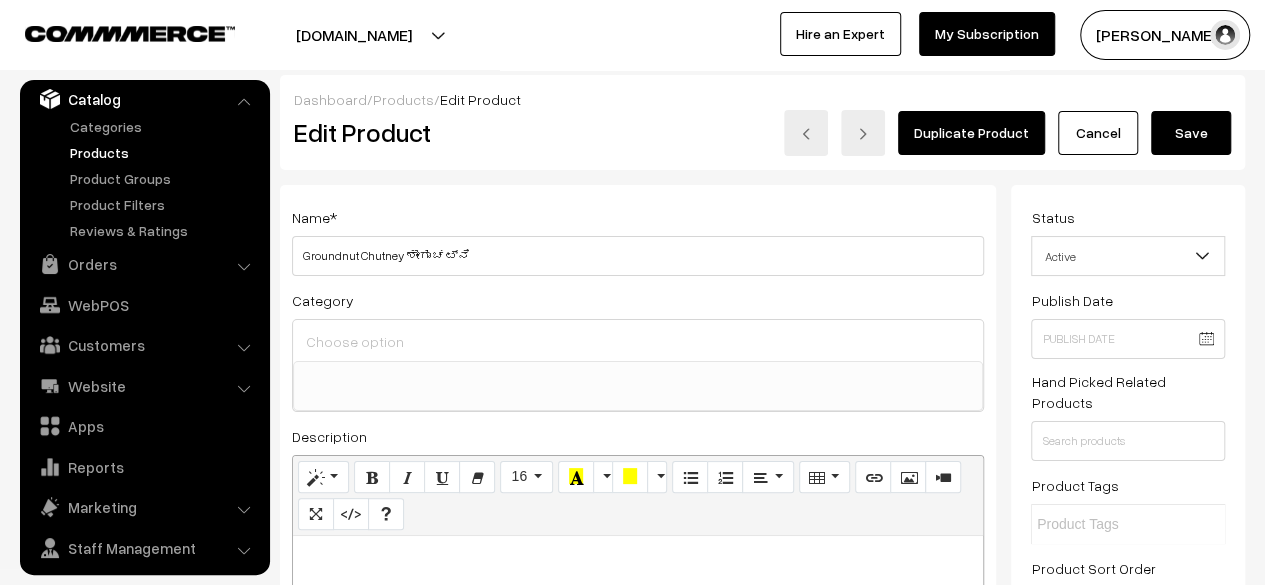 click at bounding box center (638, 342) 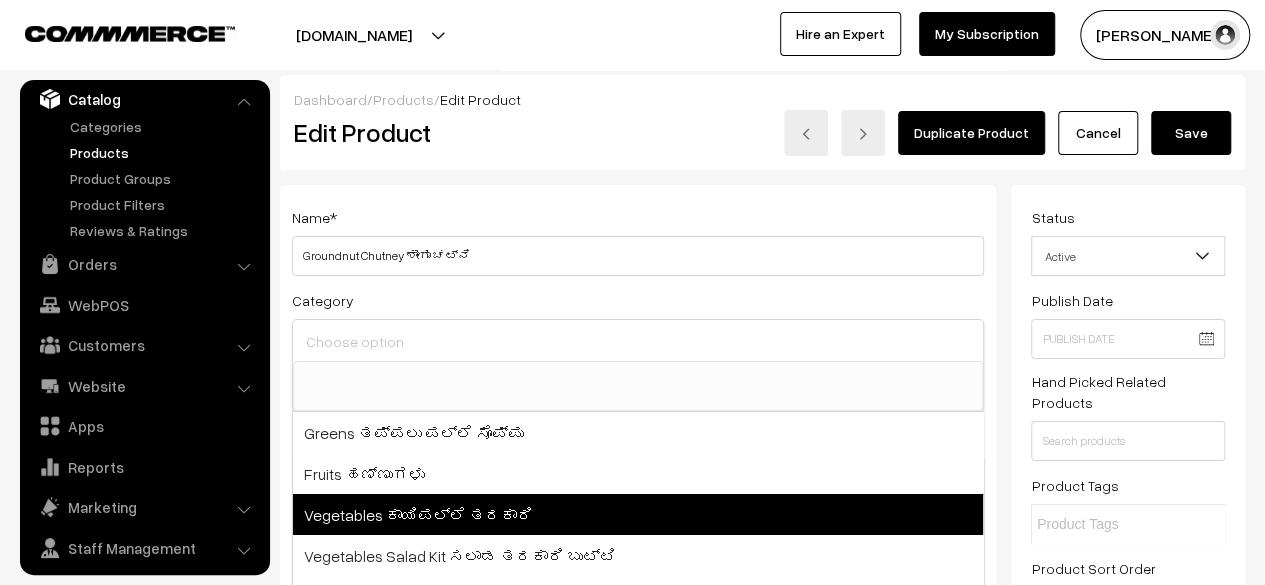 scroll, scrollTop: 90, scrollLeft: 0, axis: vertical 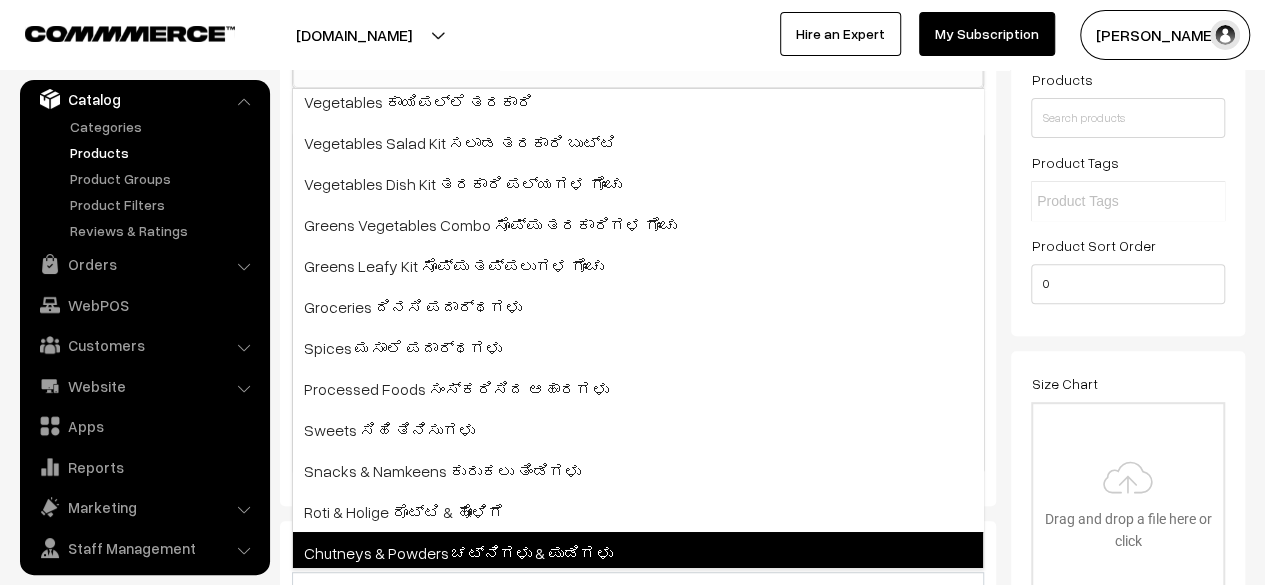 click on "Chutneys & Powders ಚಟ್ನಿಗಳು & ಪುಡಿಗಳು" at bounding box center [638, 552] 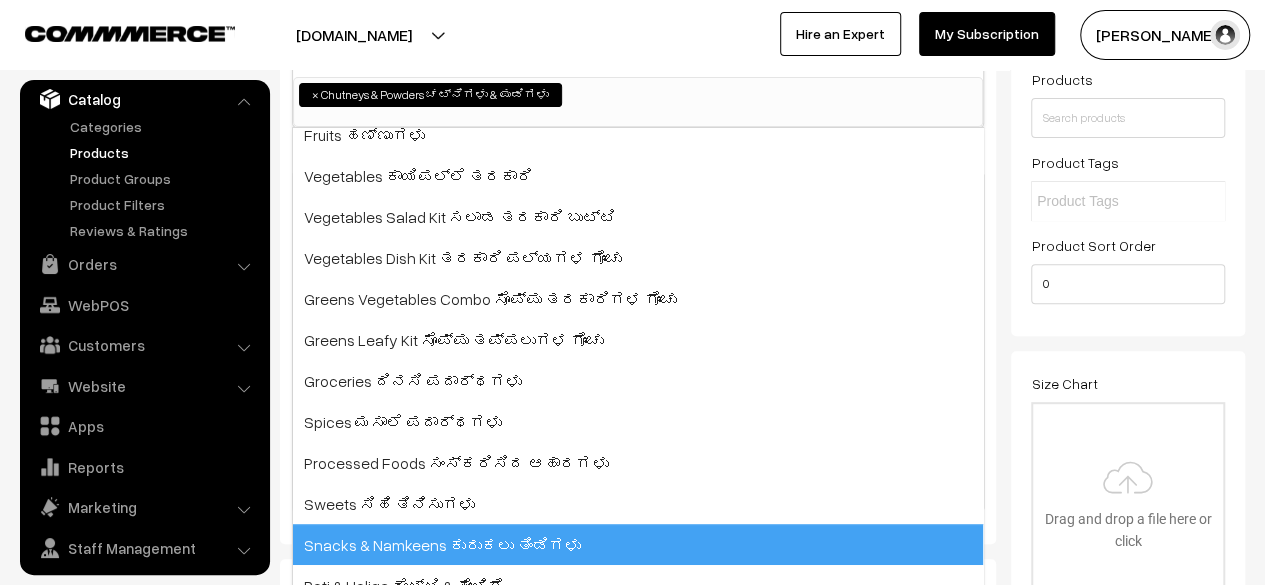 scroll, scrollTop: 50, scrollLeft: 0, axis: vertical 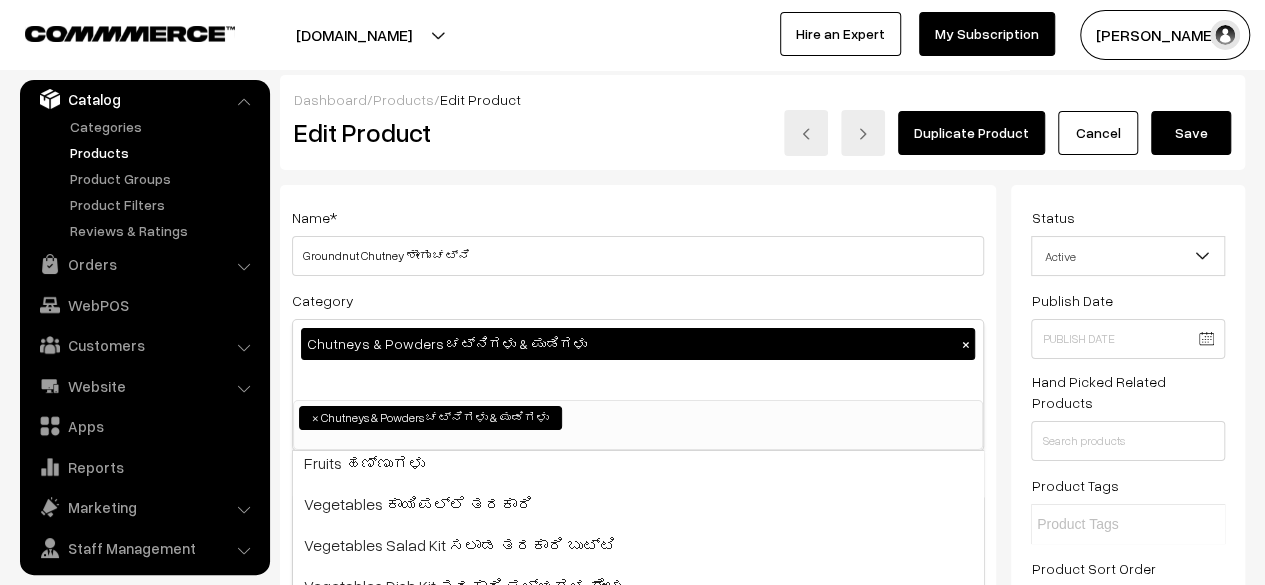click on "Save" at bounding box center [1191, 133] 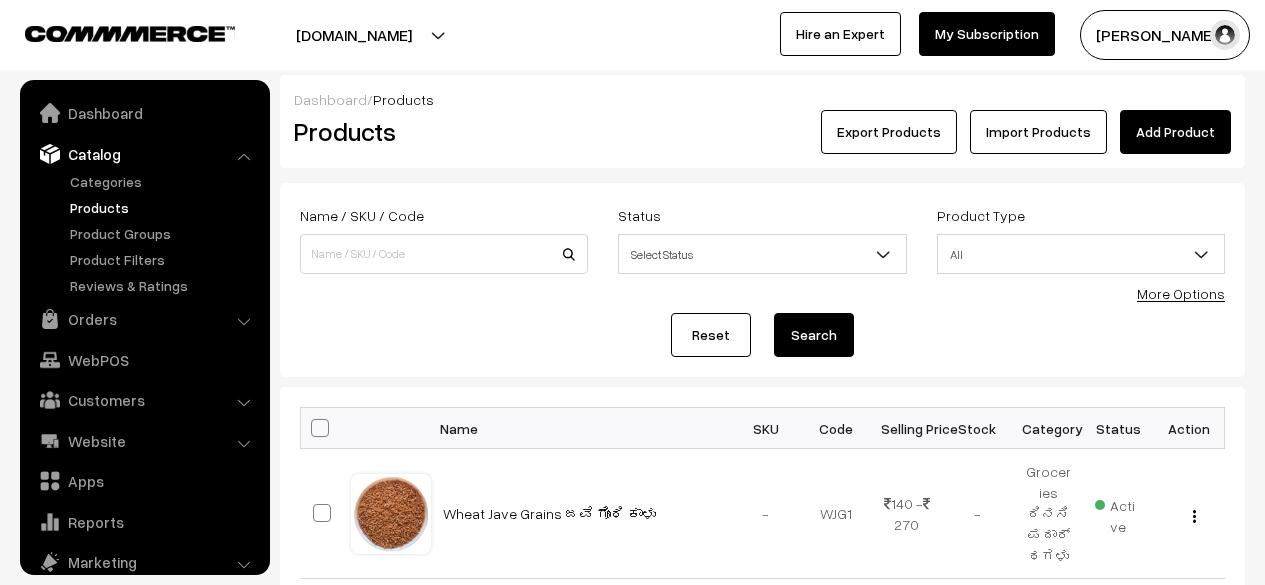 scroll, scrollTop: 0, scrollLeft: 0, axis: both 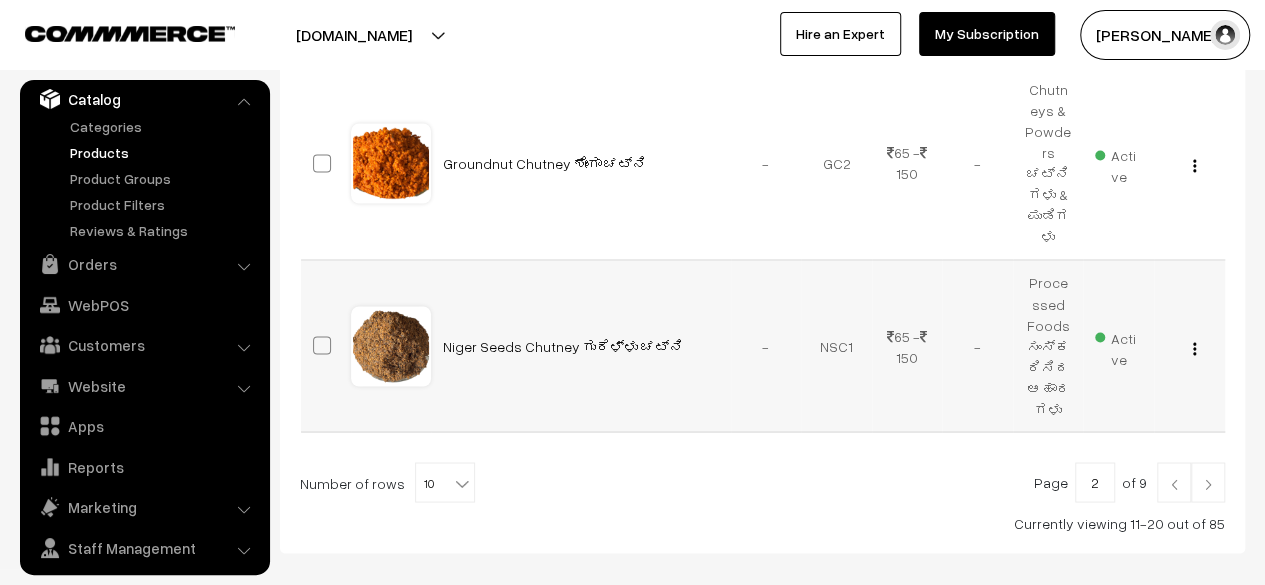 click at bounding box center [1194, 348] 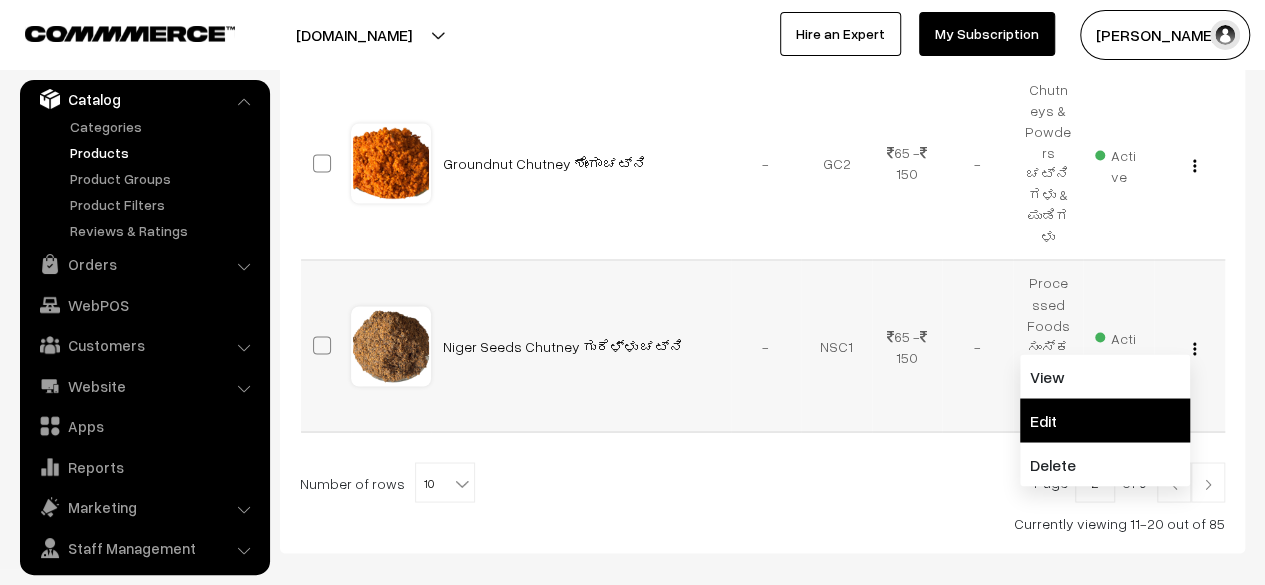 click on "Edit" at bounding box center (1105, 420) 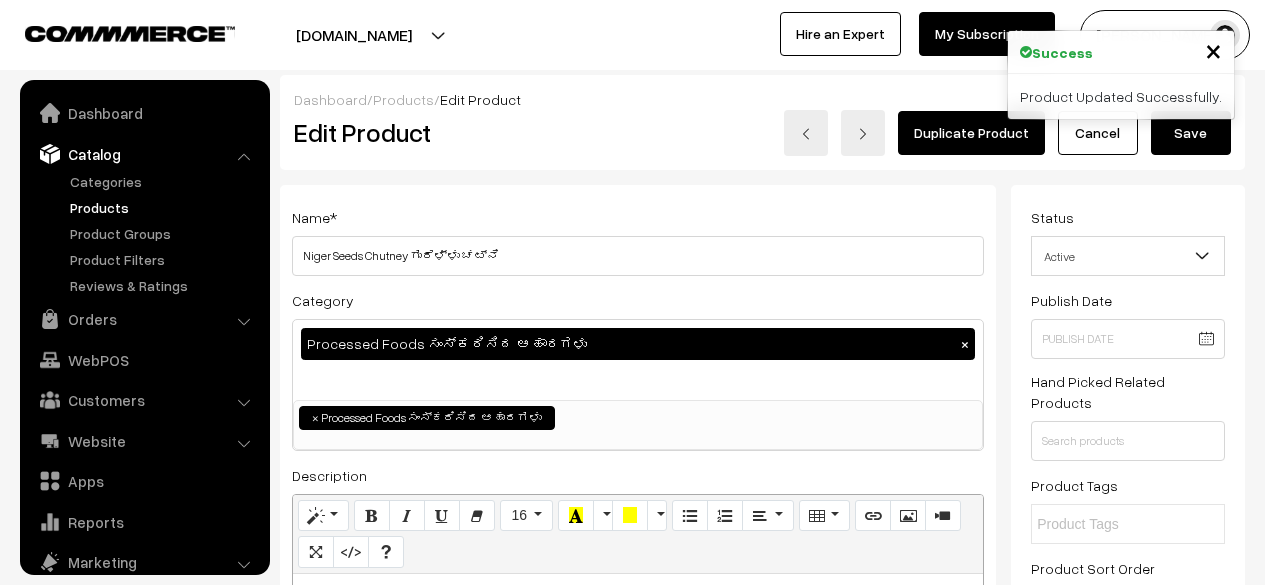 scroll, scrollTop: 0, scrollLeft: 0, axis: both 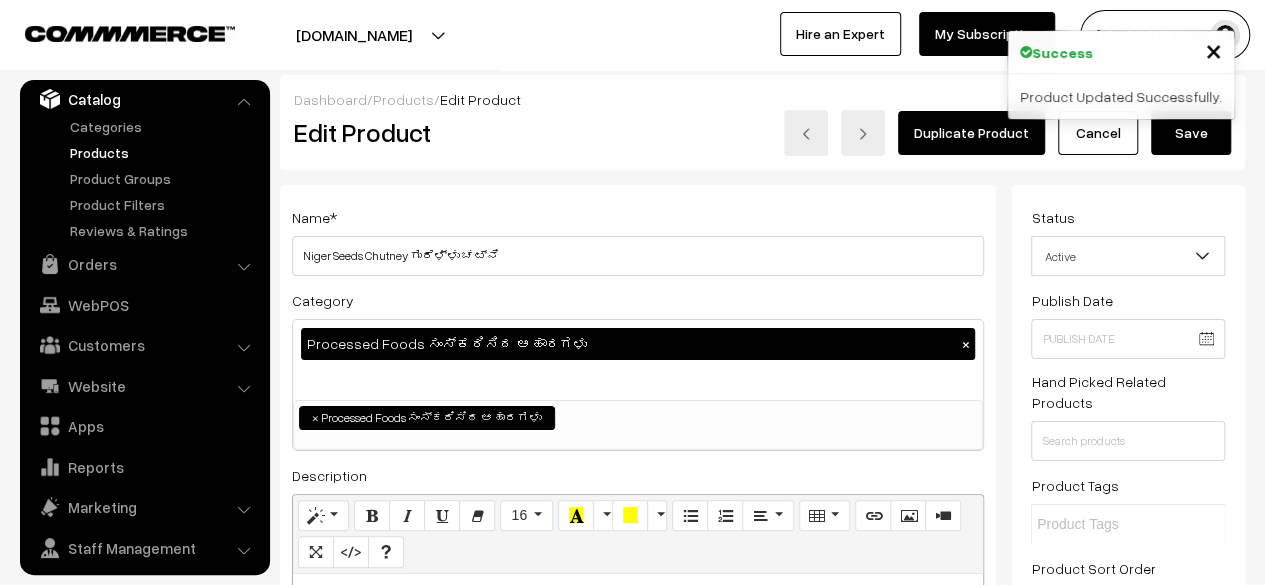 click on "×" at bounding box center [965, 344] 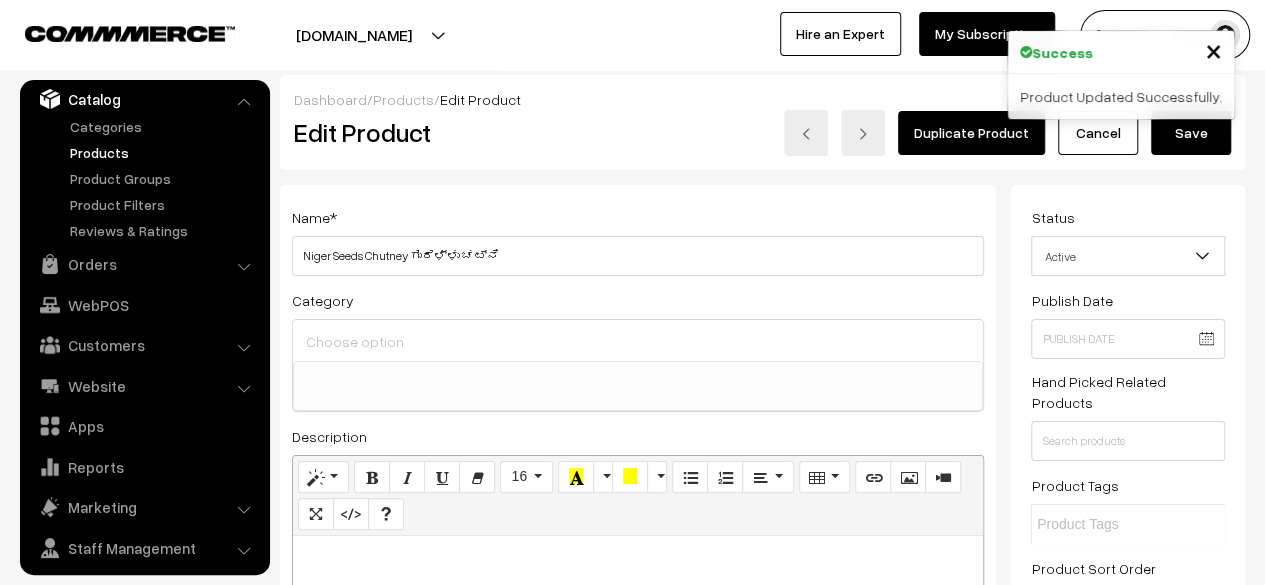 scroll, scrollTop: 134, scrollLeft: 0, axis: vertical 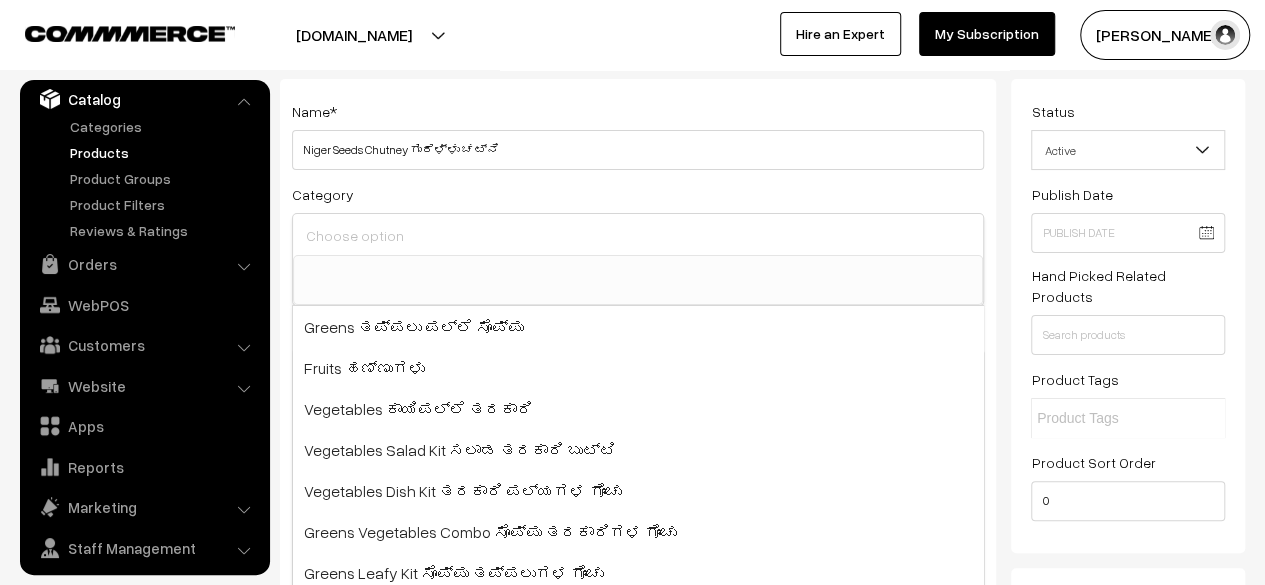 click at bounding box center [638, 236] 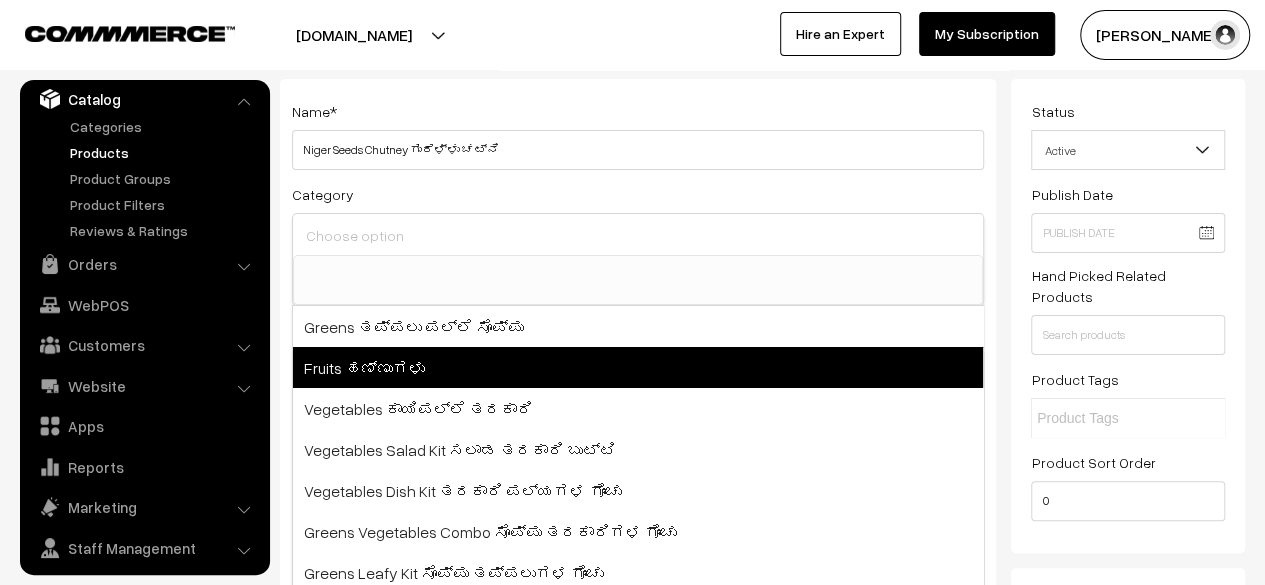 scroll, scrollTop: 90, scrollLeft: 0, axis: vertical 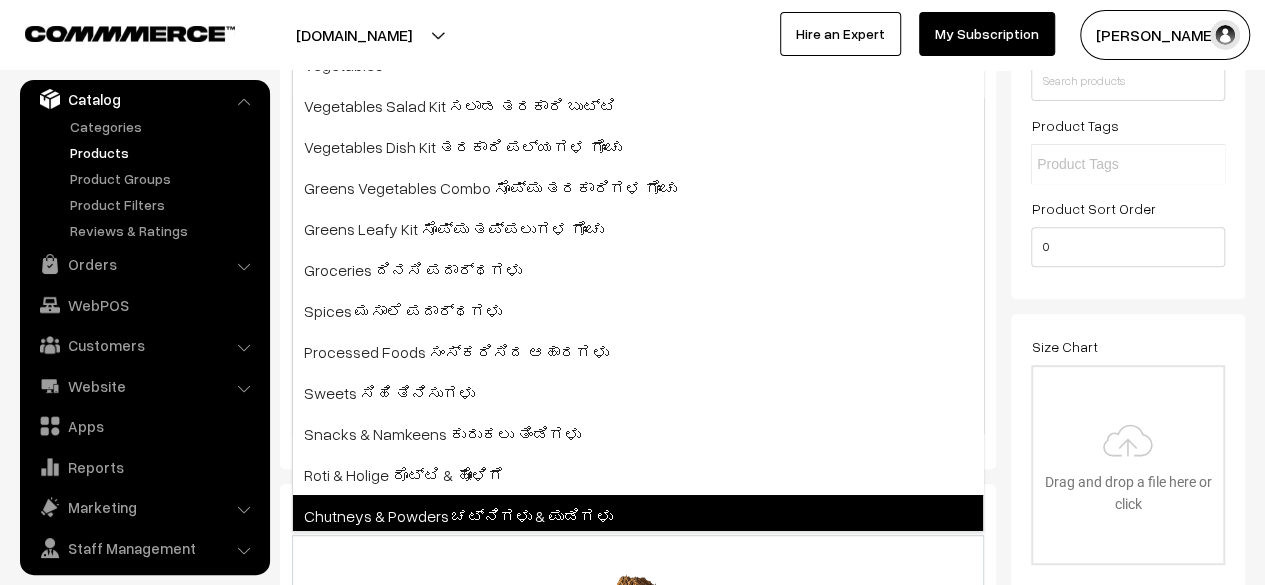 click on "Chutneys & Powders ಚಟ್ನಿಗಳು & ಪುಡಿಗಳು" at bounding box center (638, 515) 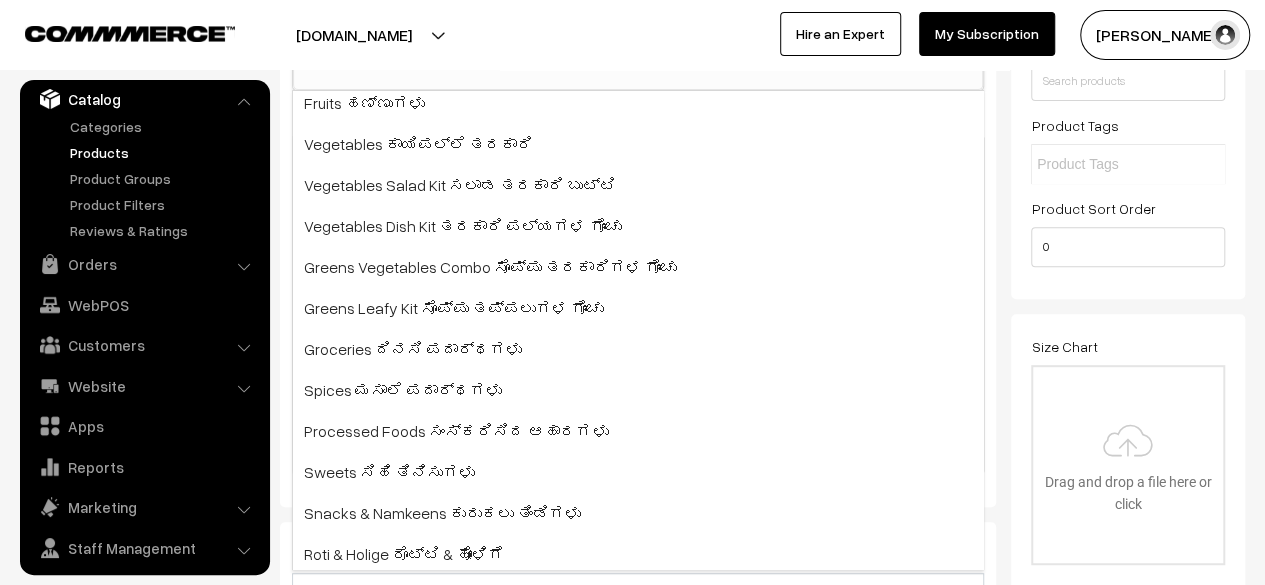 scroll, scrollTop: 0, scrollLeft: 0, axis: both 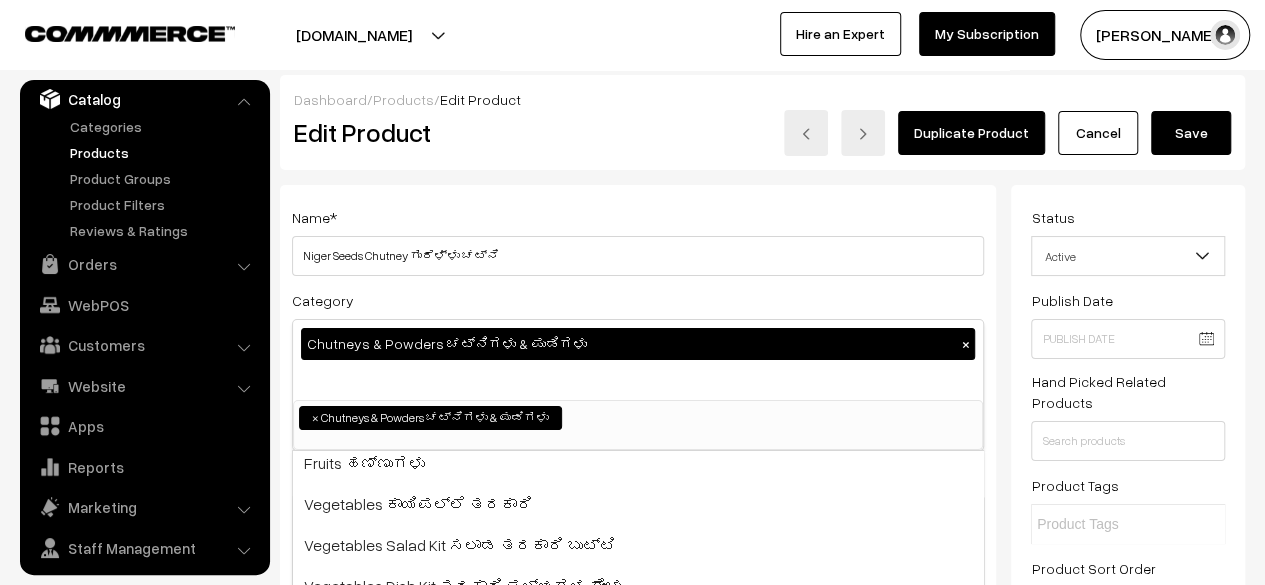 click on "Save" at bounding box center [1191, 133] 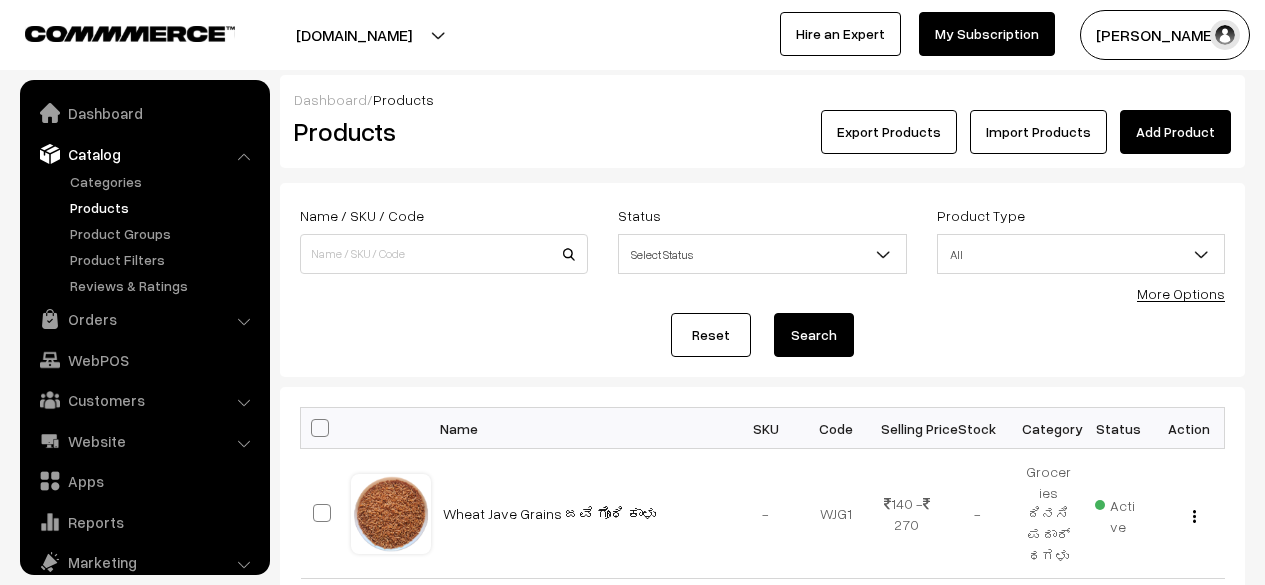 scroll, scrollTop: 0, scrollLeft: 0, axis: both 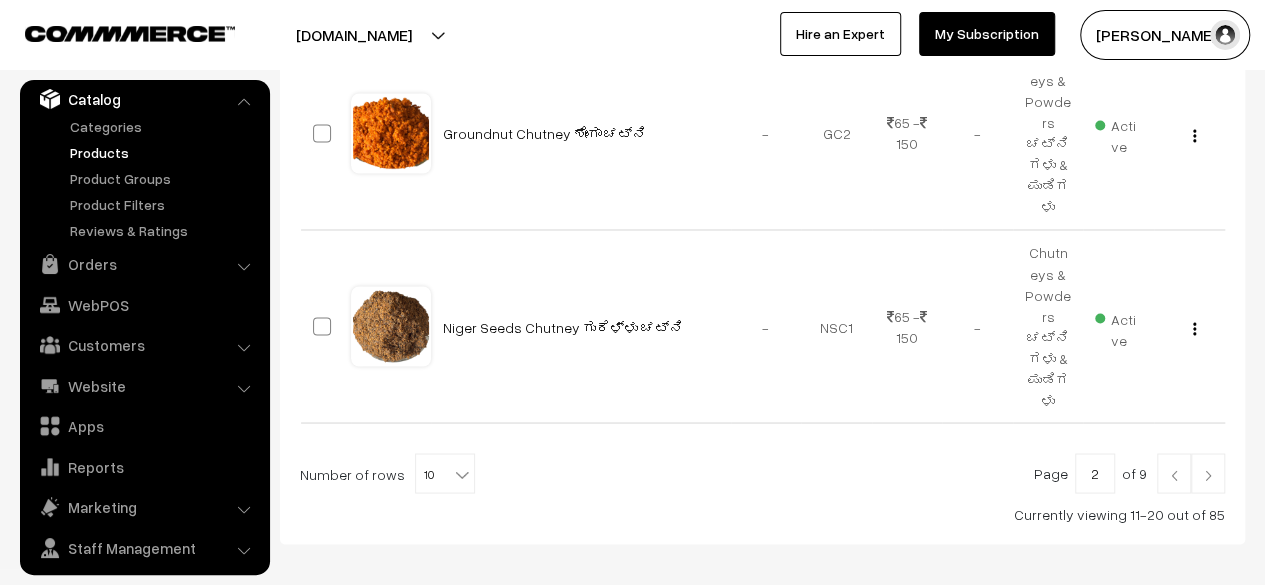 click at bounding box center [1208, 475] 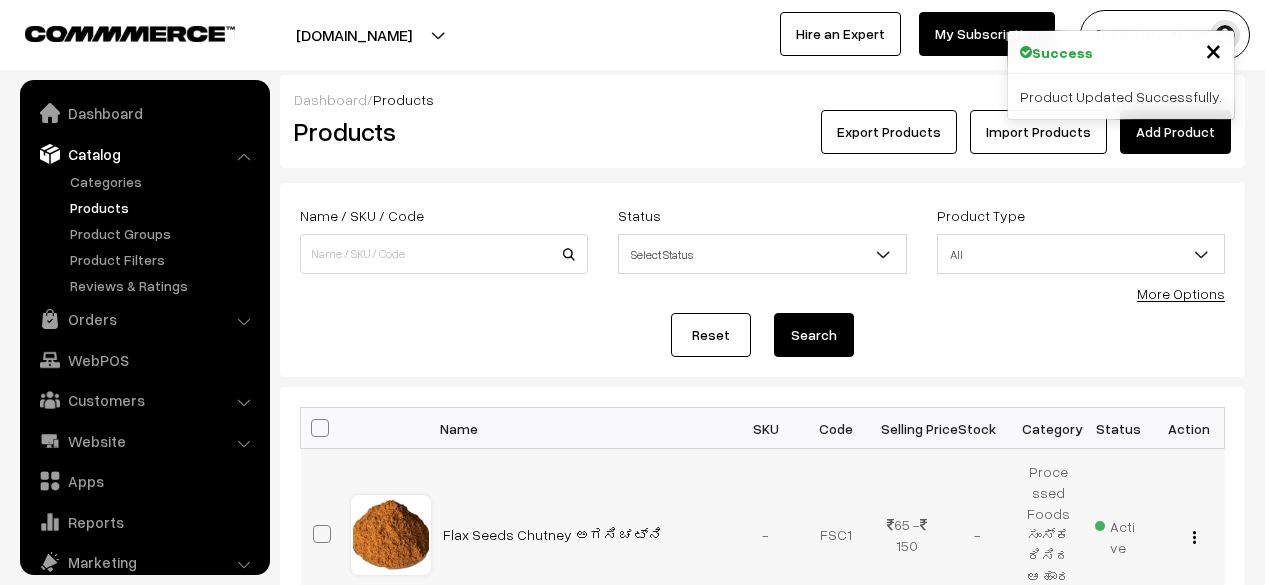 scroll, scrollTop: 0, scrollLeft: 0, axis: both 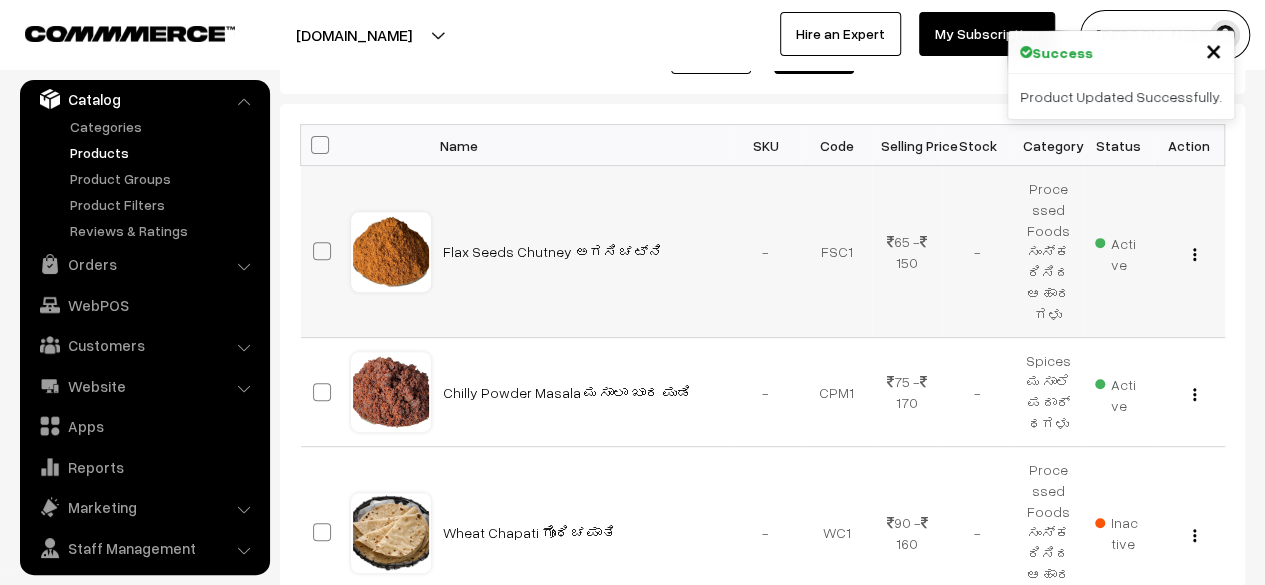 click at bounding box center (1194, 254) 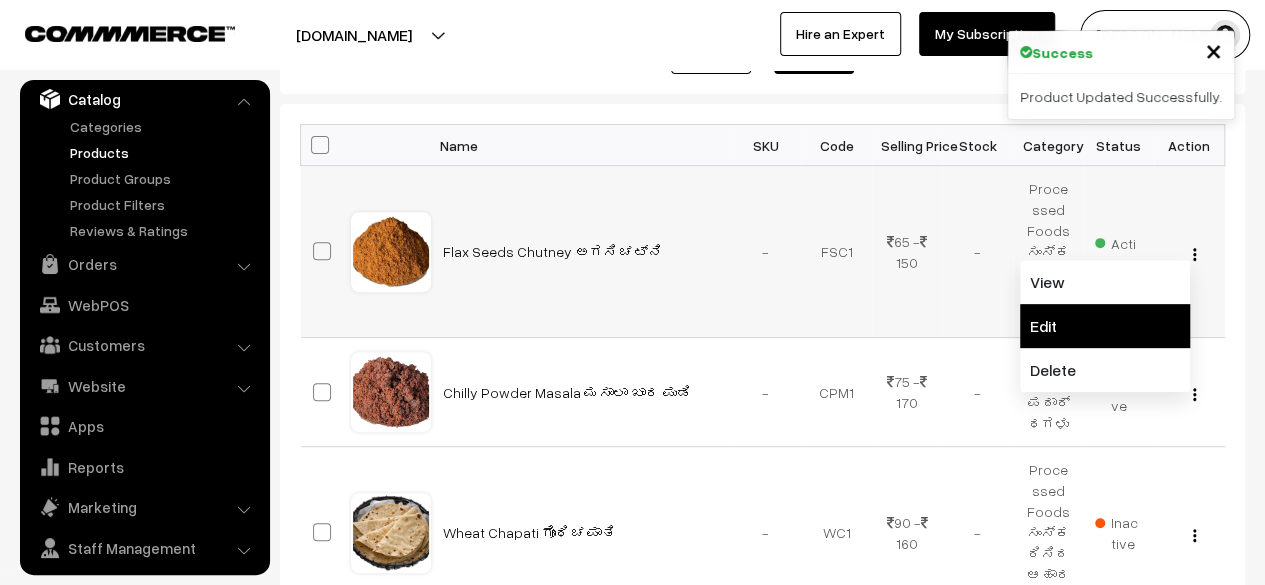 click on "Edit" at bounding box center (1105, 326) 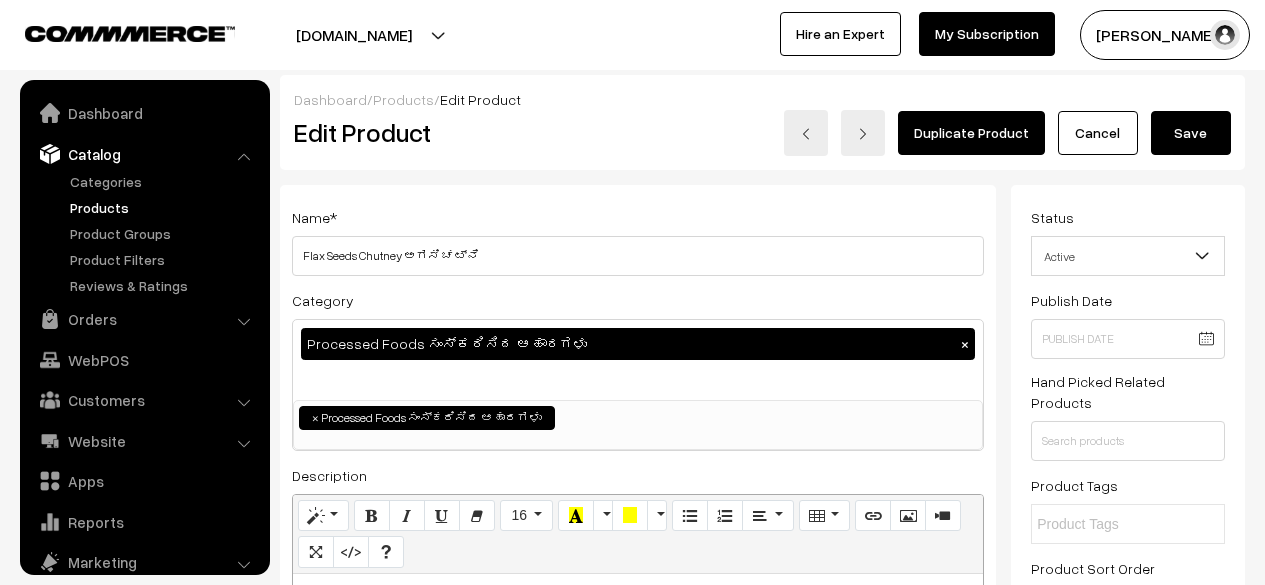 scroll, scrollTop: 0, scrollLeft: 0, axis: both 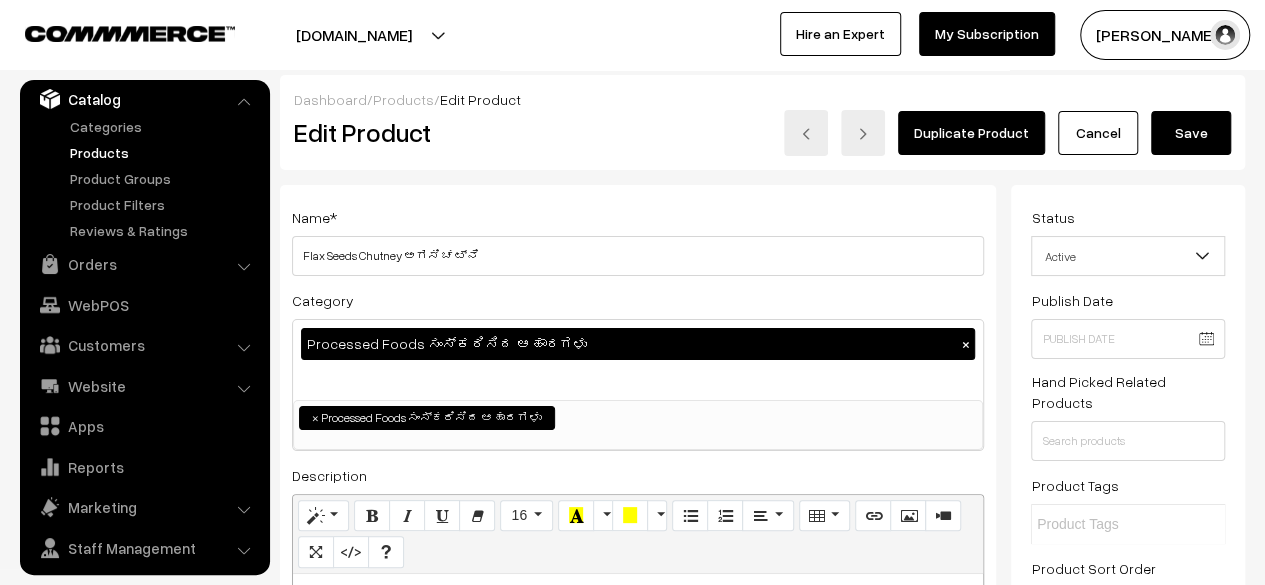 click on "×" at bounding box center [965, 344] 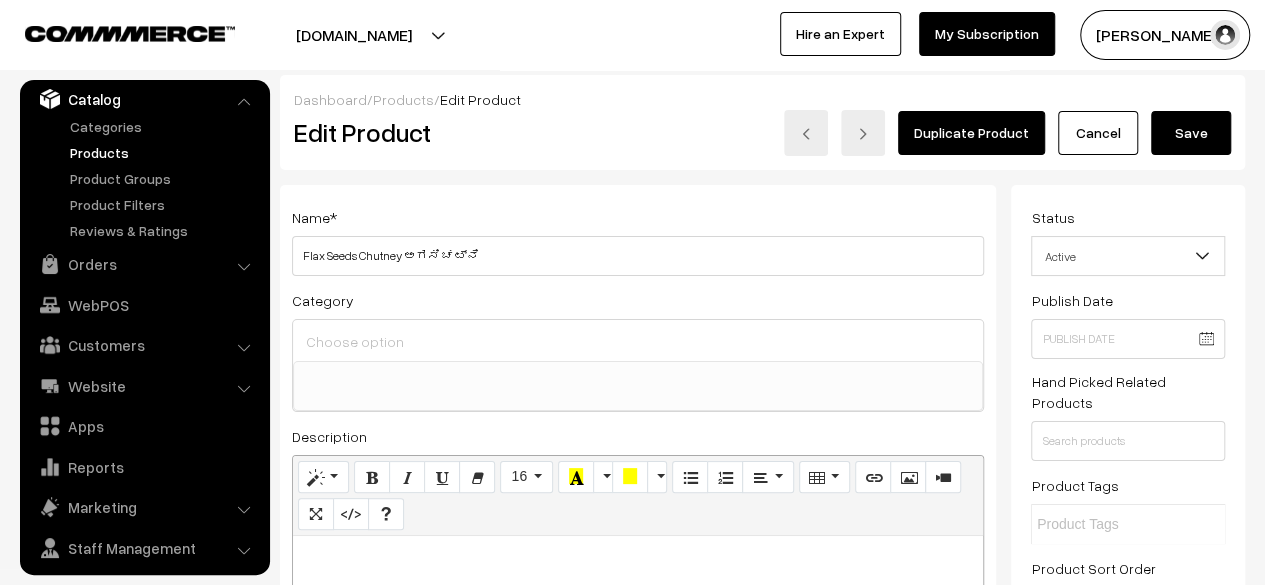 click at bounding box center [638, 341] 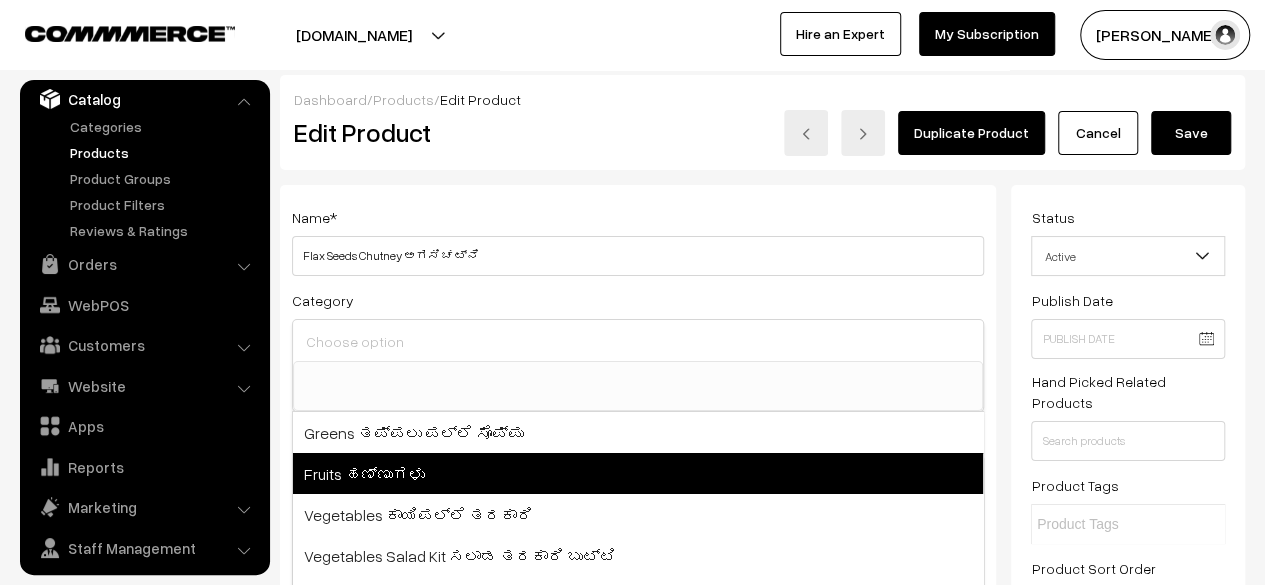 scroll, scrollTop: 90, scrollLeft: 0, axis: vertical 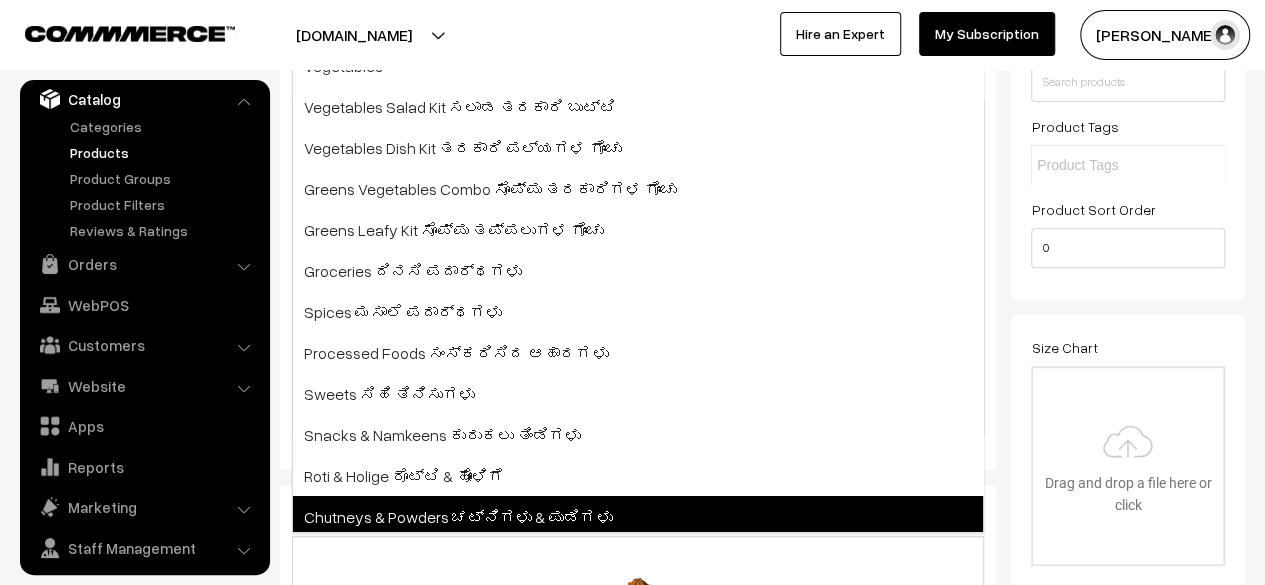 click on "Chutneys & Powders ಚಟ್ನಿಗಳು & ಪುಡಿಗಳು" at bounding box center [638, 516] 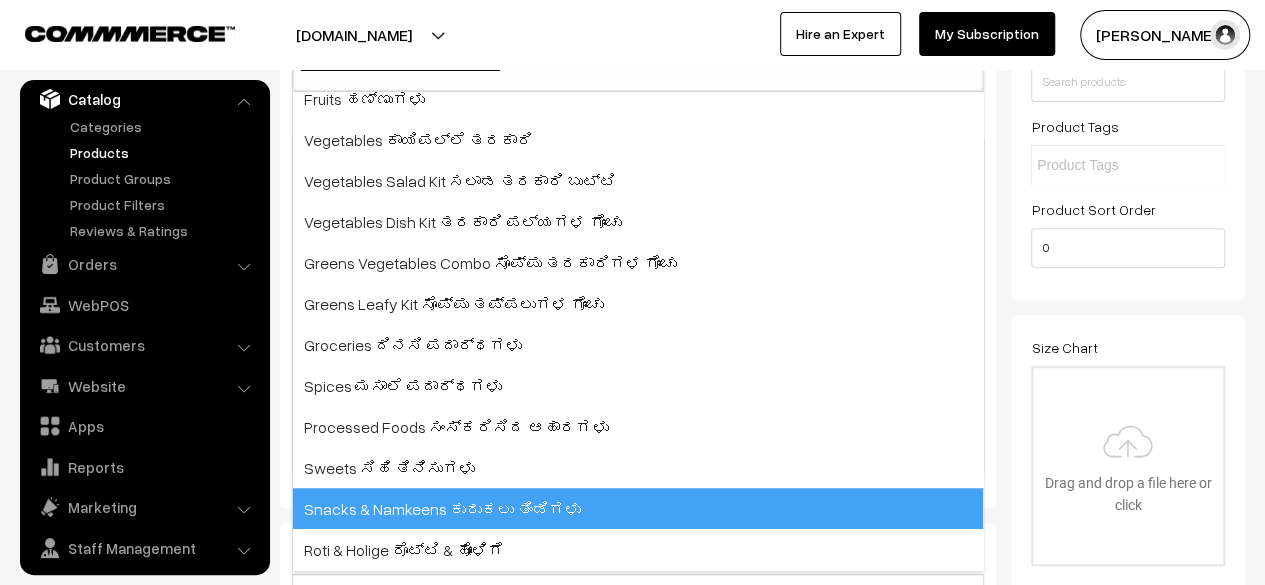 scroll, scrollTop: 50, scrollLeft: 0, axis: vertical 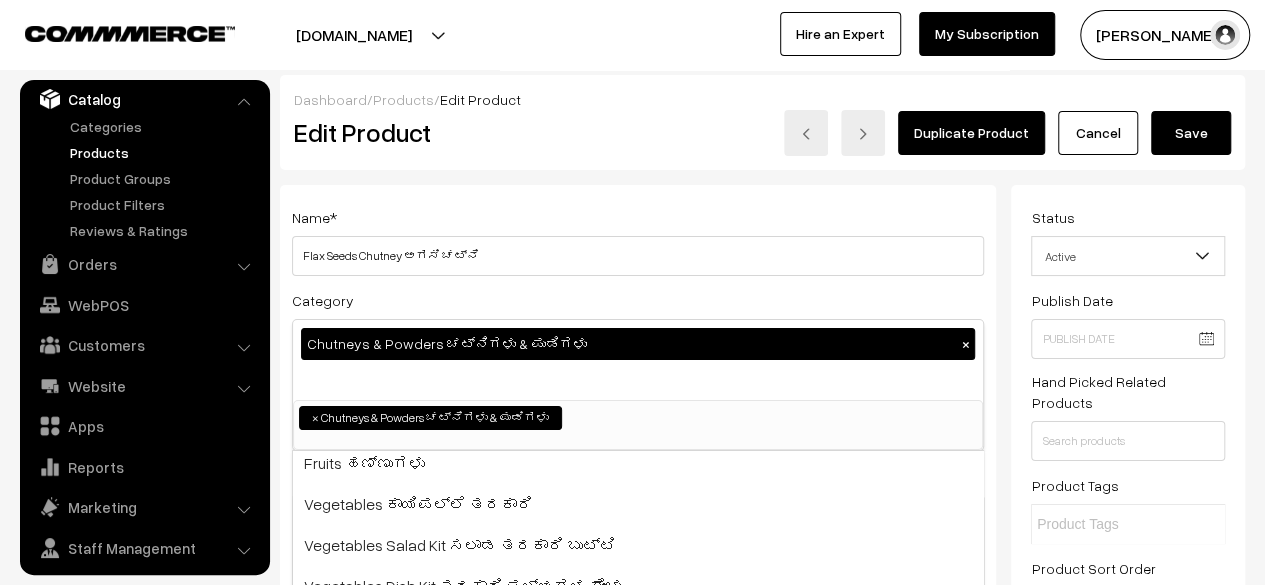 click on "Save" at bounding box center [1191, 133] 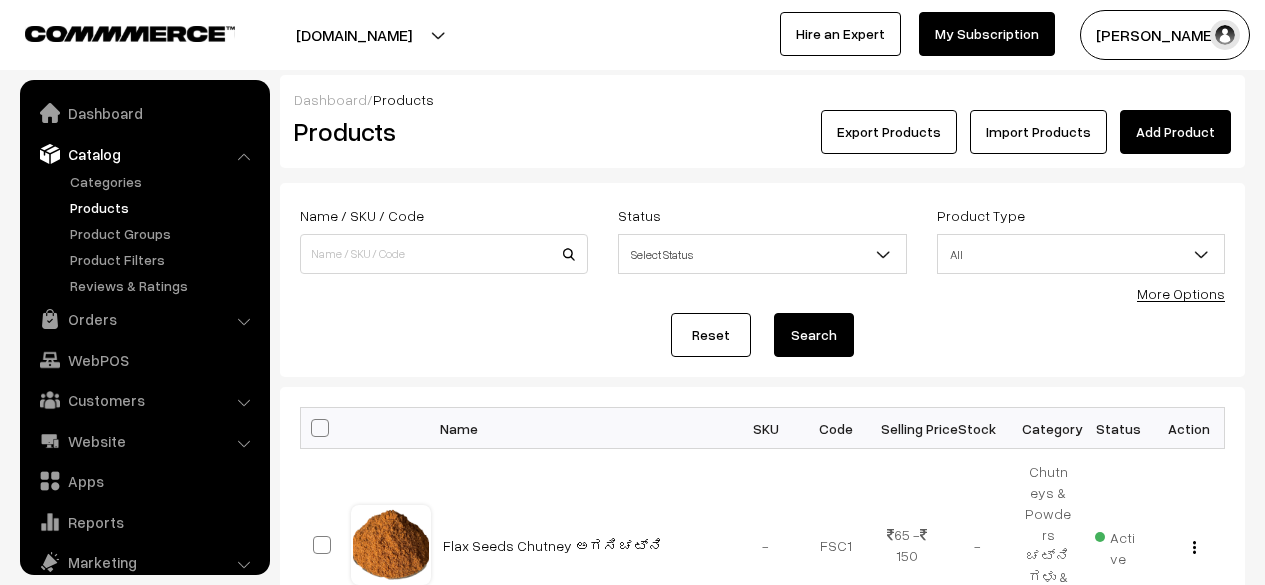 scroll, scrollTop: 0, scrollLeft: 0, axis: both 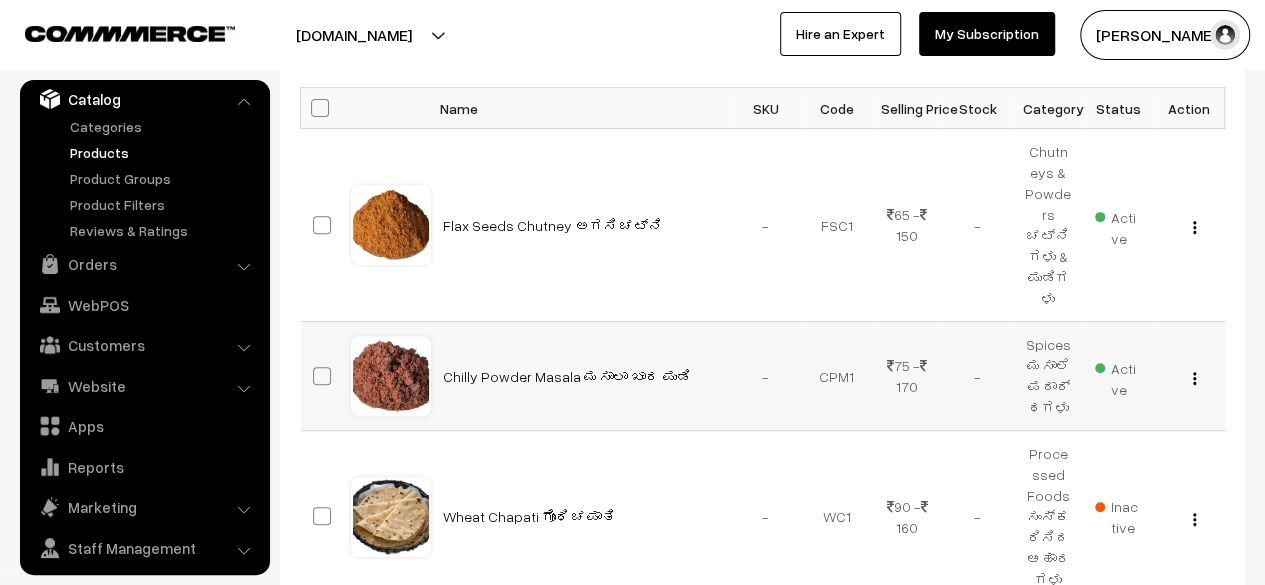 click at bounding box center [1194, 378] 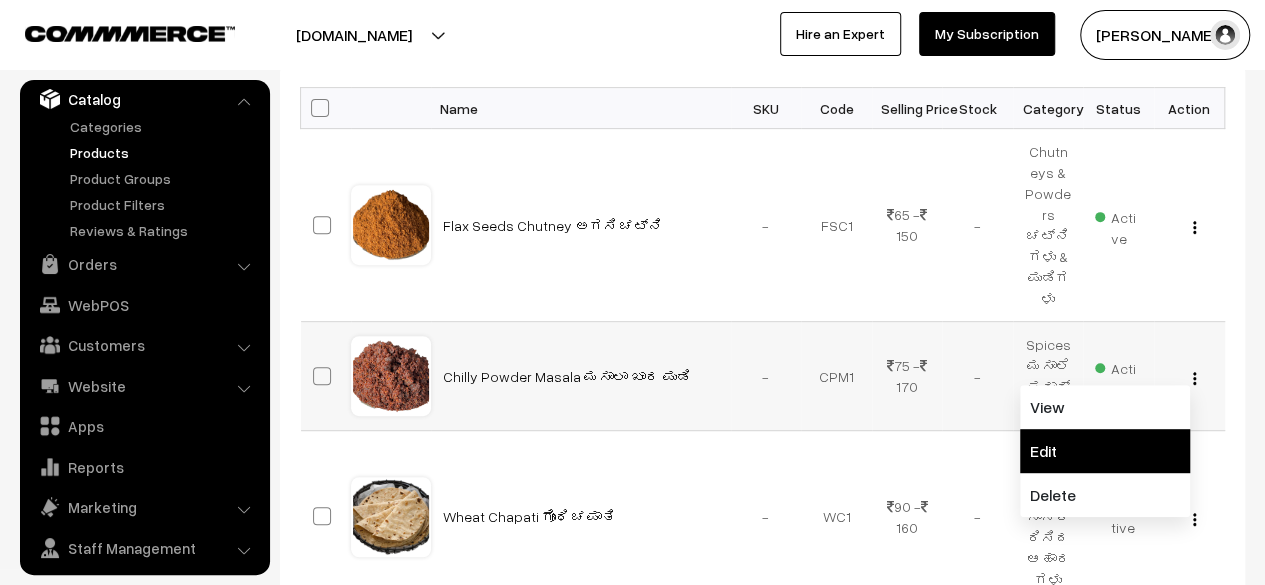 click on "Edit" at bounding box center (1105, 451) 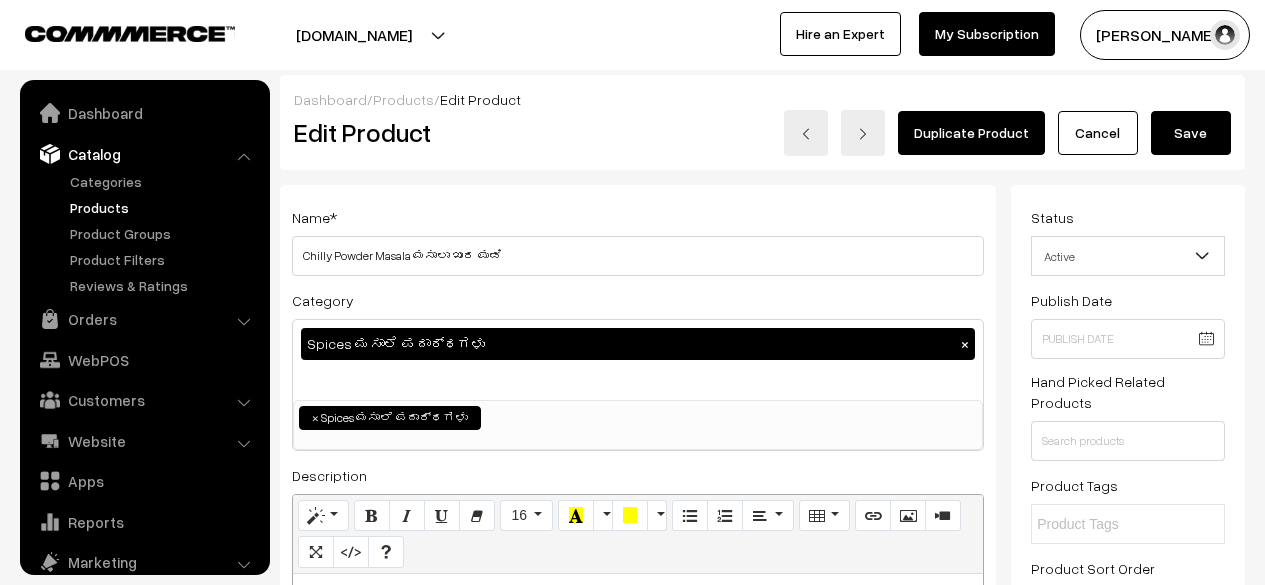scroll, scrollTop: 0, scrollLeft: 0, axis: both 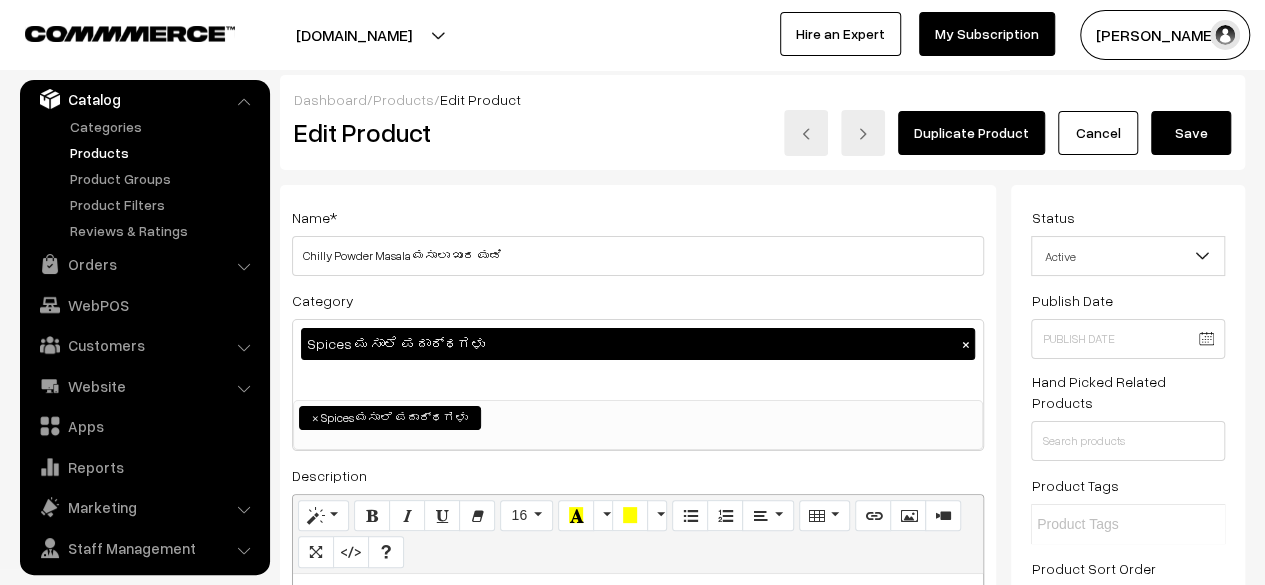 click on "Spices ಮಸಾಲೆ ಪದಾರ್ಥಗಳು ×" at bounding box center (638, 360) 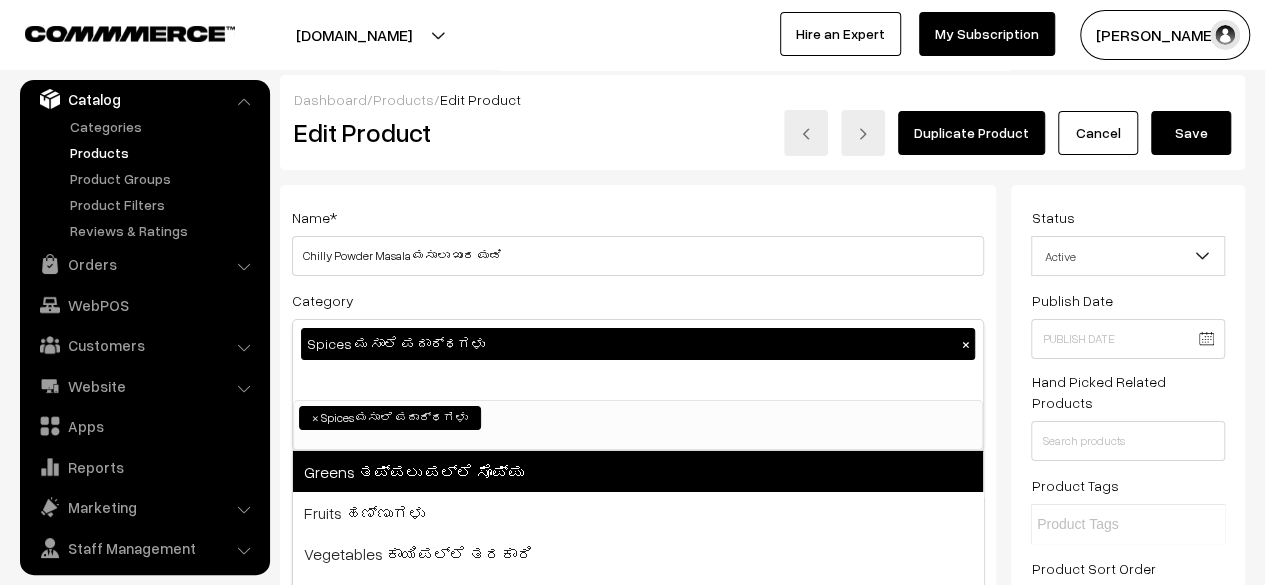 scroll, scrollTop: 50, scrollLeft: 0, axis: vertical 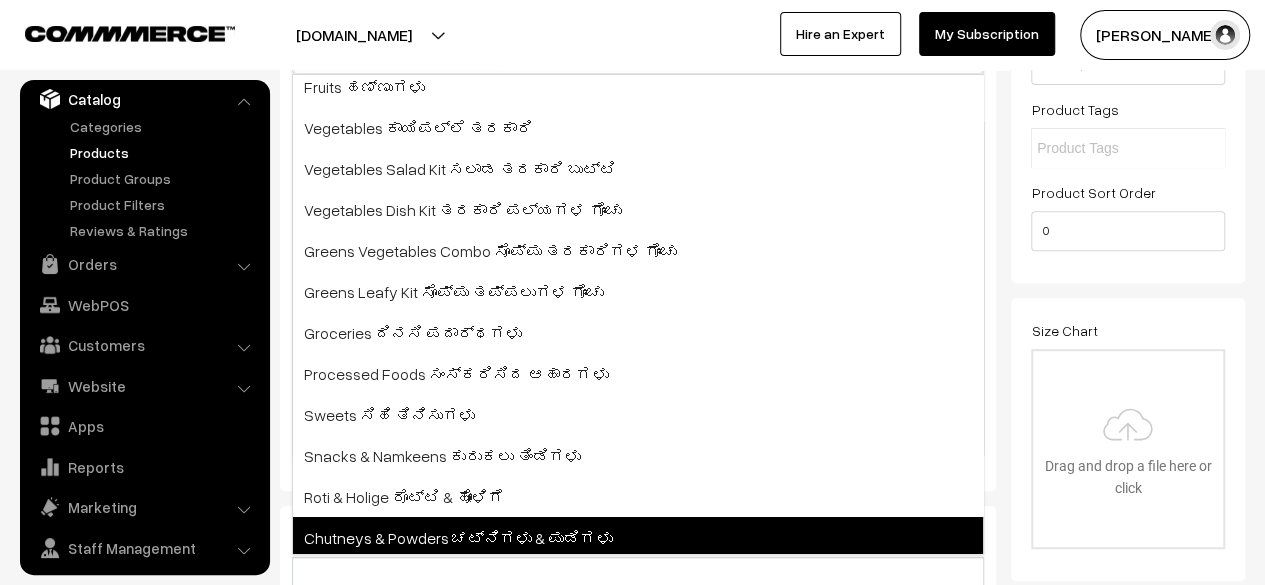 click on "Chutneys & Powders ಚಟ್ನಿಗಳು & ಪುಡಿಗಳು" at bounding box center (638, 537) 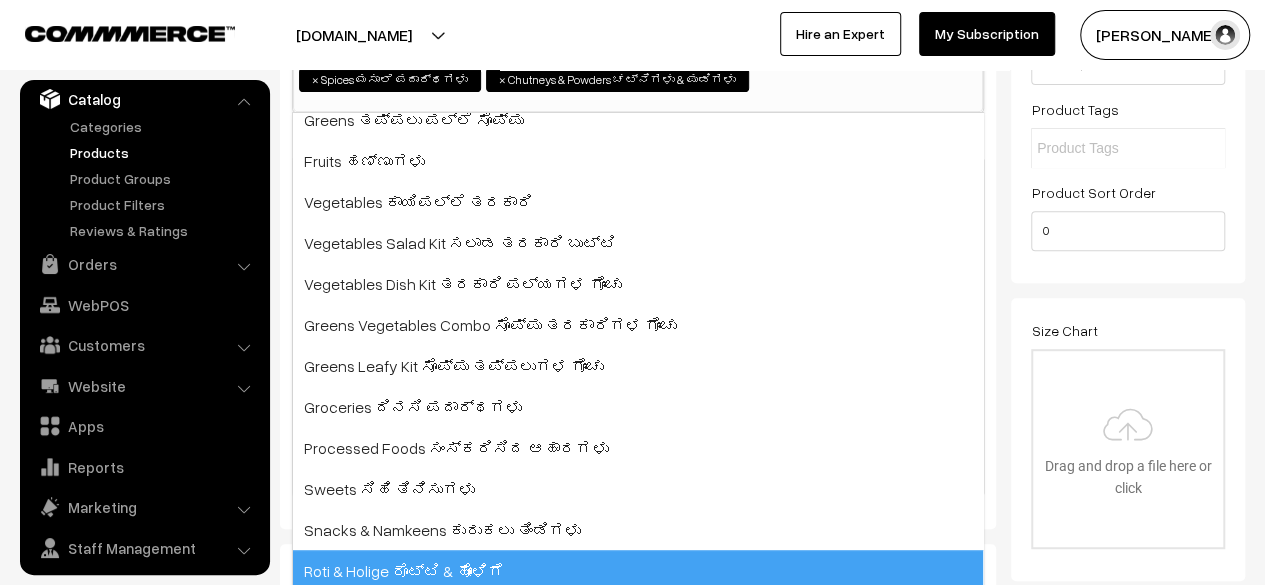 scroll, scrollTop: 414, scrollLeft: 0, axis: vertical 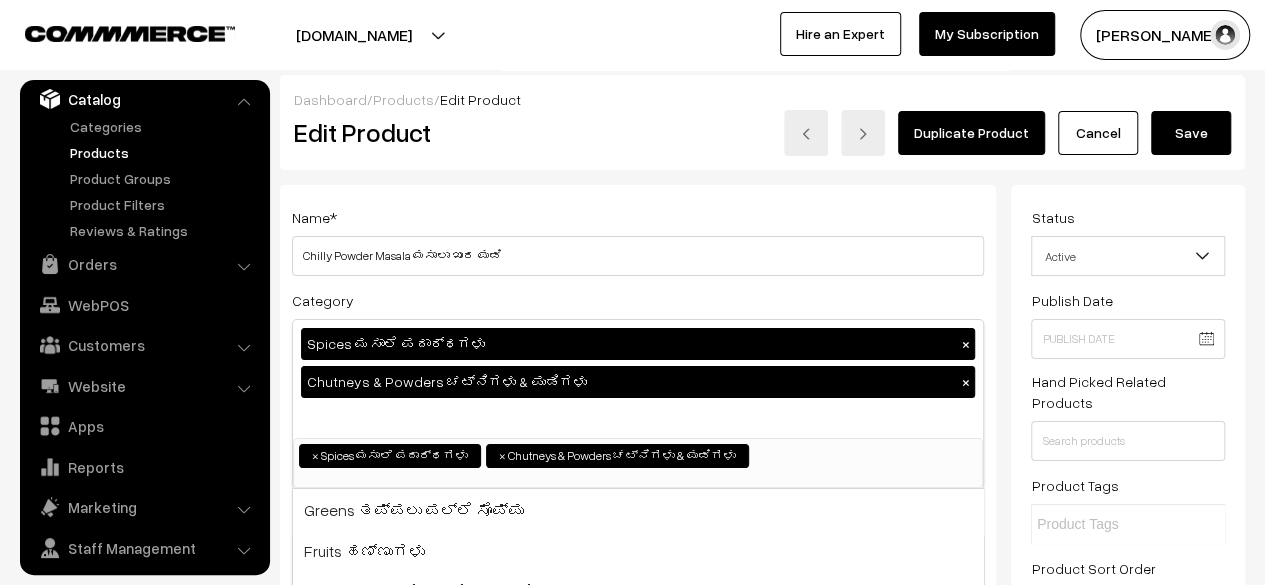 click on "Save" at bounding box center (1191, 133) 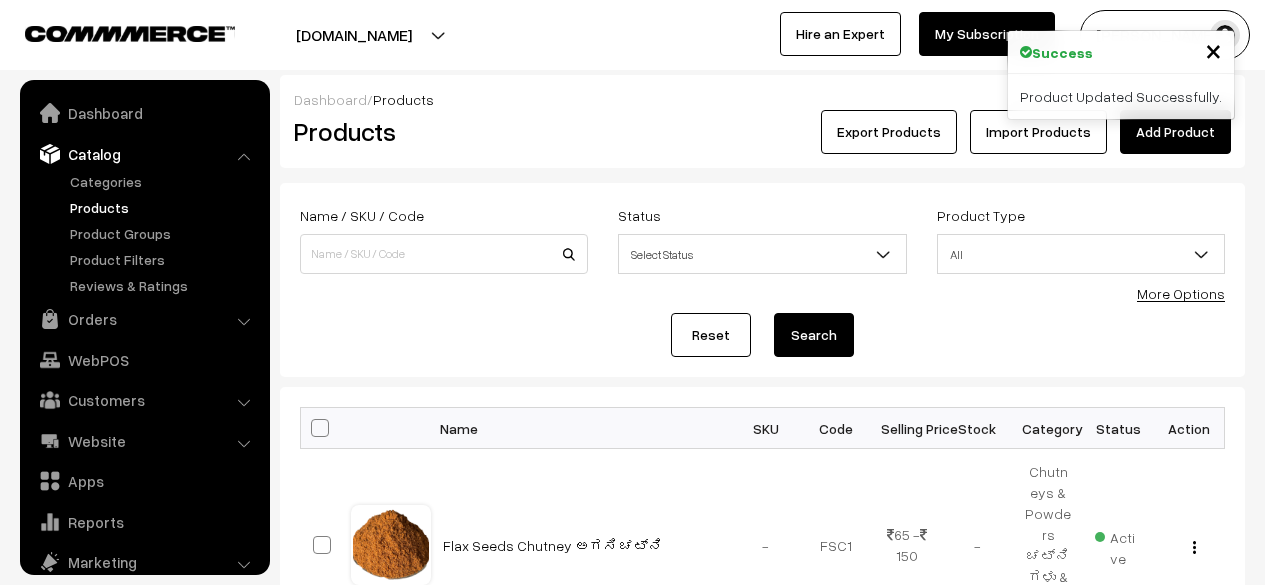 scroll, scrollTop: 0, scrollLeft: 0, axis: both 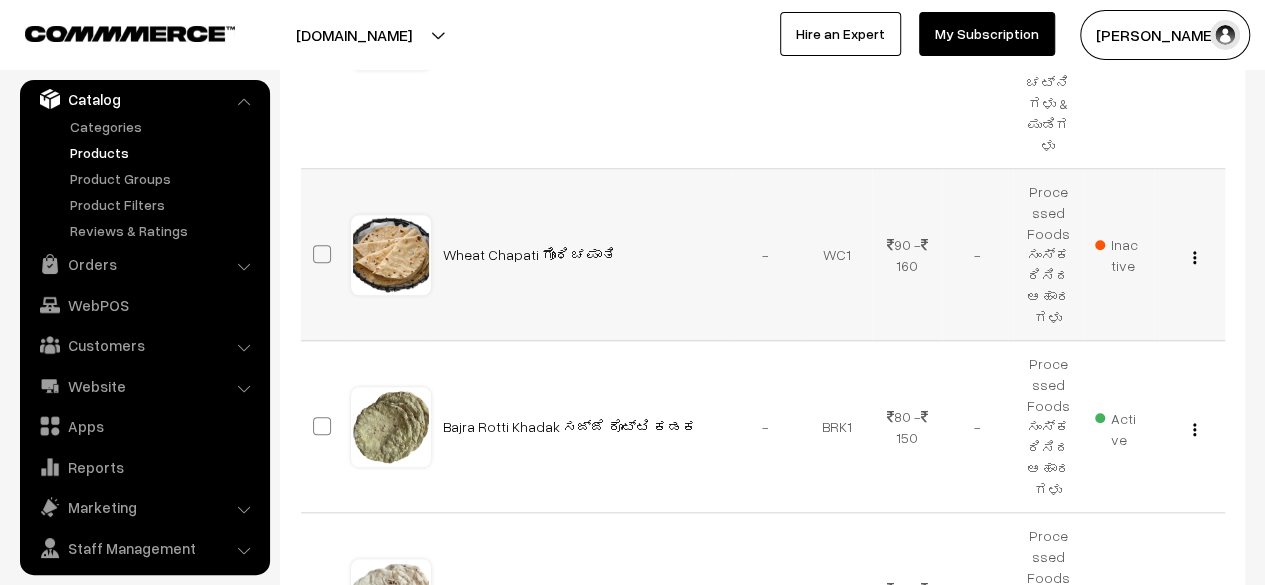 click at bounding box center (1194, 257) 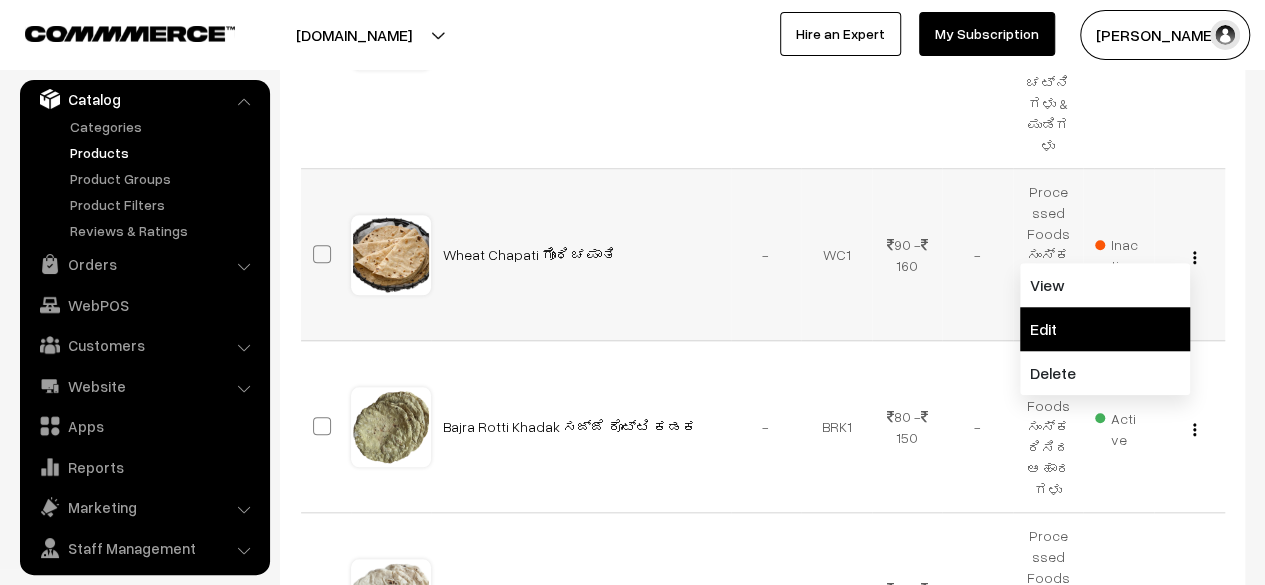 click on "Edit" at bounding box center [1105, 329] 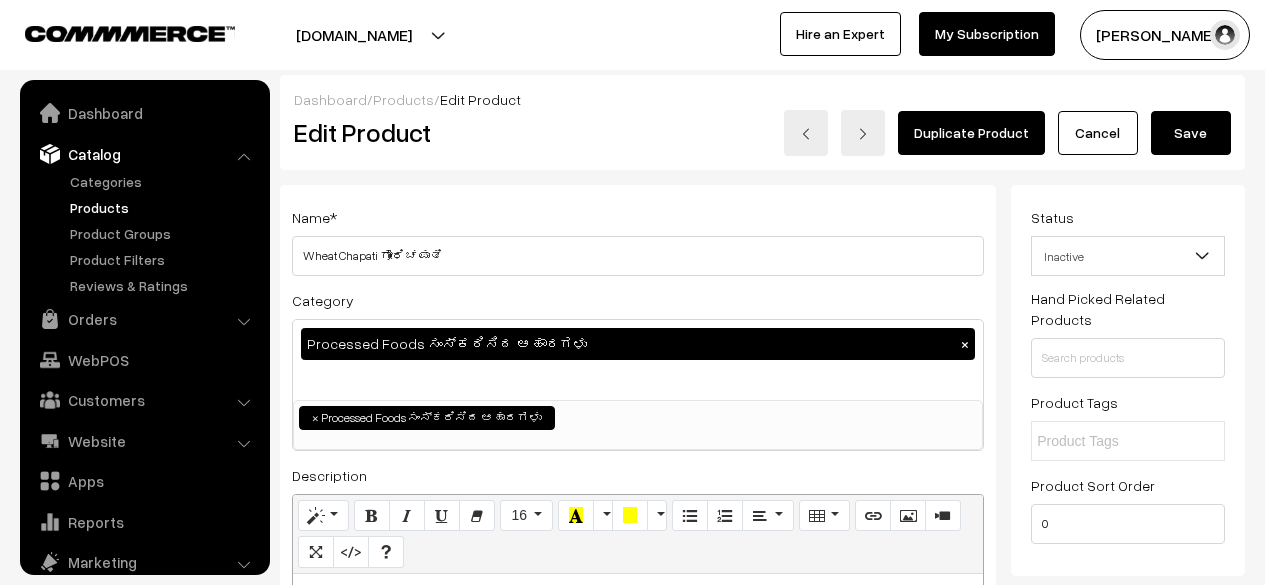 scroll, scrollTop: 0, scrollLeft: 0, axis: both 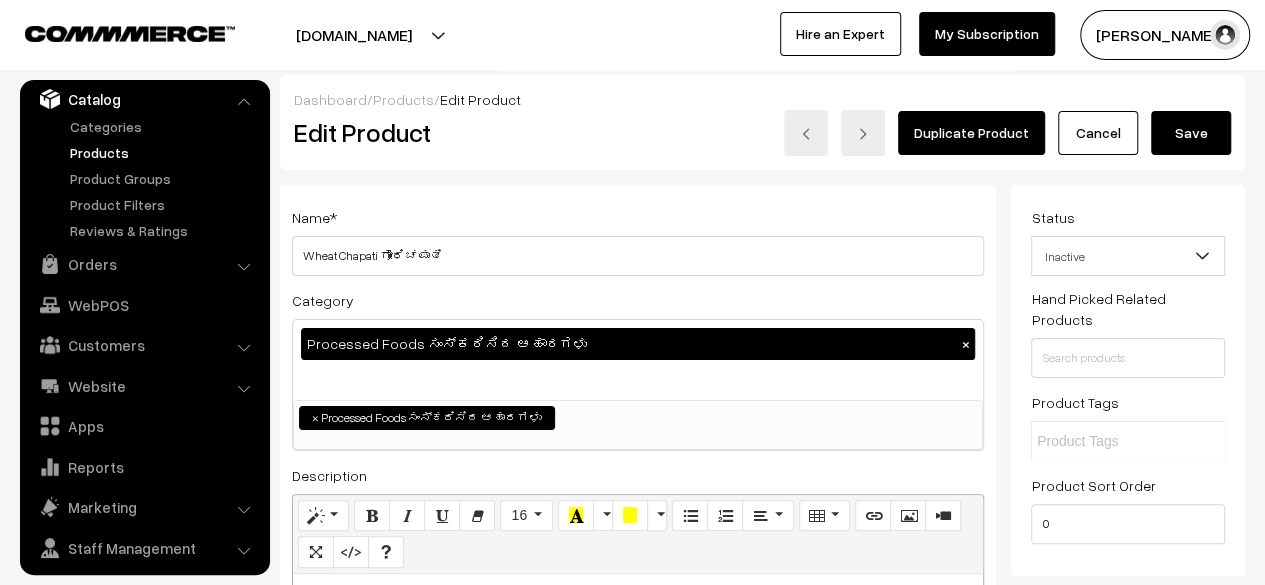 click on "Inactive" at bounding box center [1128, 256] 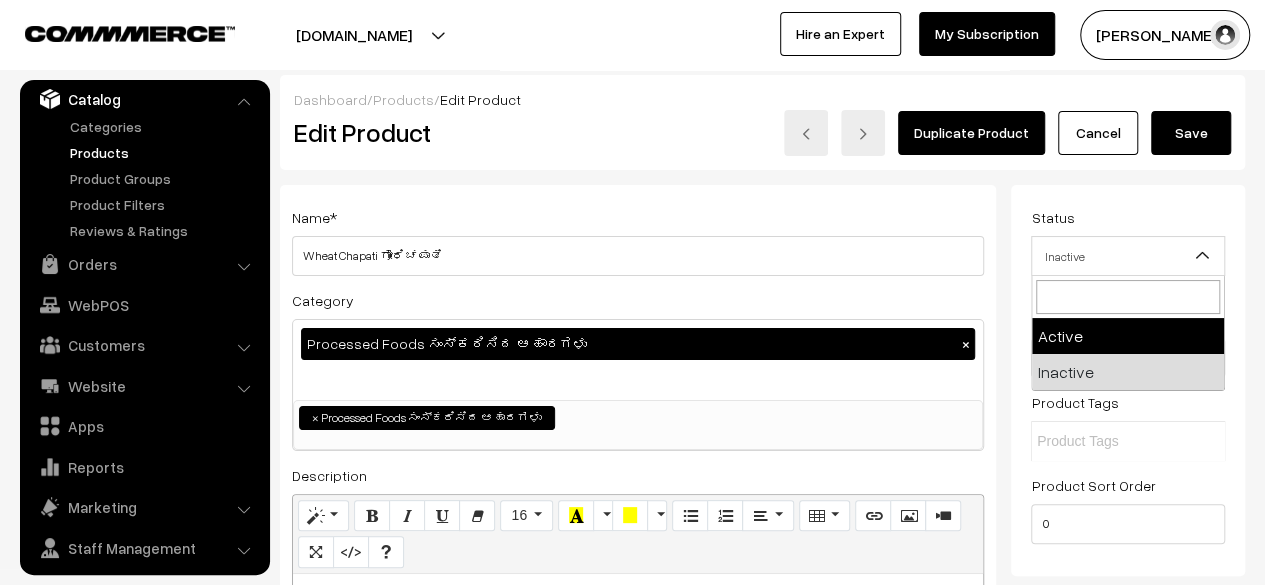 select on "1" 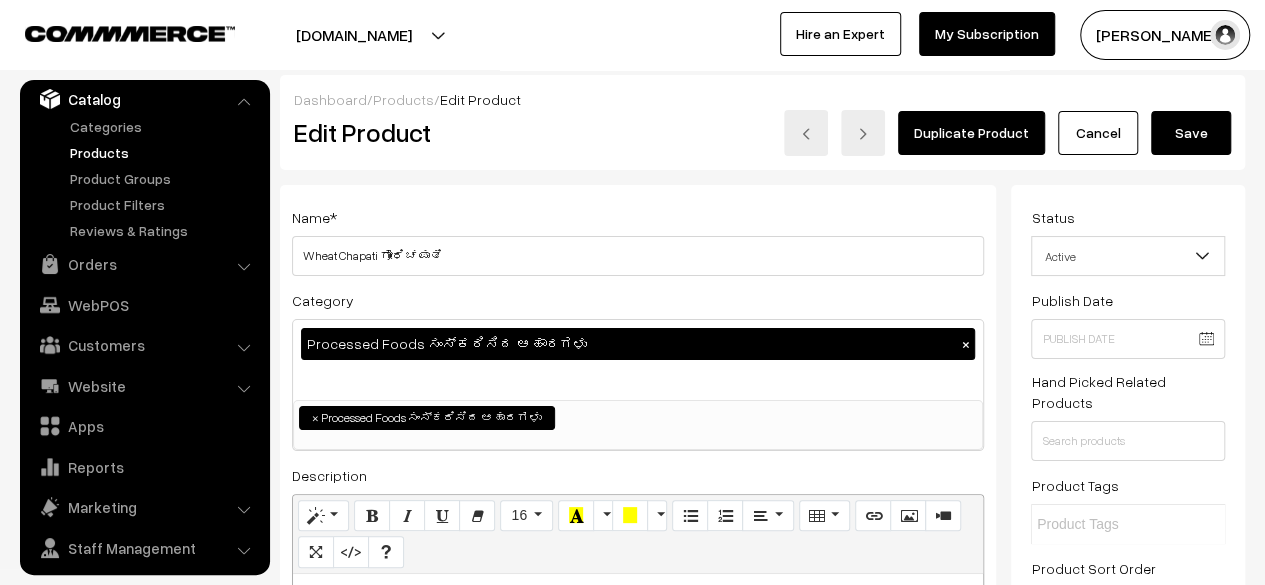 click on "×" at bounding box center [965, 344] 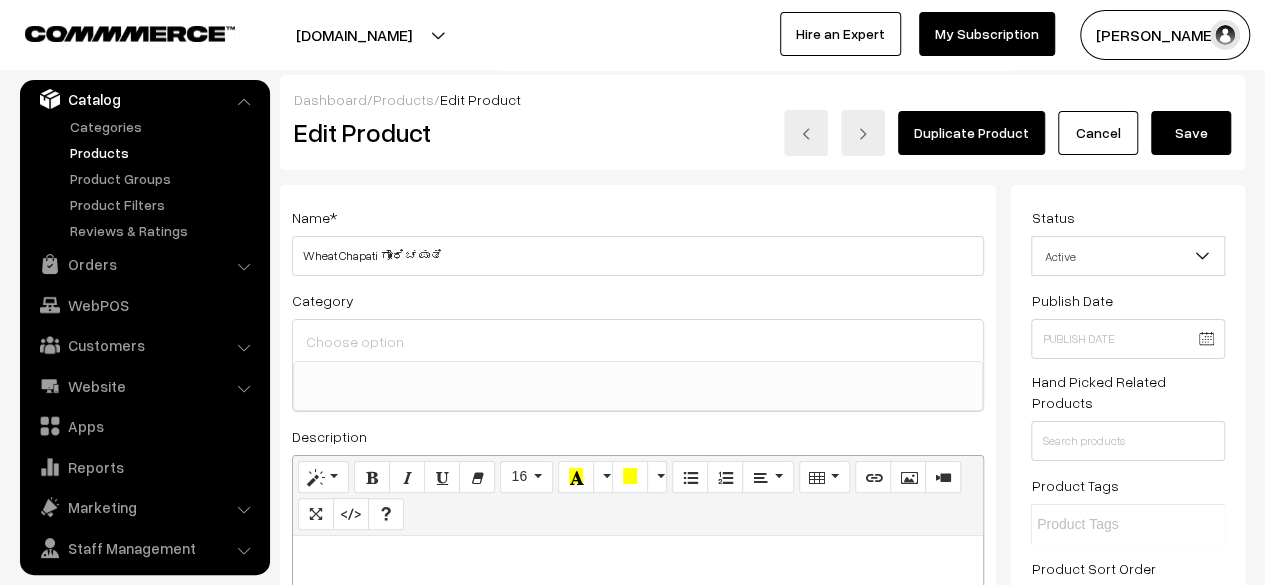 scroll, scrollTop: 134, scrollLeft: 0, axis: vertical 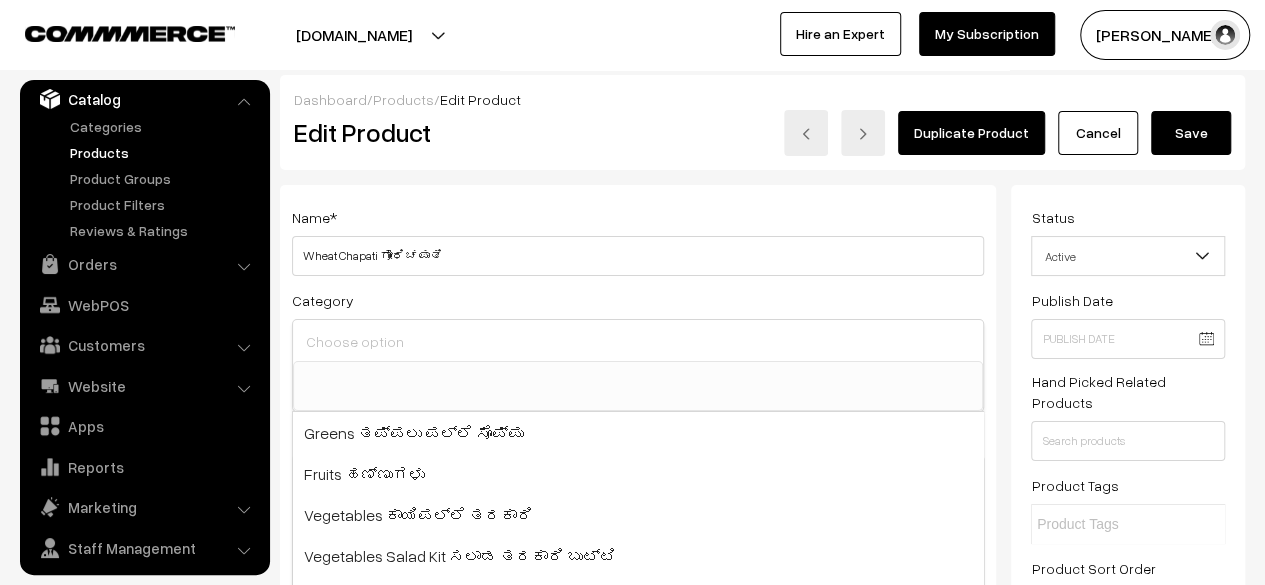 click at bounding box center [638, 342] 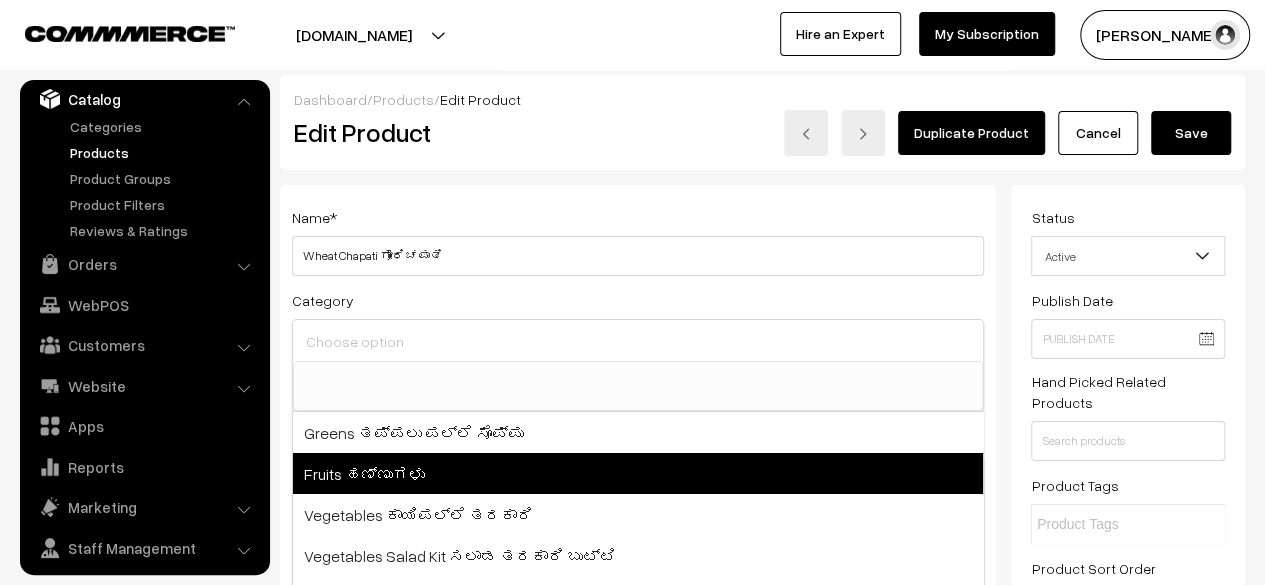 scroll, scrollTop: 90, scrollLeft: 0, axis: vertical 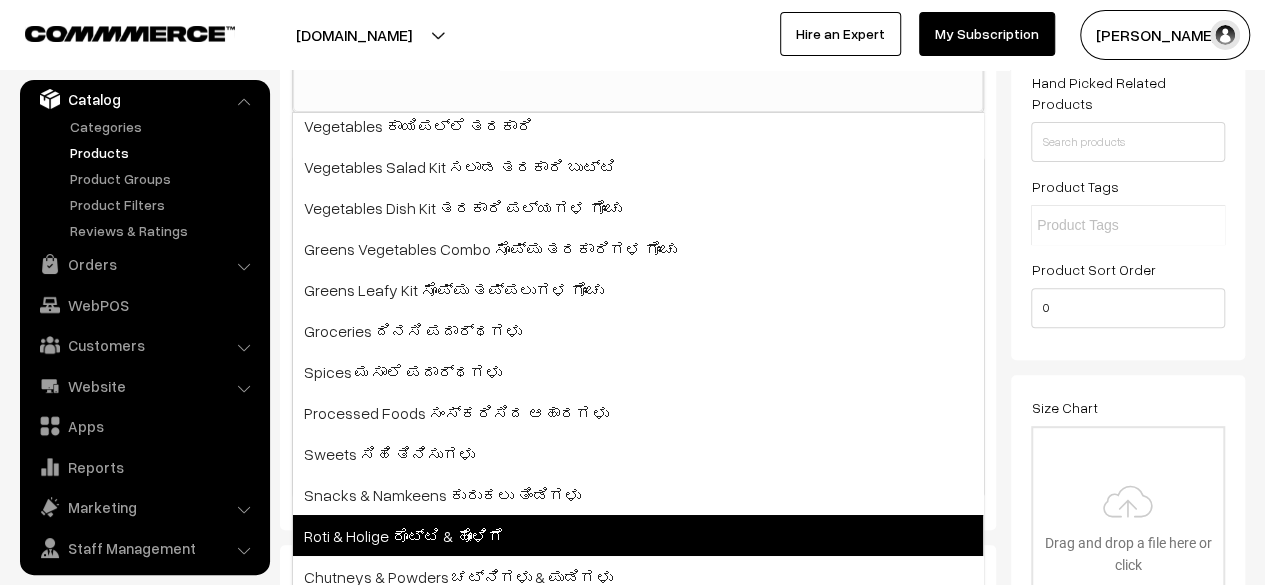click on "Roti & Holige ರೊಟ್ಟಿ & ಹೋಳಿಗೆ" at bounding box center (638, 535) 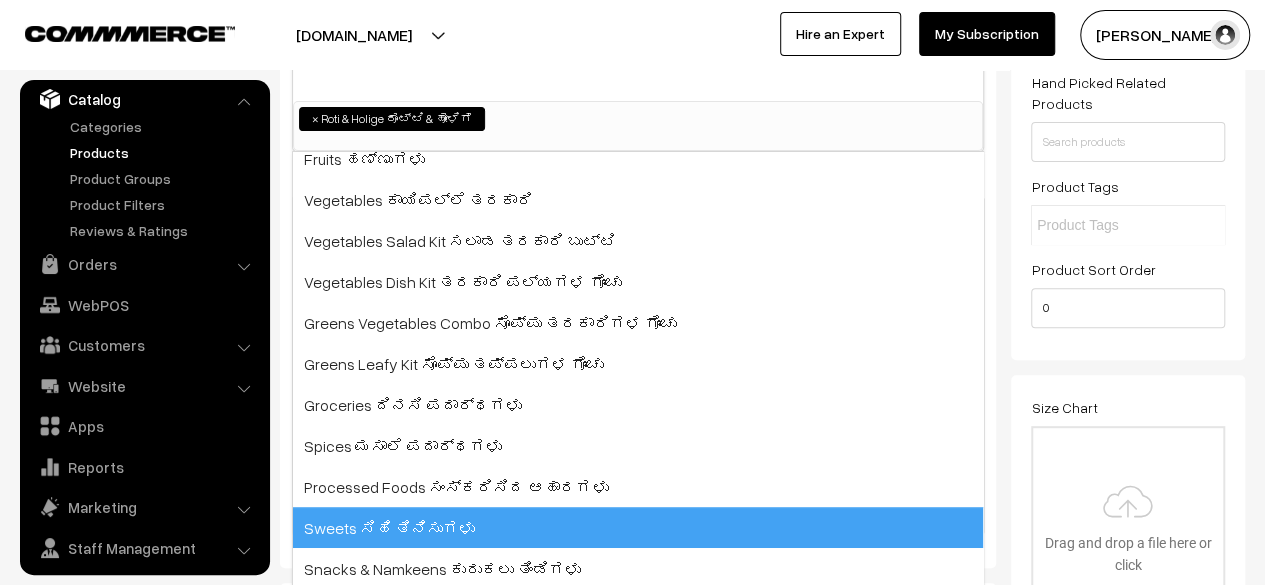 scroll, scrollTop: 50, scrollLeft: 0, axis: vertical 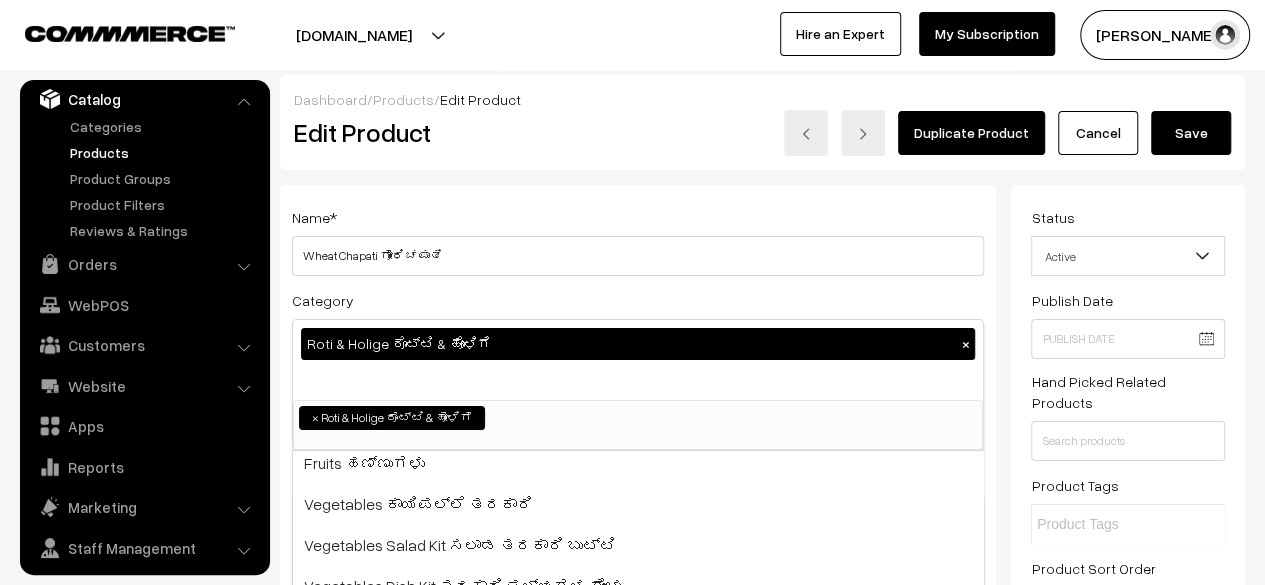 click on "Save" at bounding box center (1191, 133) 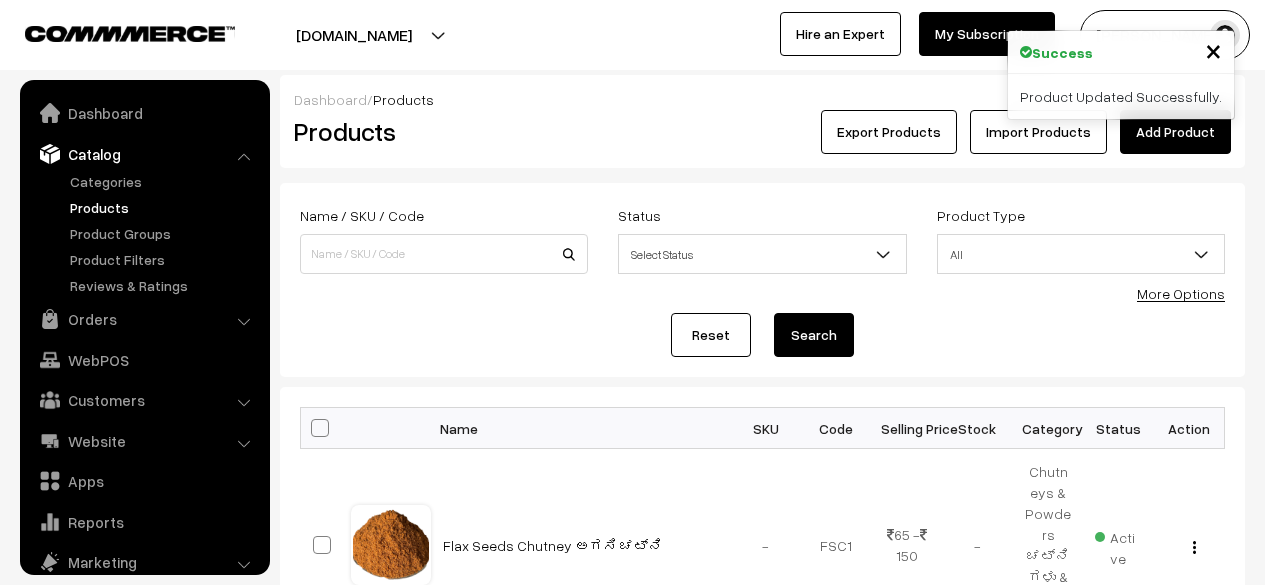 scroll, scrollTop: 350, scrollLeft: 0, axis: vertical 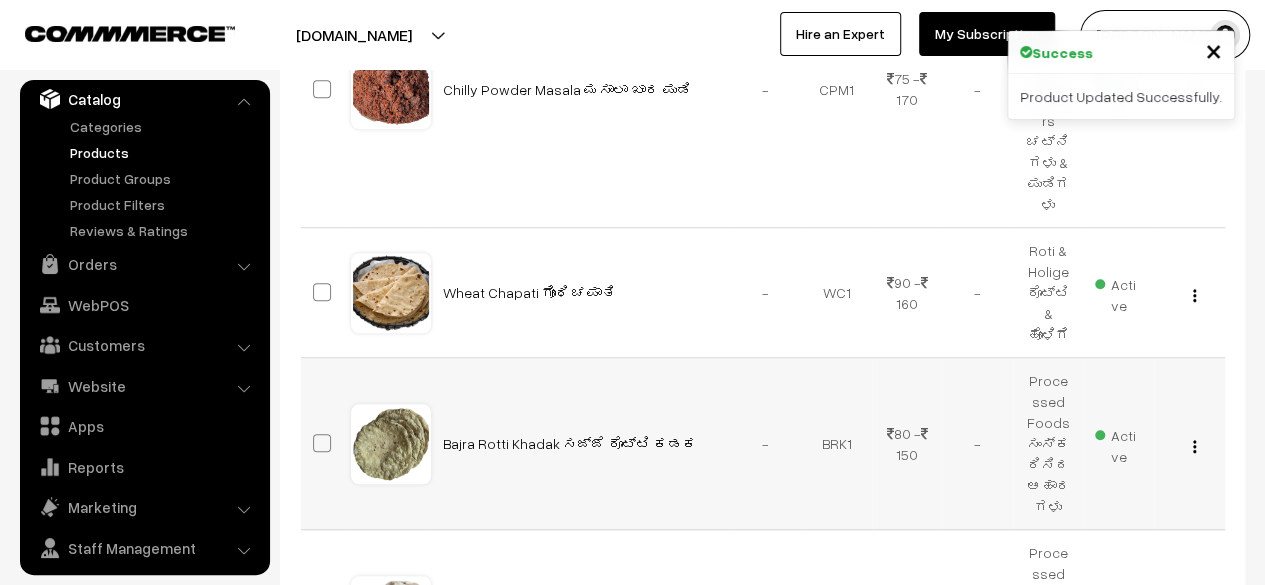 click at bounding box center (1194, 446) 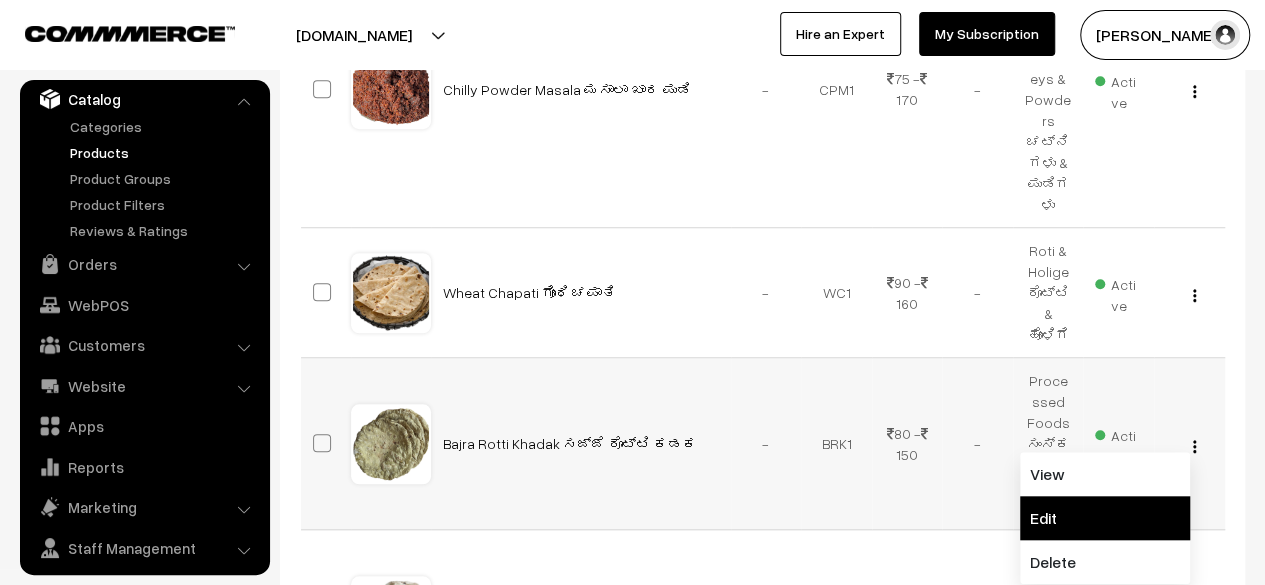 click on "Edit" at bounding box center [1105, 518] 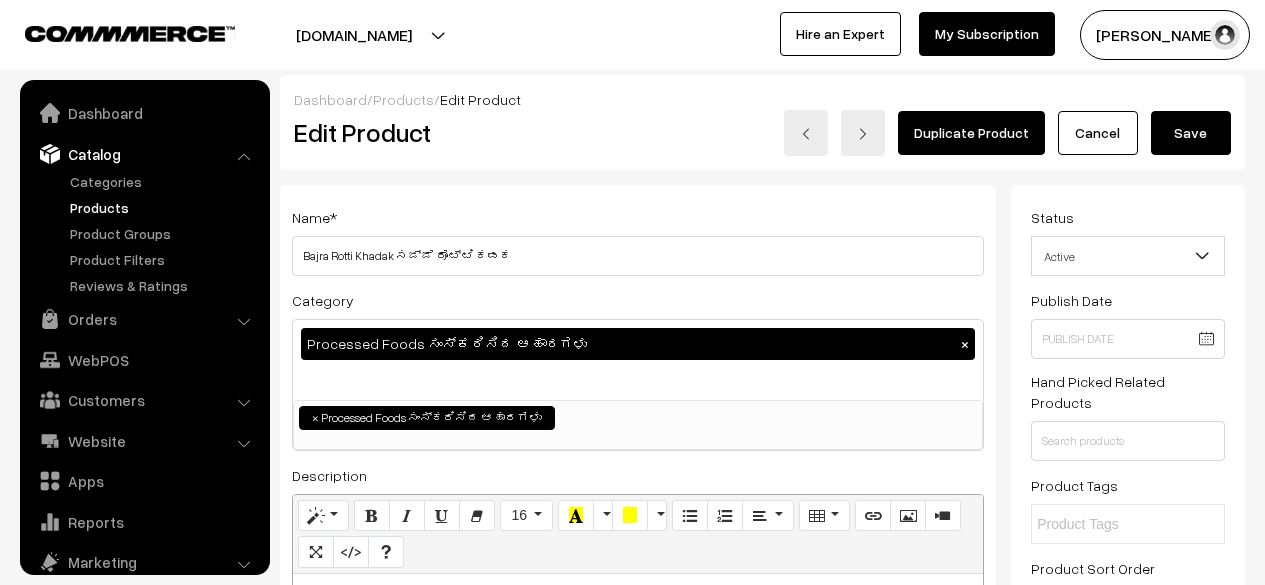 scroll, scrollTop: 0, scrollLeft: 0, axis: both 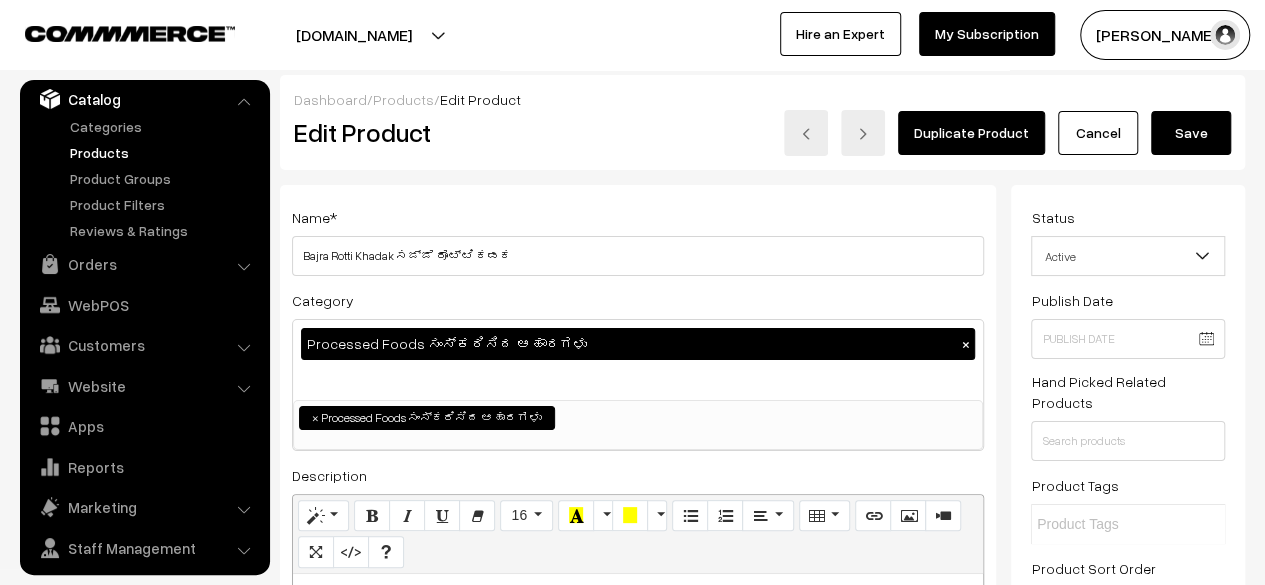 click on "×" at bounding box center (965, 344) 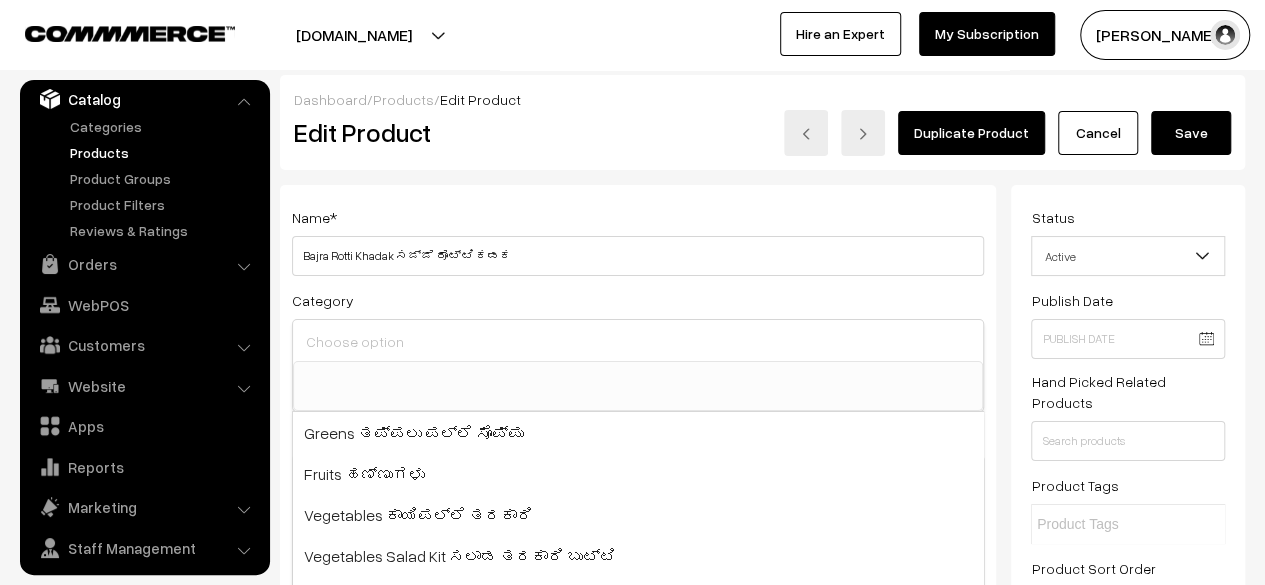 click at bounding box center [638, 342] 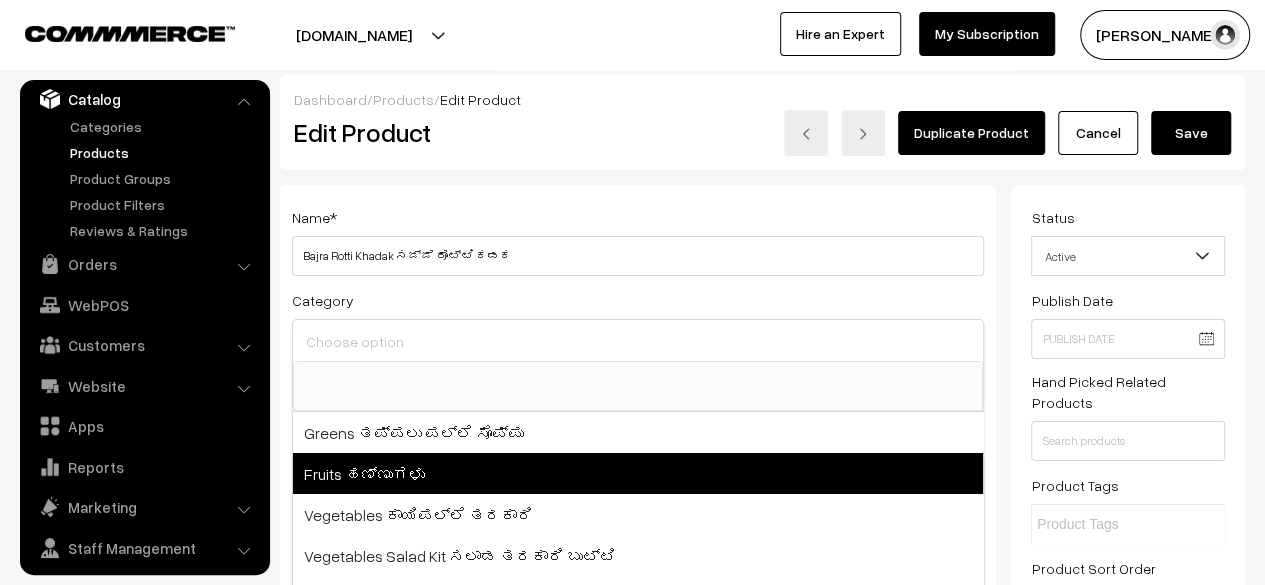 scroll, scrollTop: 90, scrollLeft: 0, axis: vertical 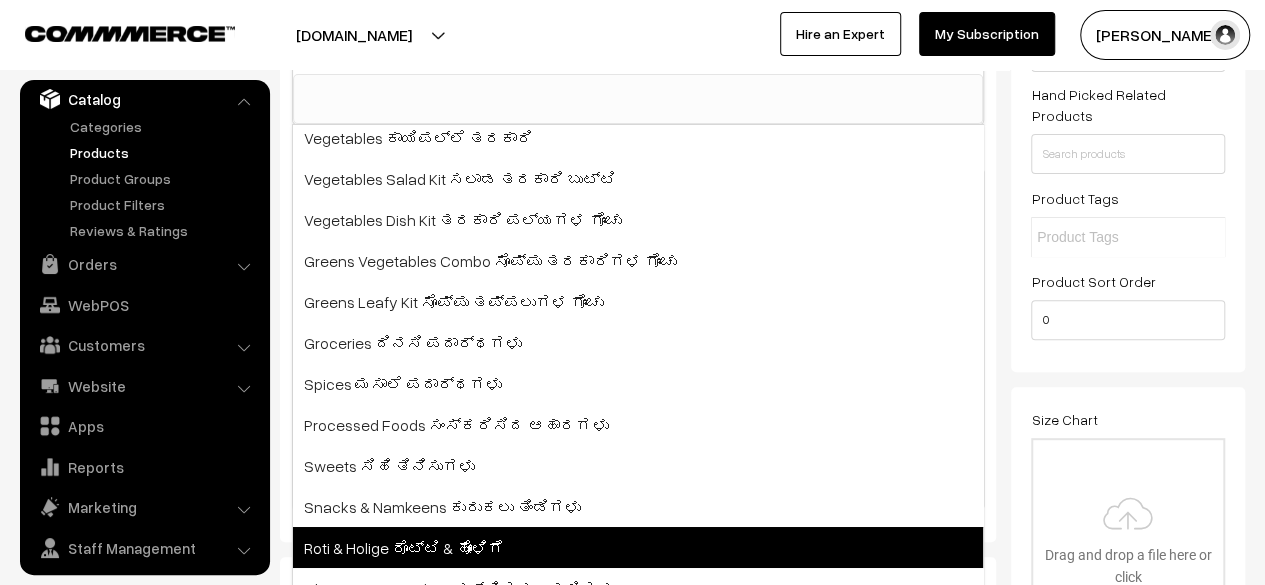 click on "Roti & Holige ರೊಟ್ಟಿ & ಹೋಳಿಗೆ" at bounding box center [638, 547] 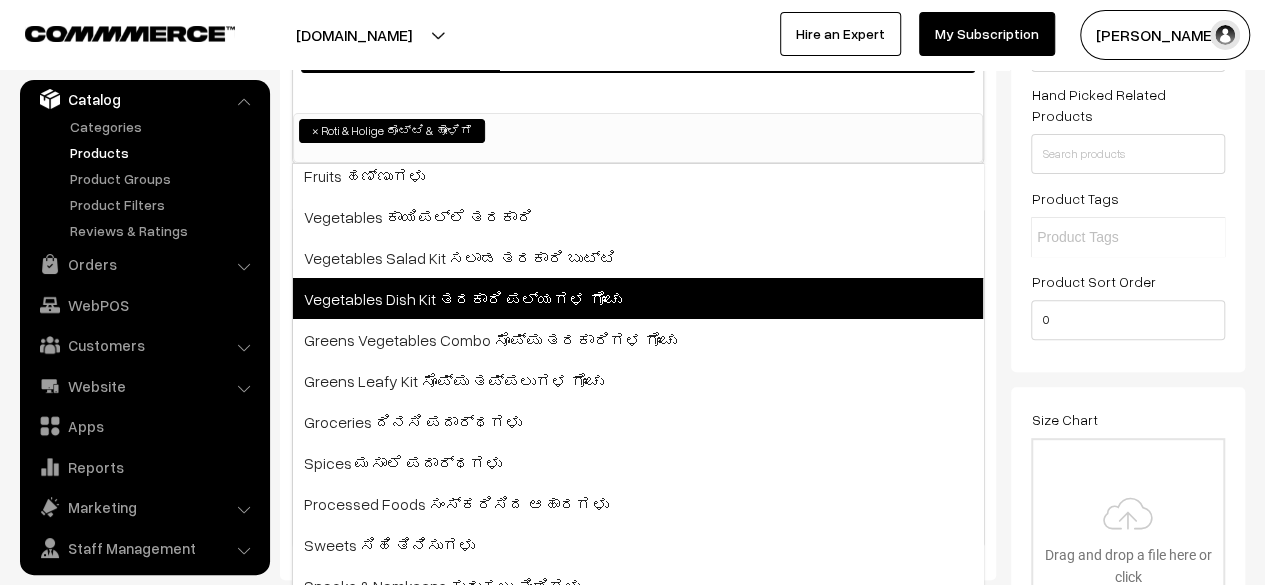 scroll, scrollTop: 0, scrollLeft: 0, axis: both 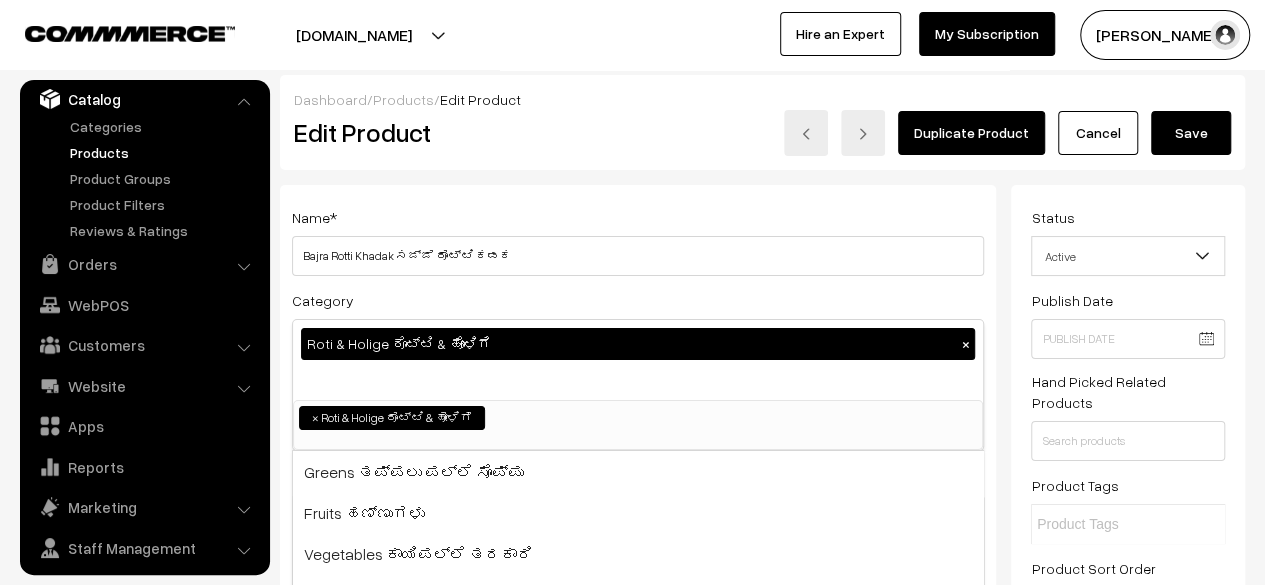 click on "Save" at bounding box center (1191, 133) 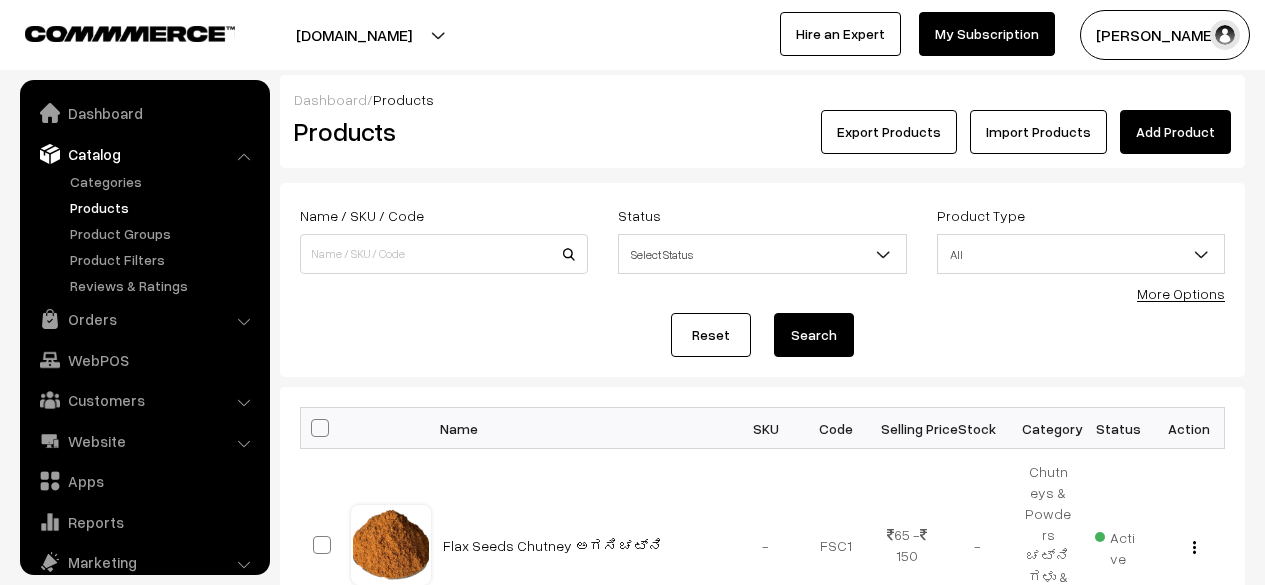 scroll, scrollTop: 0, scrollLeft: 0, axis: both 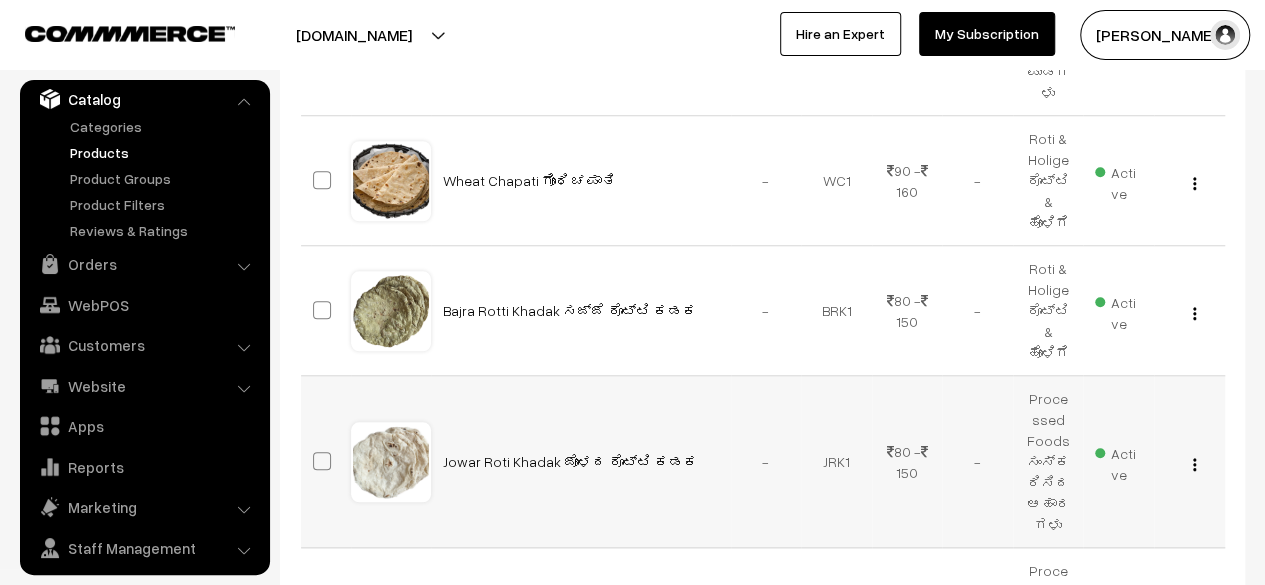 click at bounding box center (1194, 464) 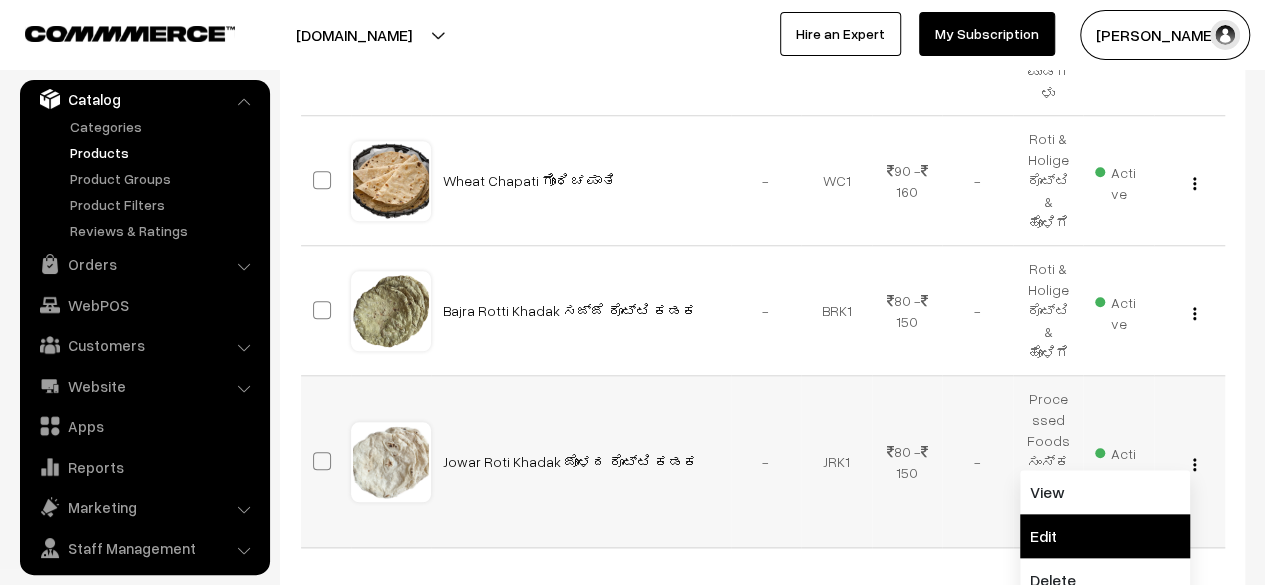 click on "Edit" at bounding box center [1105, 536] 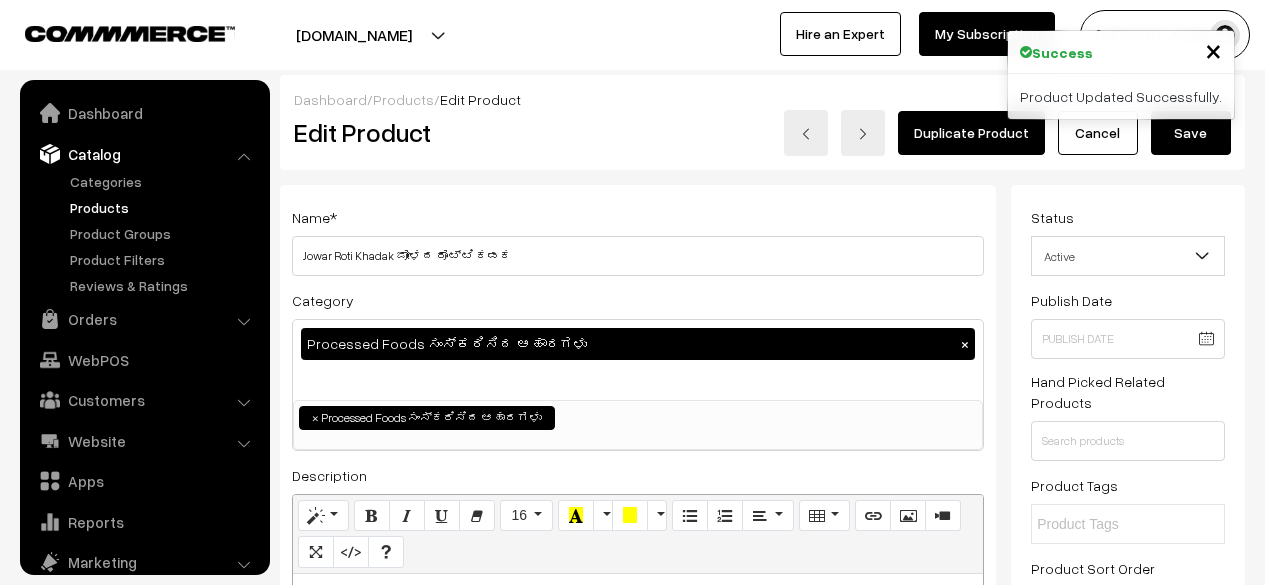 scroll, scrollTop: 0, scrollLeft: 0, axis: both 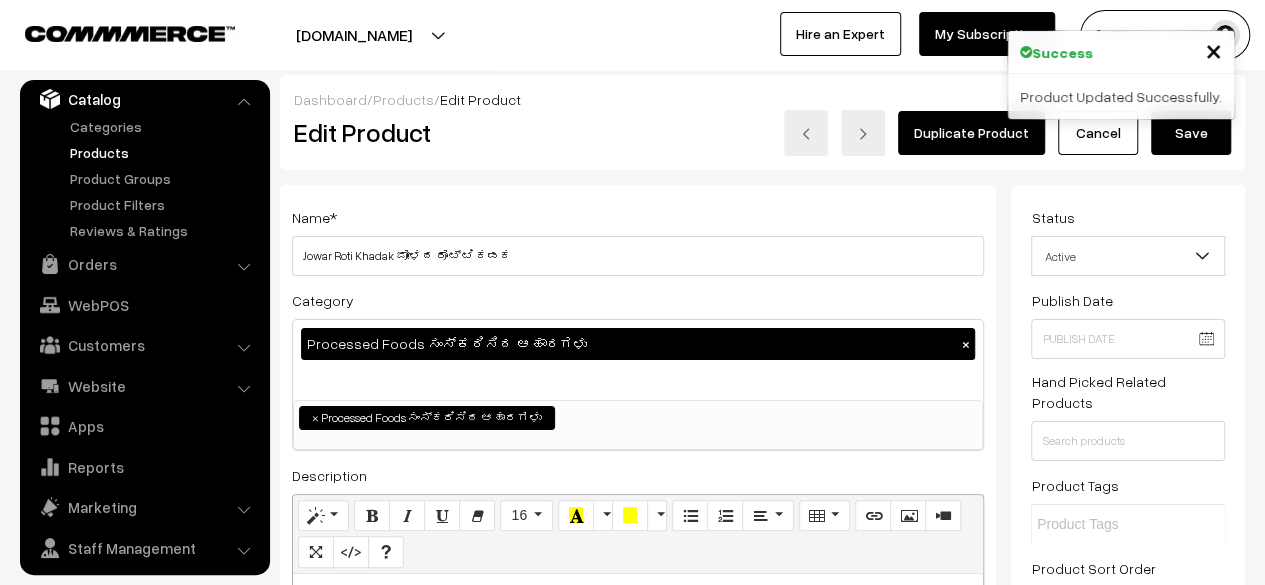 click on "×" at bounding box center [965, 344] 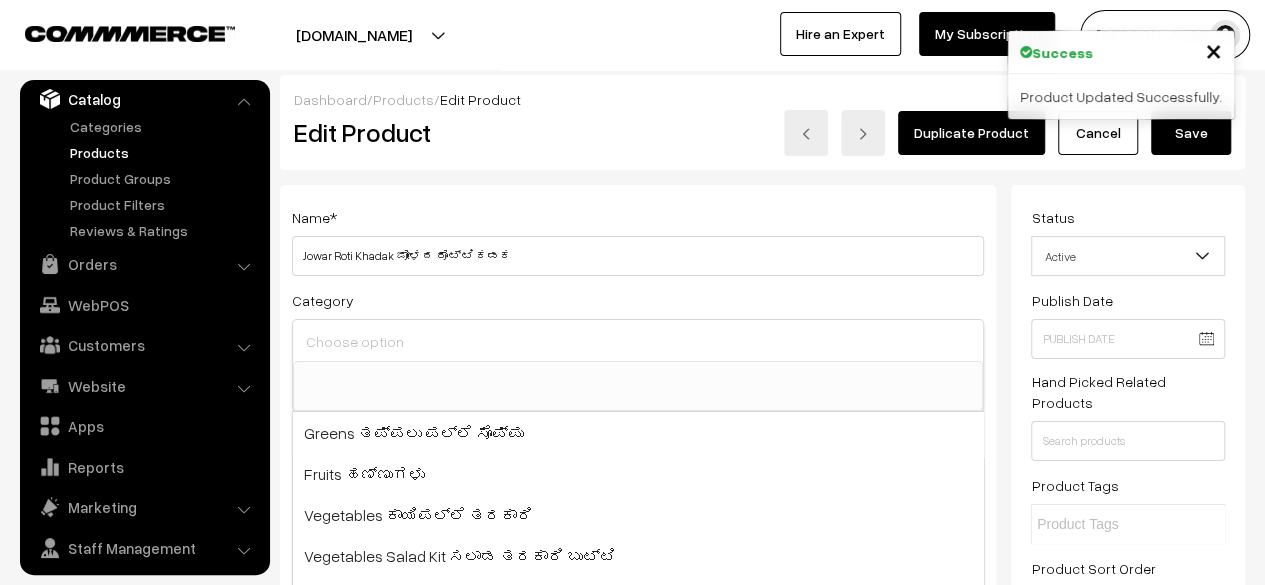 click at bounding box center (638, 342) 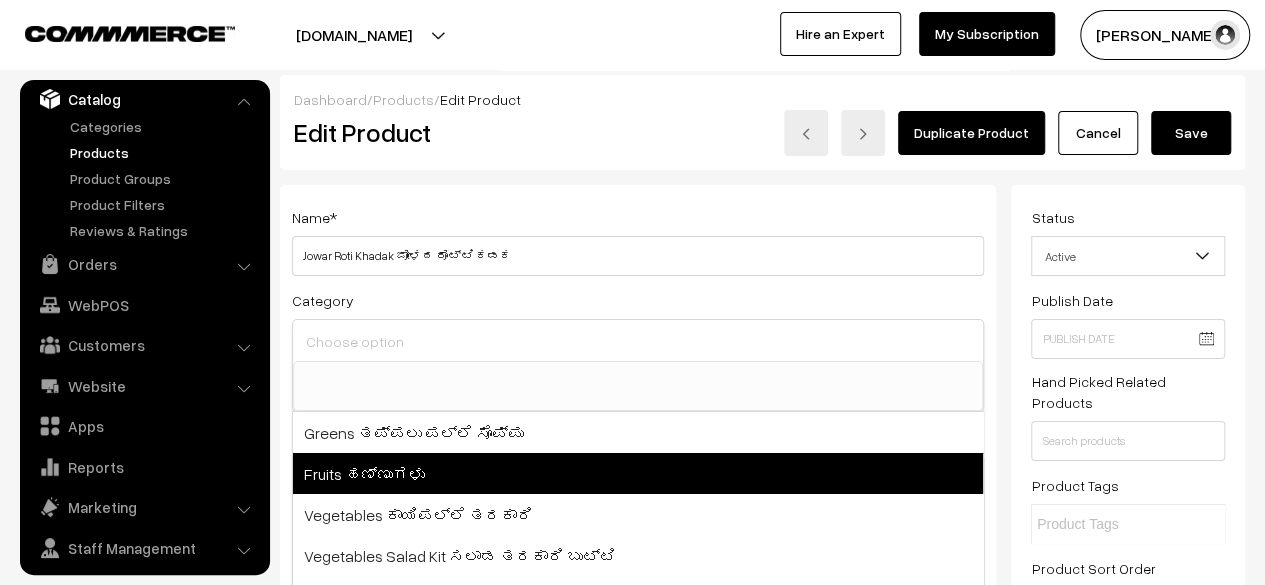 scroll, scrollTop: 90, scrollLeft: 0, axis: vertical 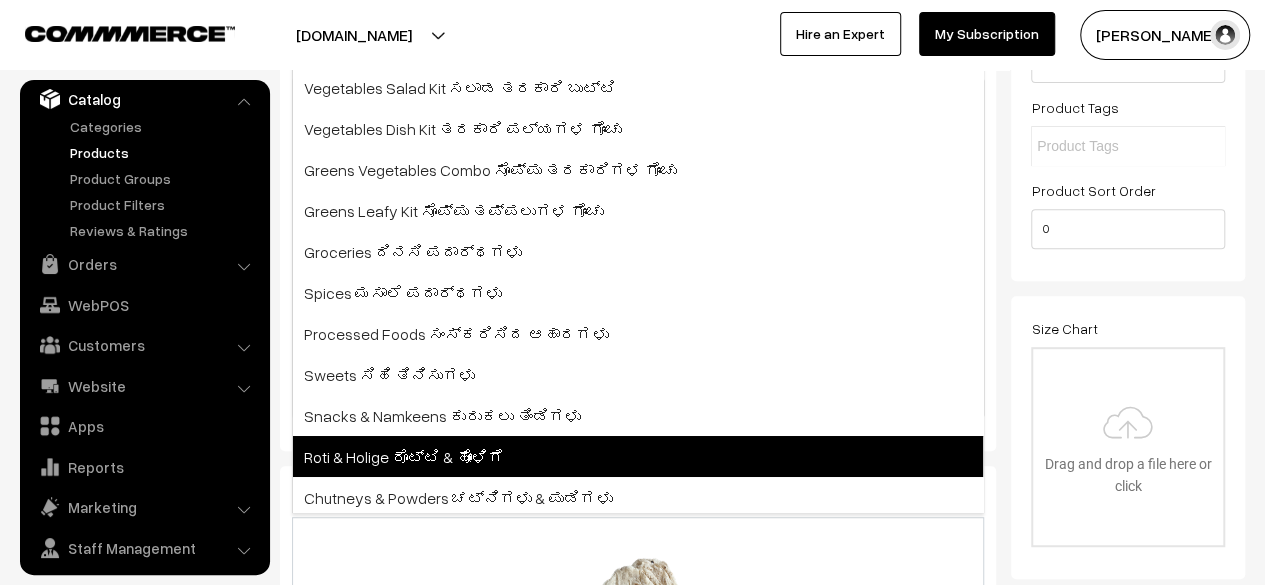 click on "Roti & Holige ರೊಟ್ಟಿ & ಹೋಳಿಗೆ" at bounding box center (638, 456) 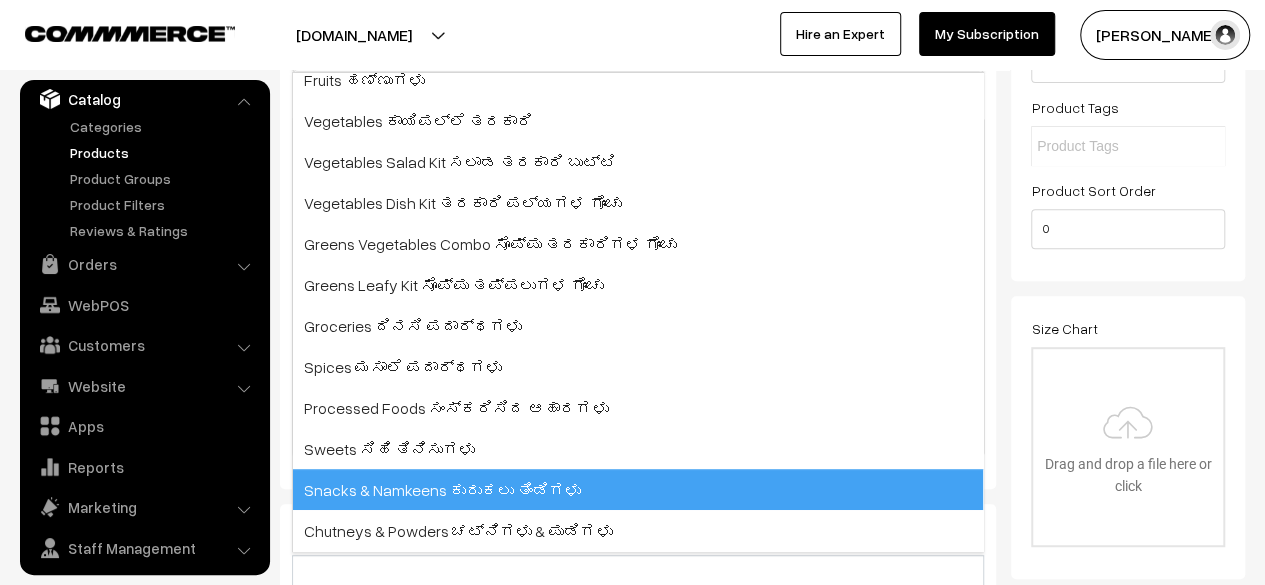 scroll, scrollTop: 415, scrollLeft: 0, axis: vertical 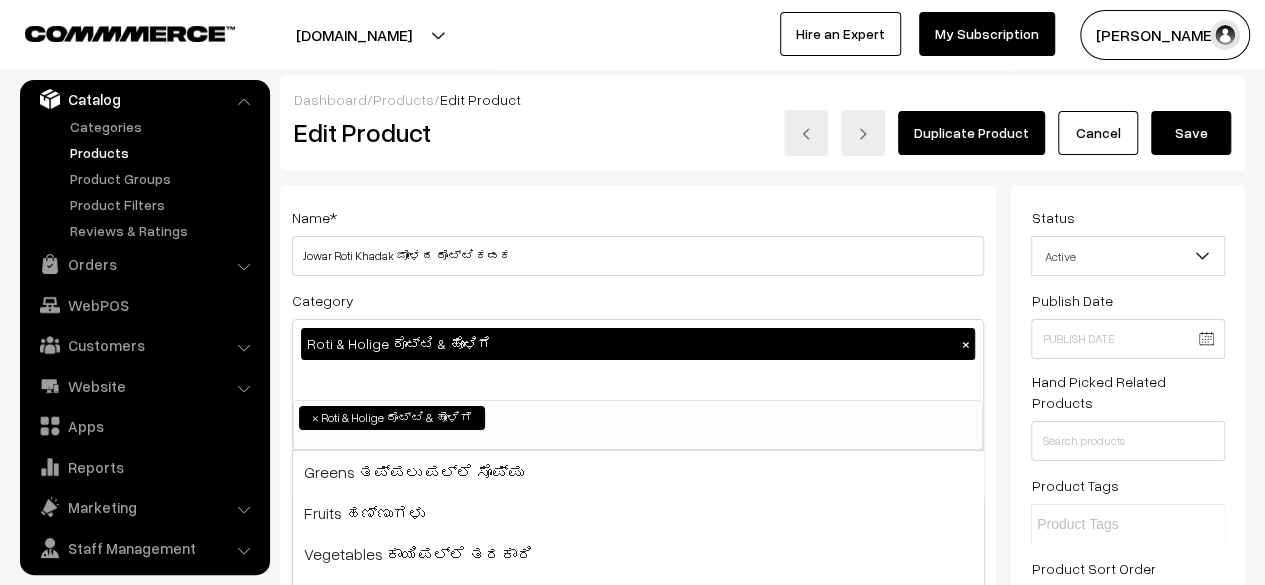 click on "Save" at bounding box center [1191, 133] 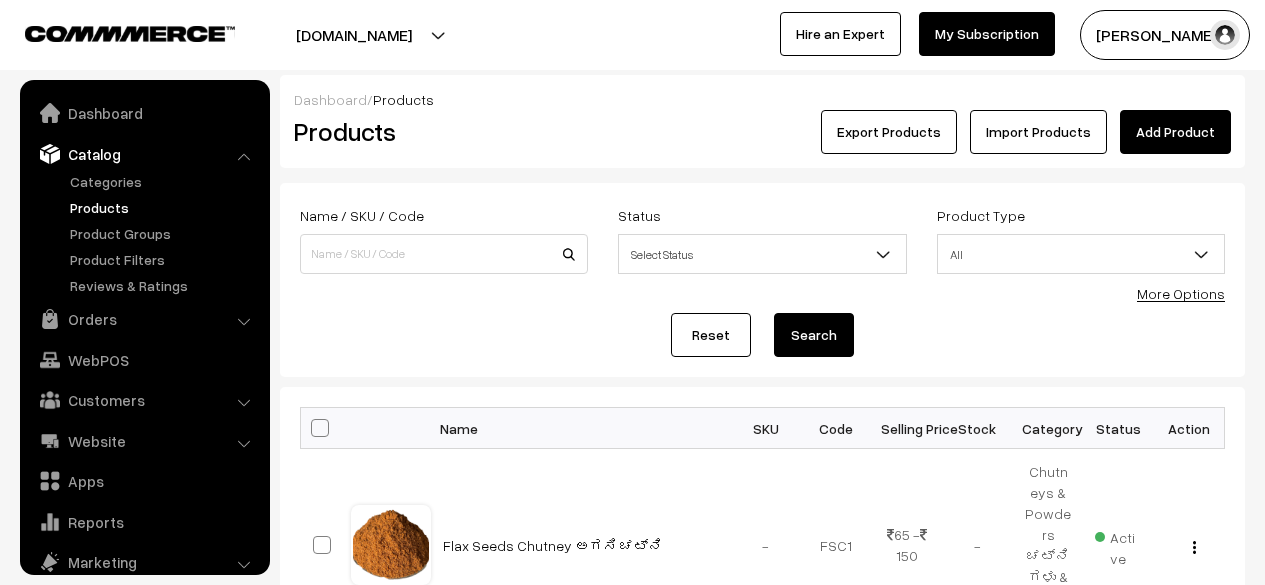 scroll, scrollTop: 0, scrollLeft: 0, axis: both 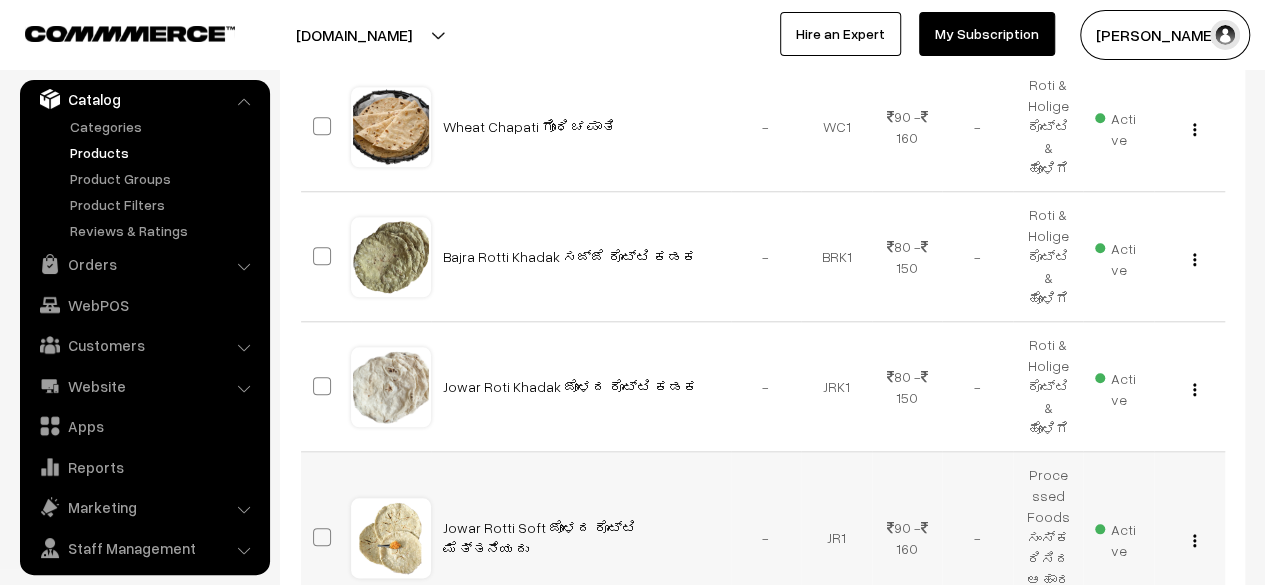 click at bounding box center [1194, 540] 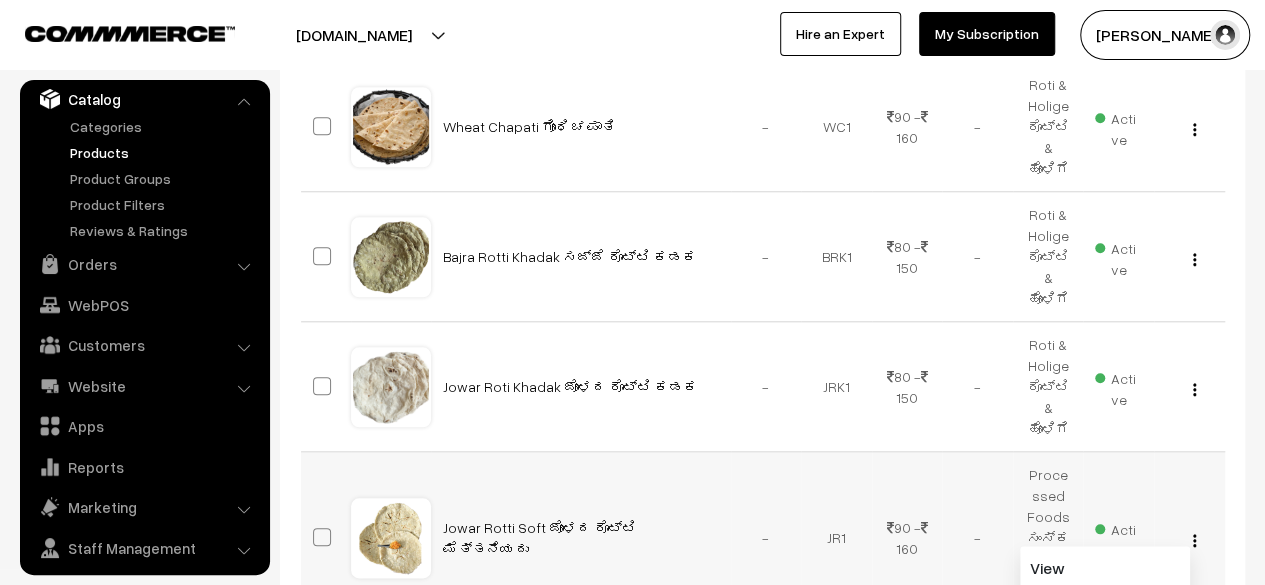 click on "Edit" at bounding box center (1105, 612) 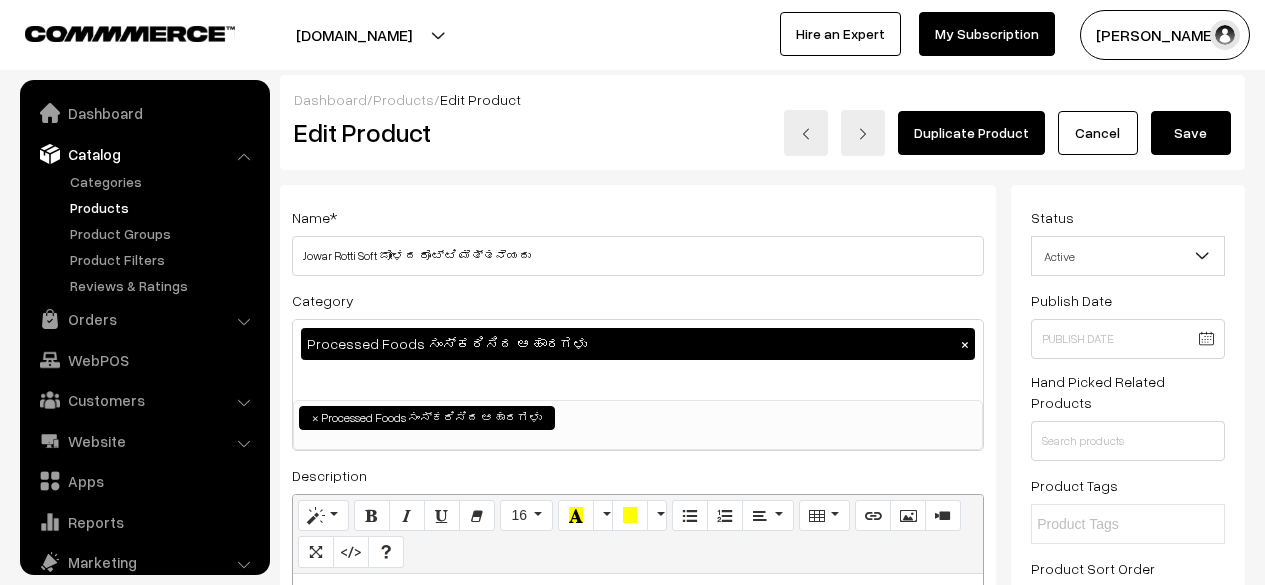scroll, scrollTop: 0, scrollLeft: 0, axis: both 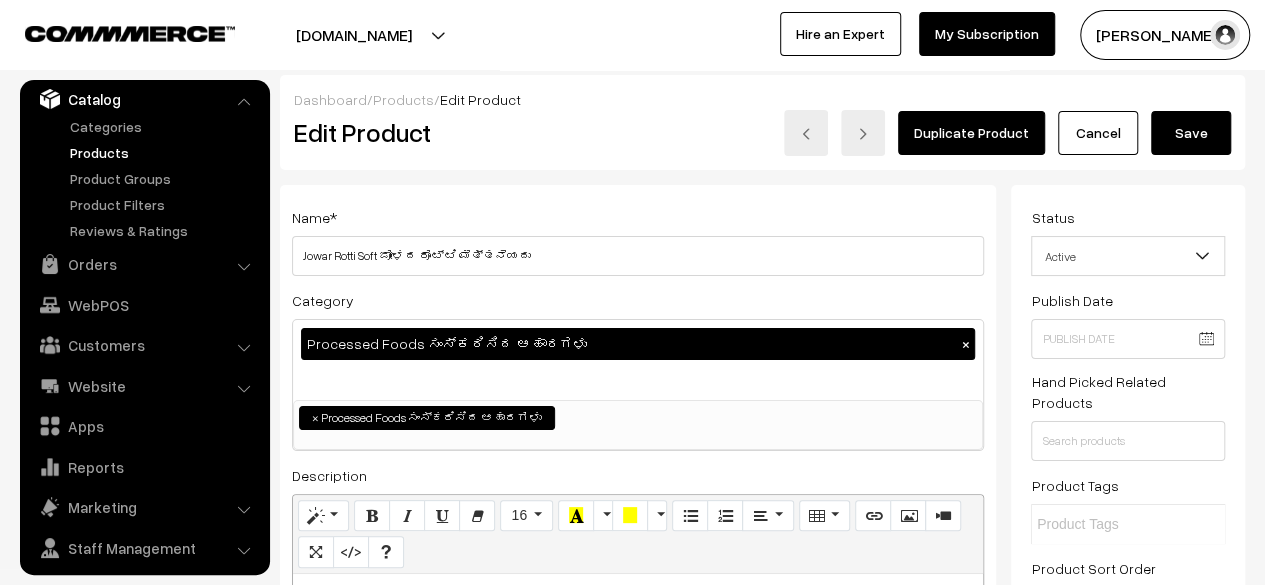 click on "×" at bounding box center (965, 344) 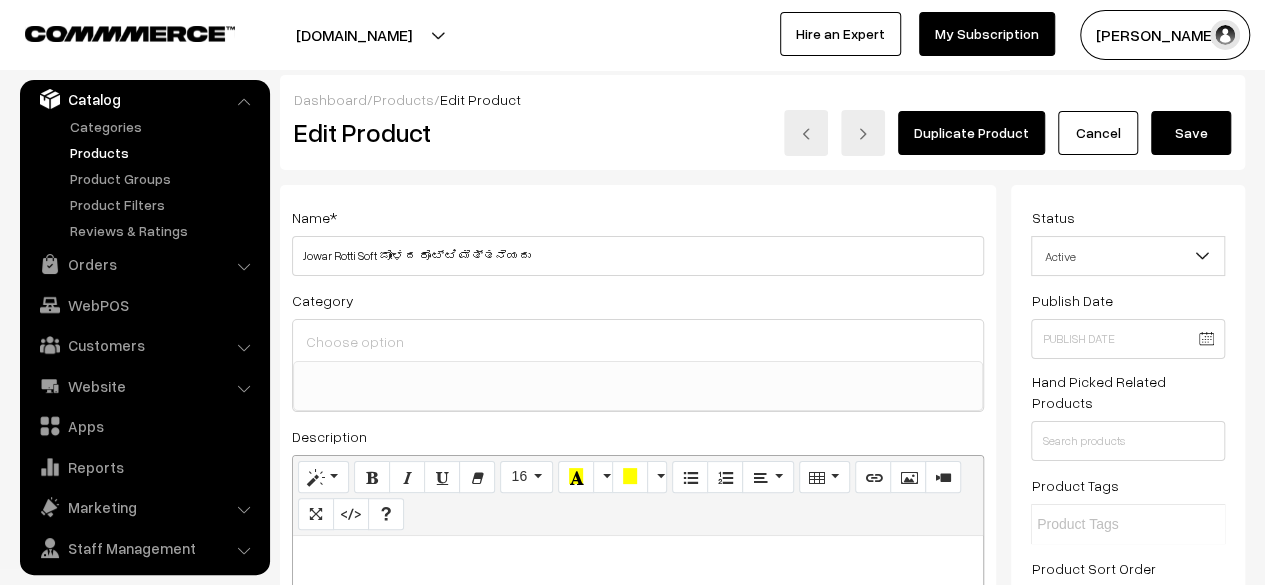scroll, scrollTop: 134, scrollLeft: 0, axis: vertical 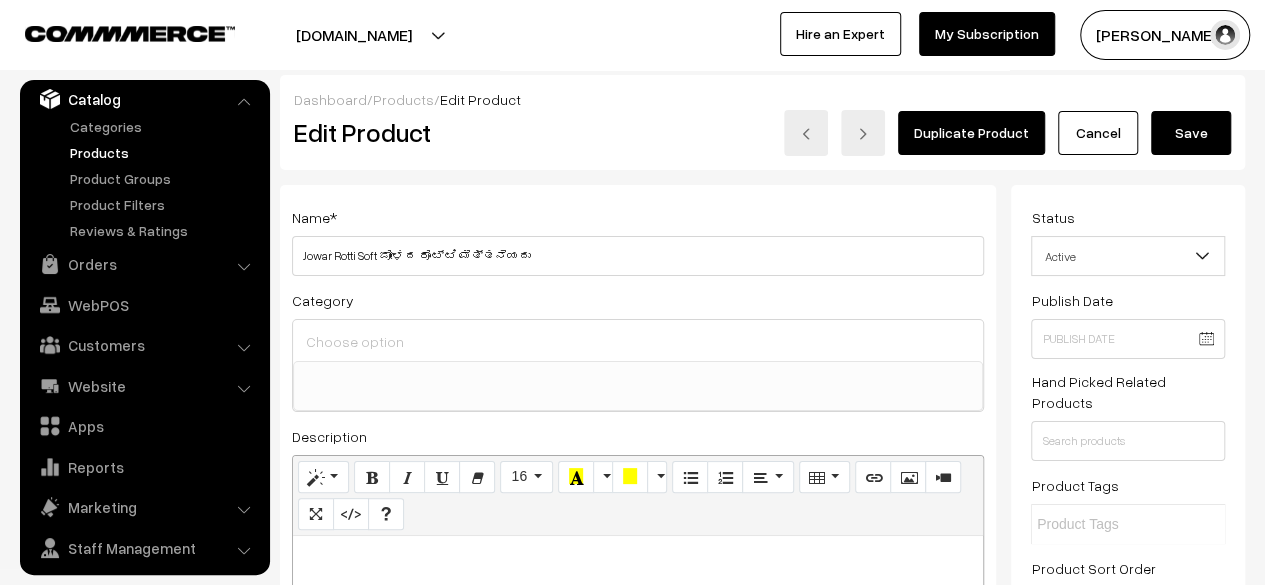 click at bounding box center [638, 342] 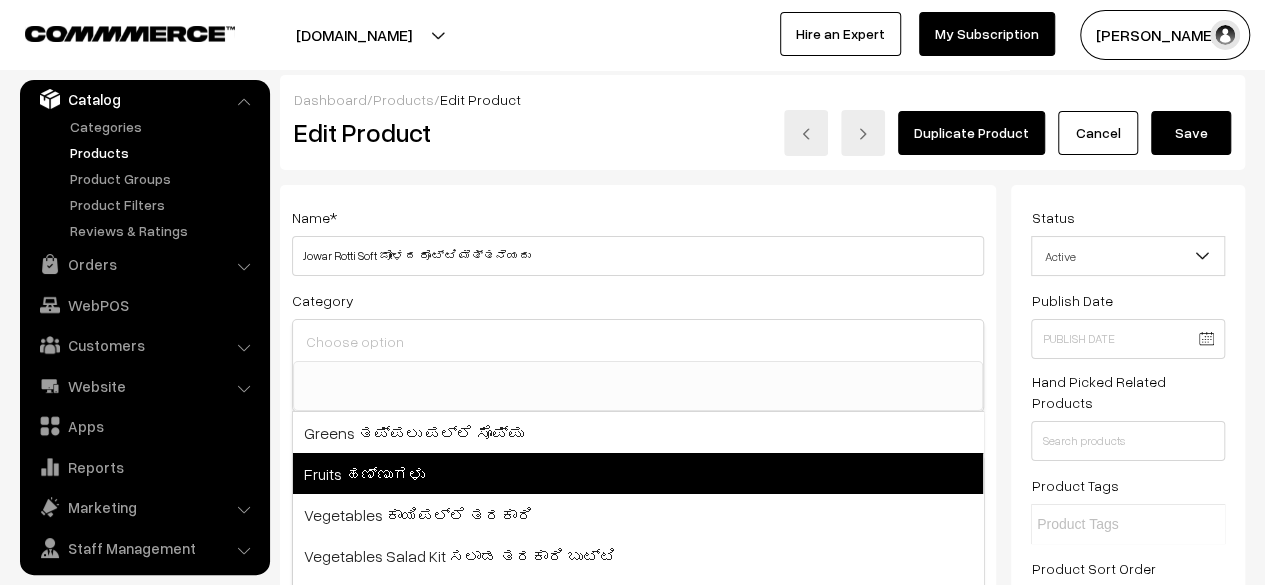 scroll, scrollTop: 90, scrollLeft: 0, axis: vertical 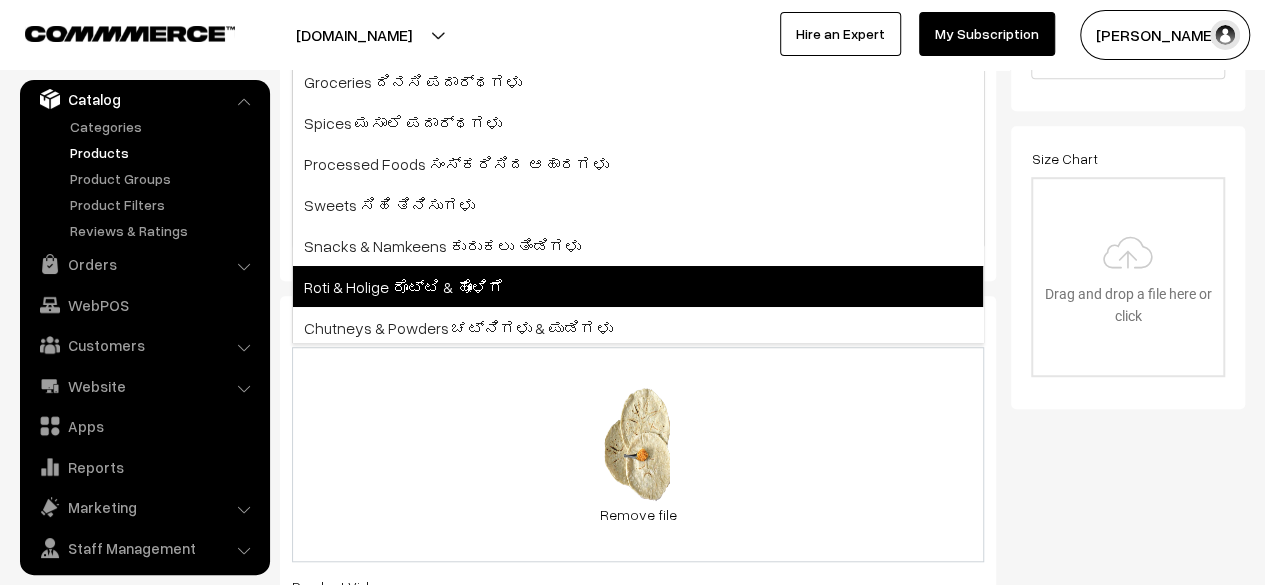 click on "Roti & Holige ರೊಟ್ಟಿ & ಹೋಳಿಗೆ" at bounding box center [638, 286] 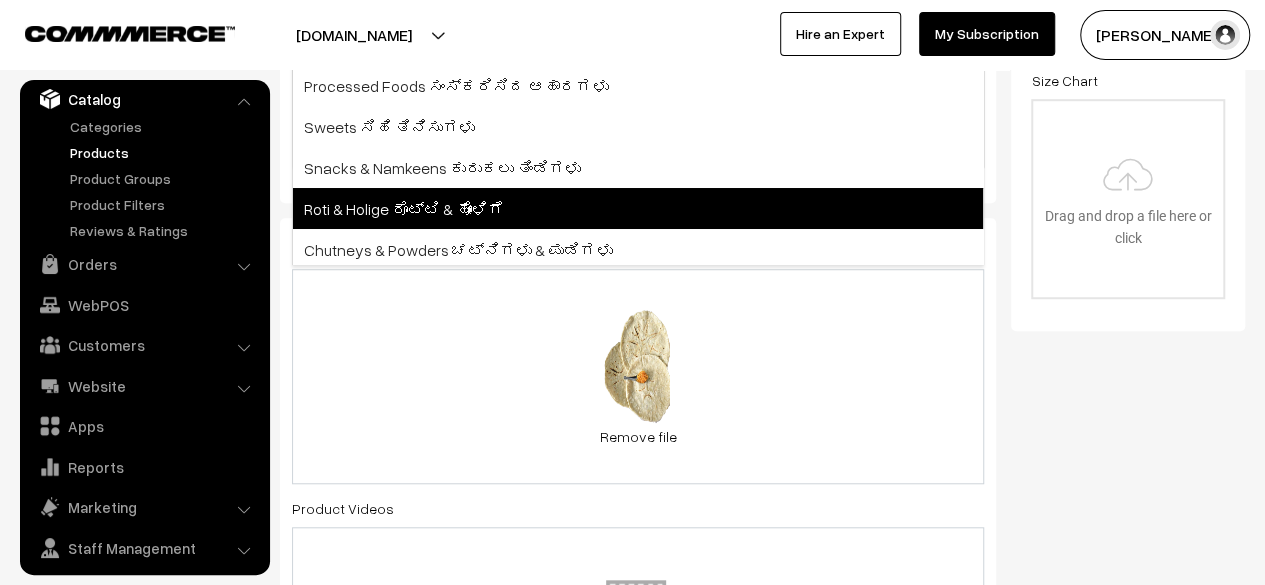 scroll, scrollTop: 50, scrollLeft: 0, axis: vertical 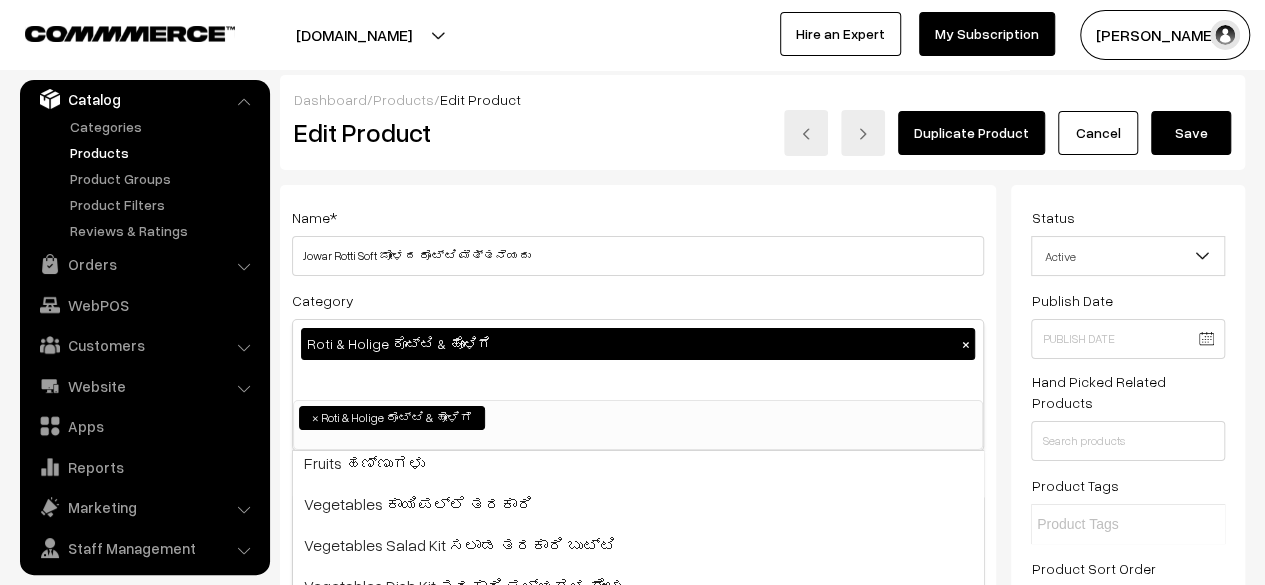 click on "Save" at bounding box center [1191, 133] 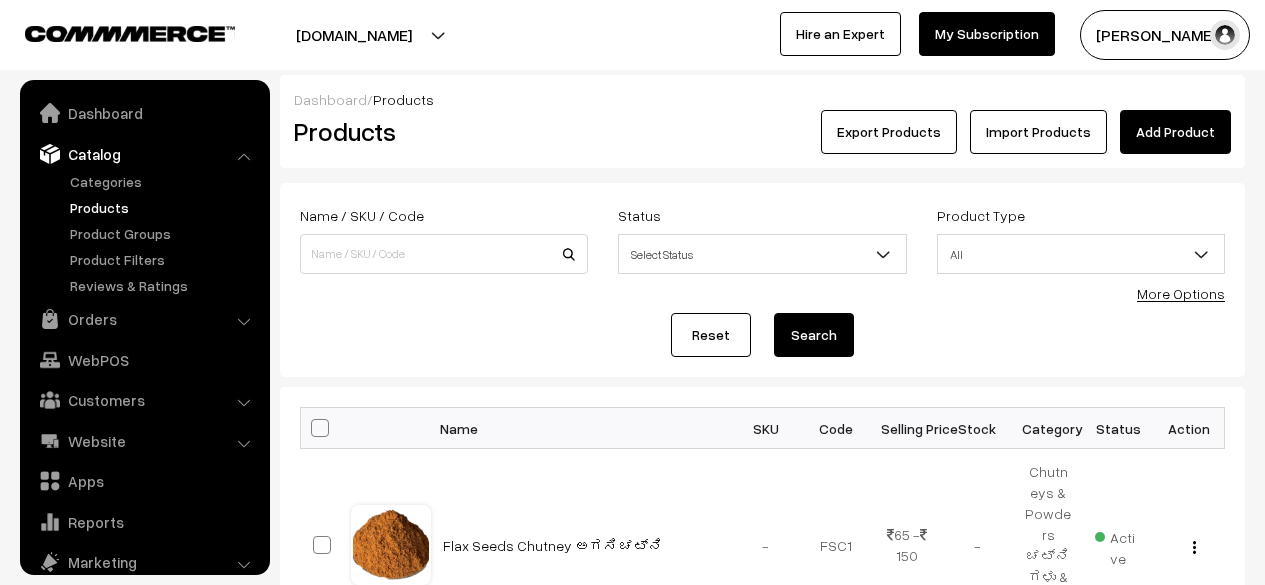 scroll, scrollTop: 0, scrollLeft: 0, axis: both 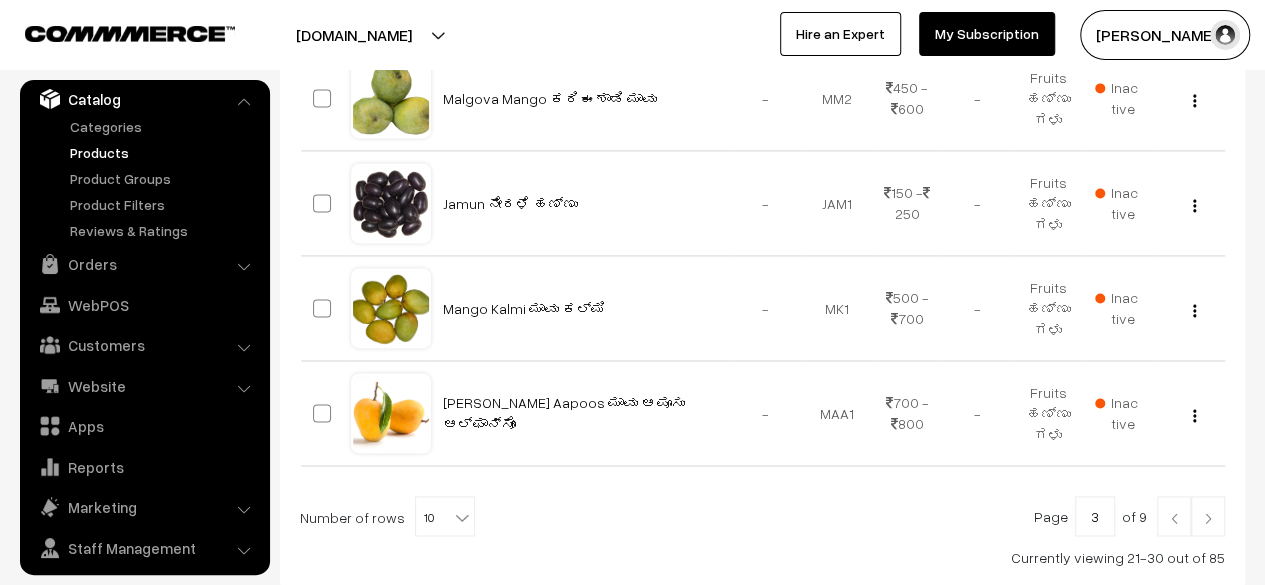 click at bounding box center [1208, 518] 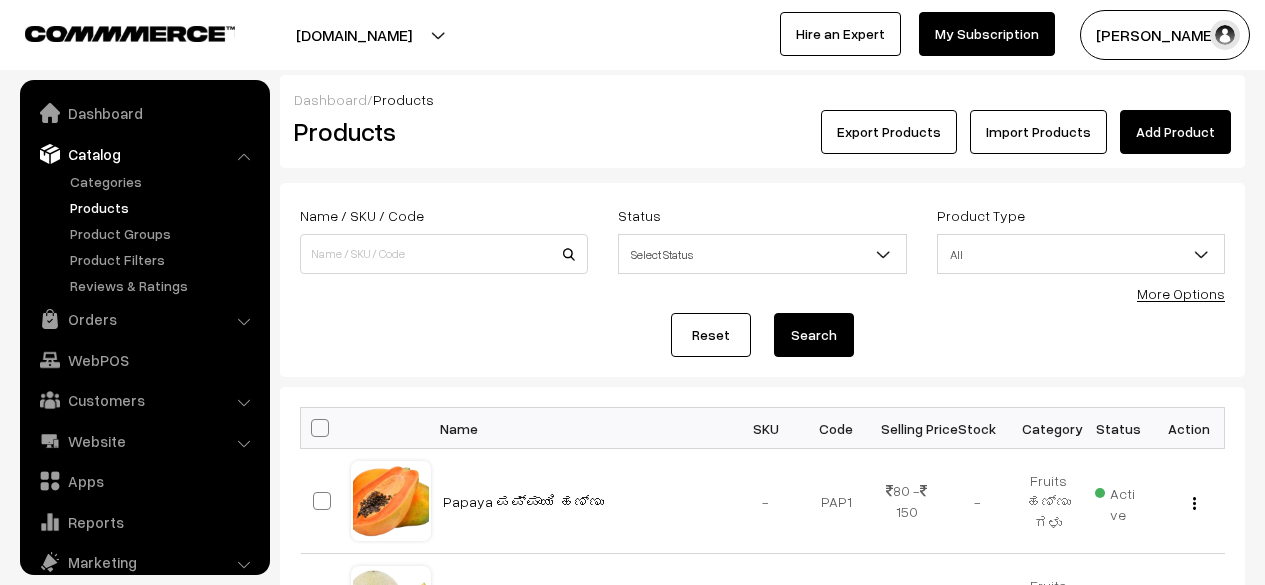 scroll, scrollTop: 0, scrollLeft: 0, axis: both 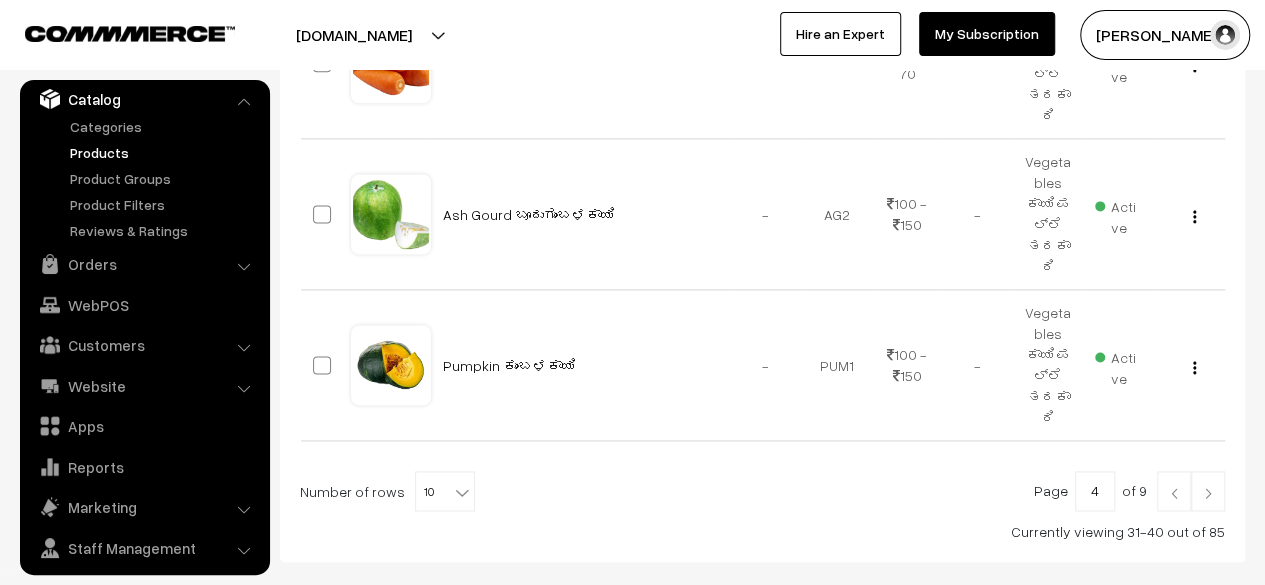 click at bounding box center [1208, 493] 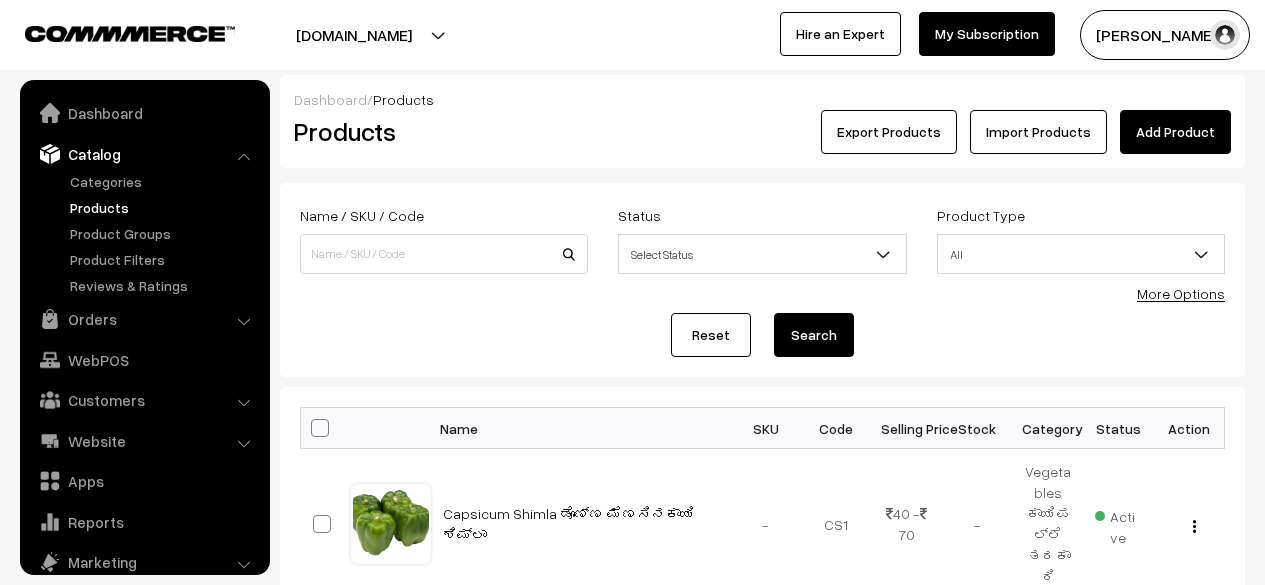 scroll, scrollTop: 0, scrollLeft: 0, axis: both 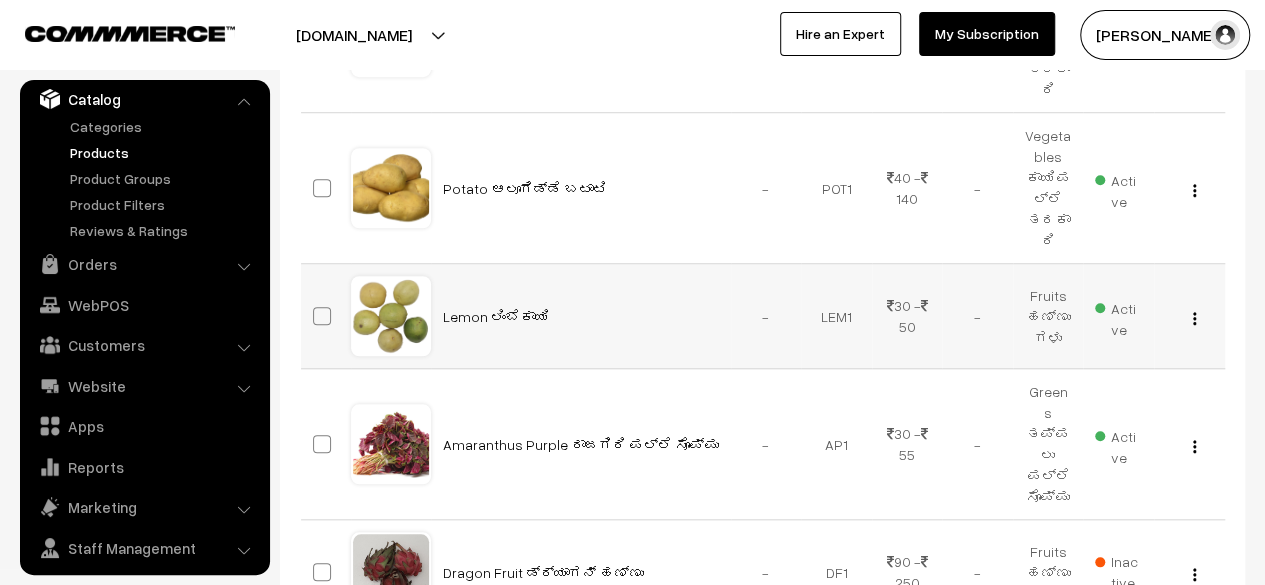 click at bounding box center (1194, 318) 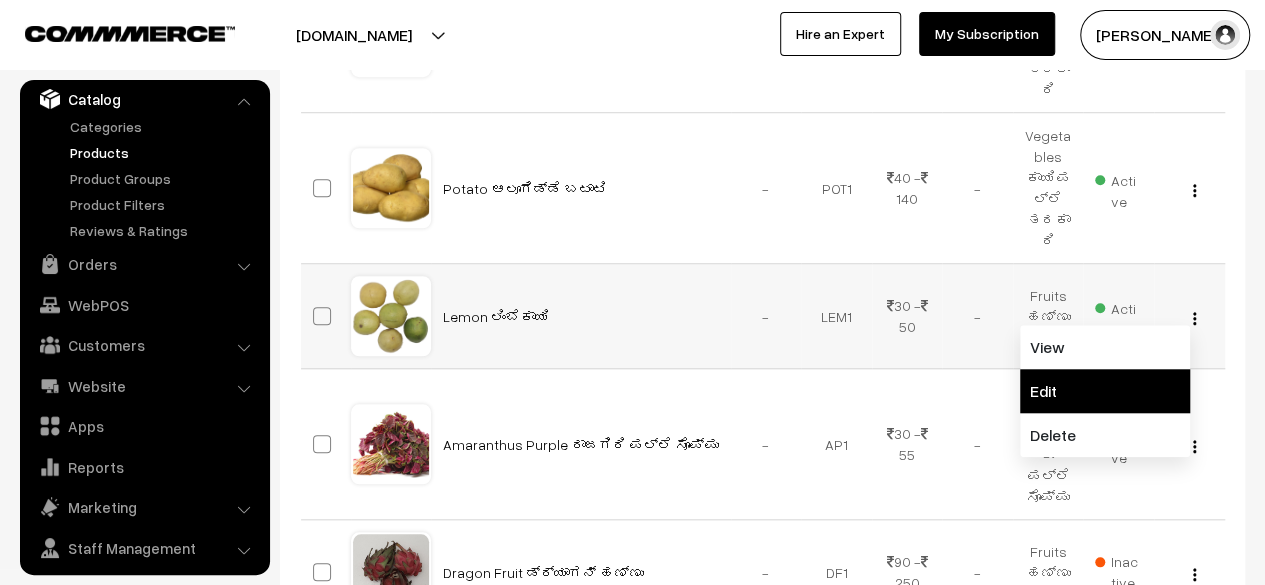 click on "Edit" at bounding box center (1105, 391) 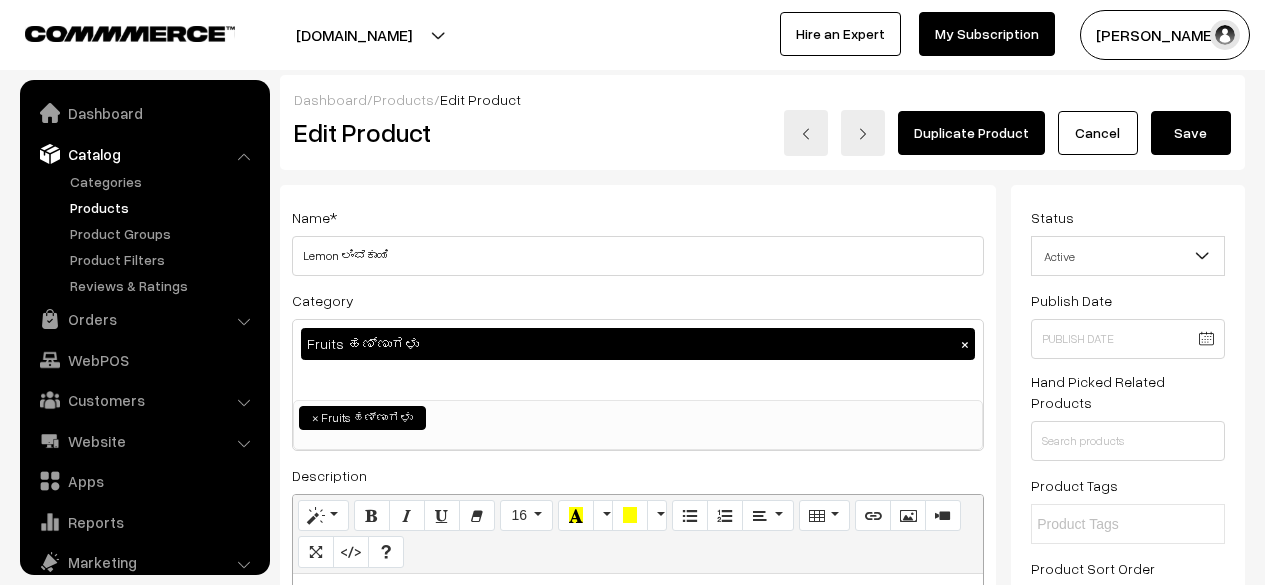 scroll, scrollTop: 0, scrollLeft: 0, axis: both 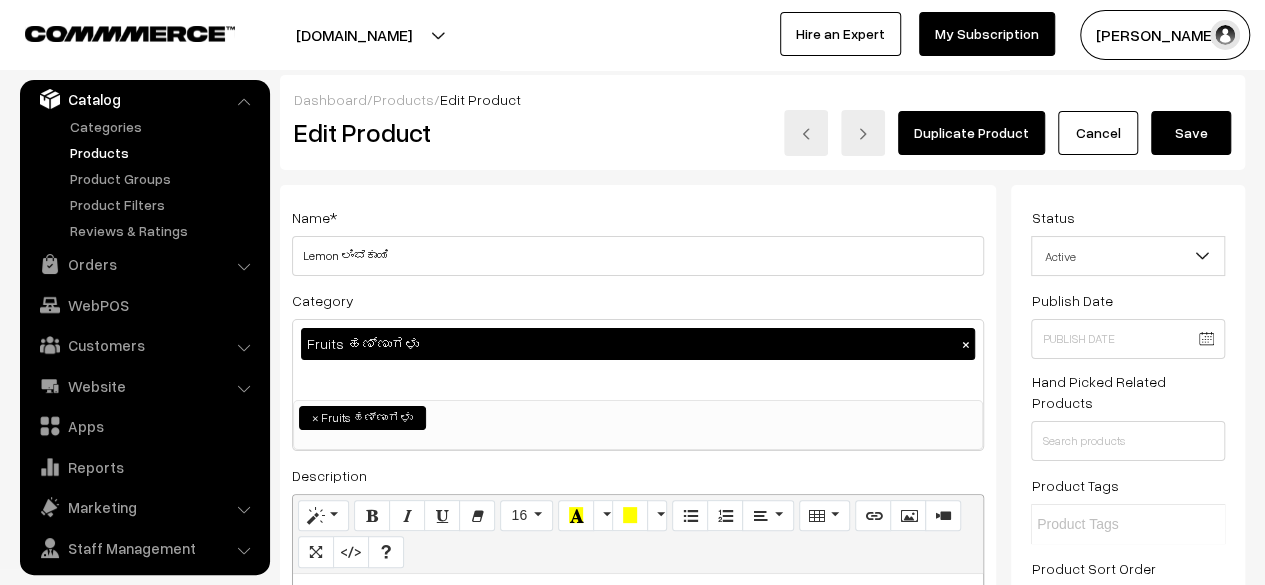 click on "Fruits ಹಣ್ಣುಗಳು ×" at bounding box center (638, 360) 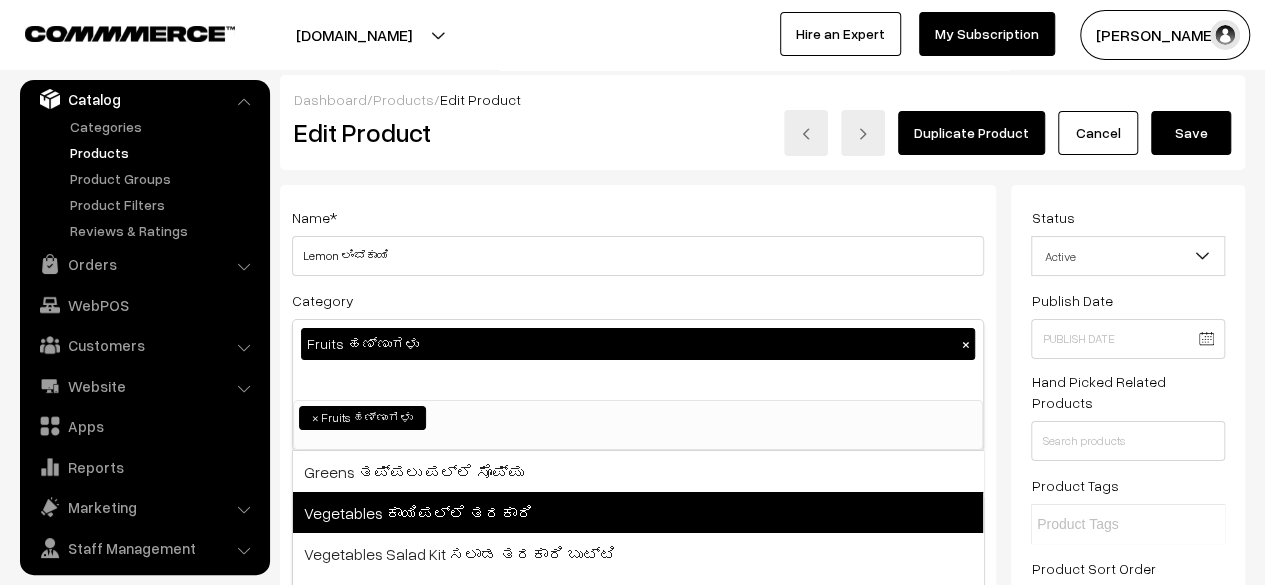 click on "Vegetables ಕಾಯಿಪಲ್ಲೆ ತರಕಾರಿ" at bounding box center (638, 512) 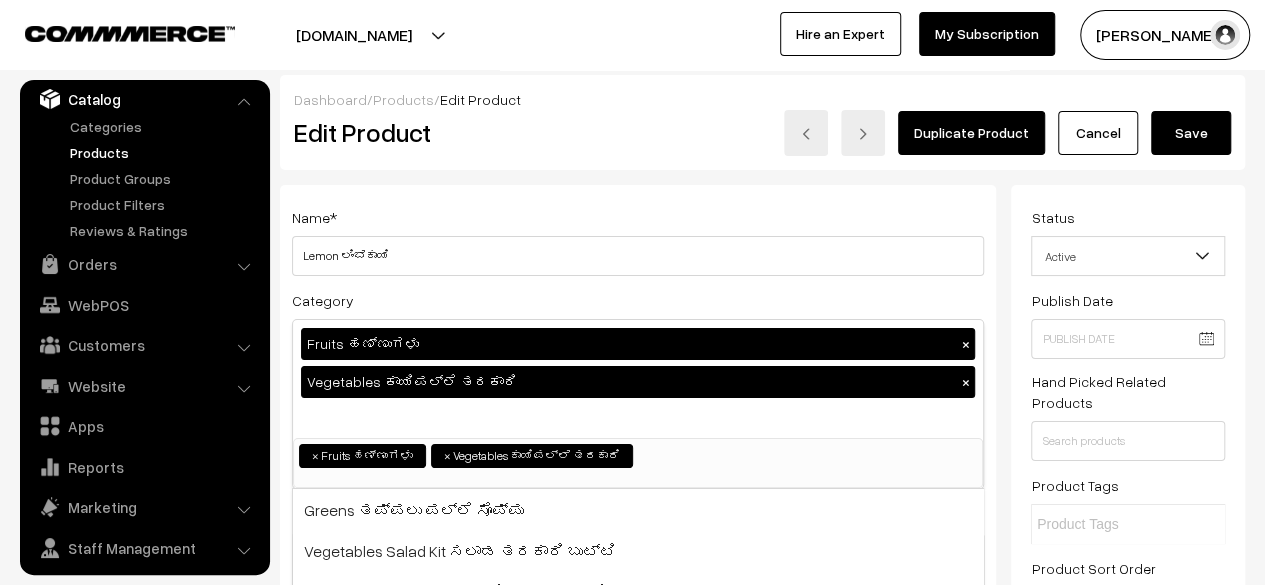 click on "Save" at bounding box center (1191, 133) 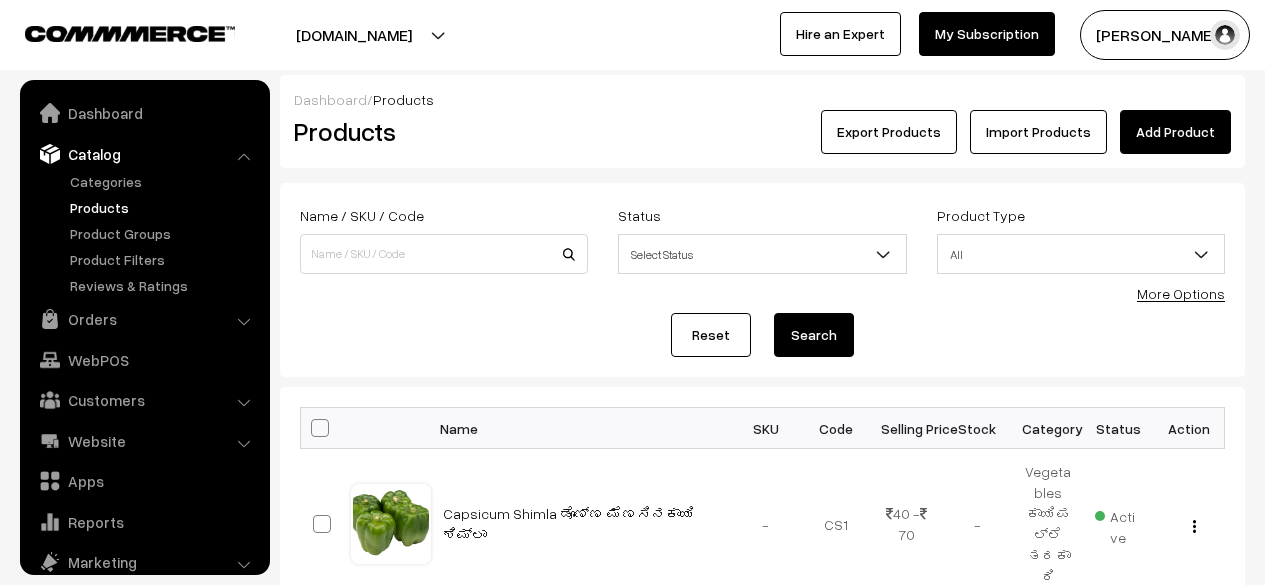 scroll, scrollTop: 0, scrollLeft: 0, axis: both 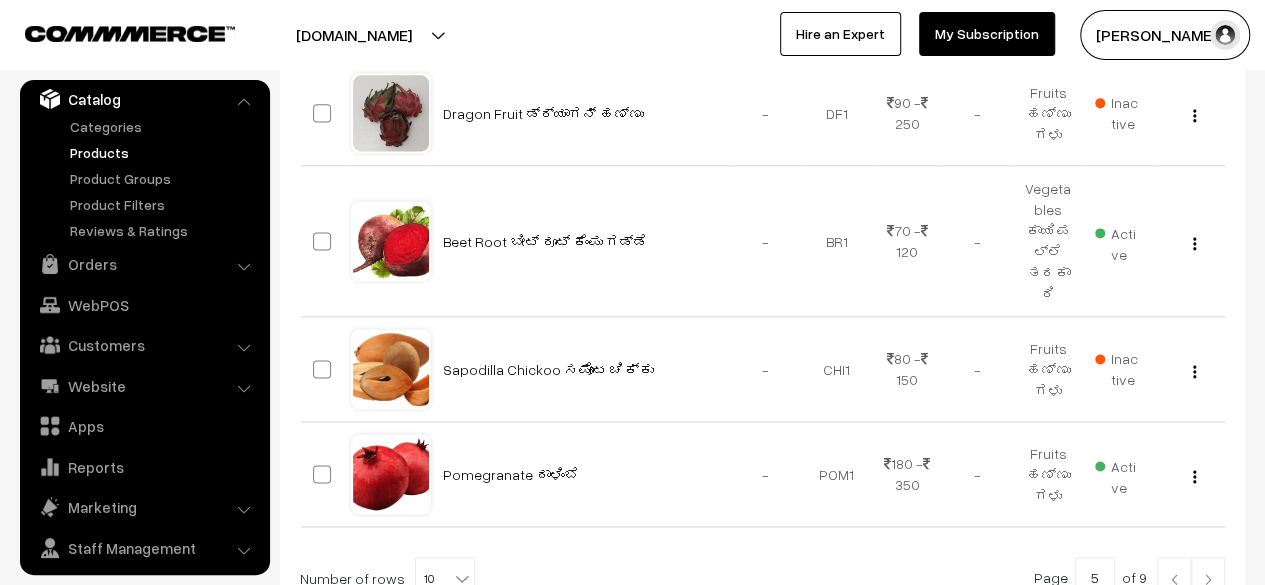 click at bounding box center [1208, 579] 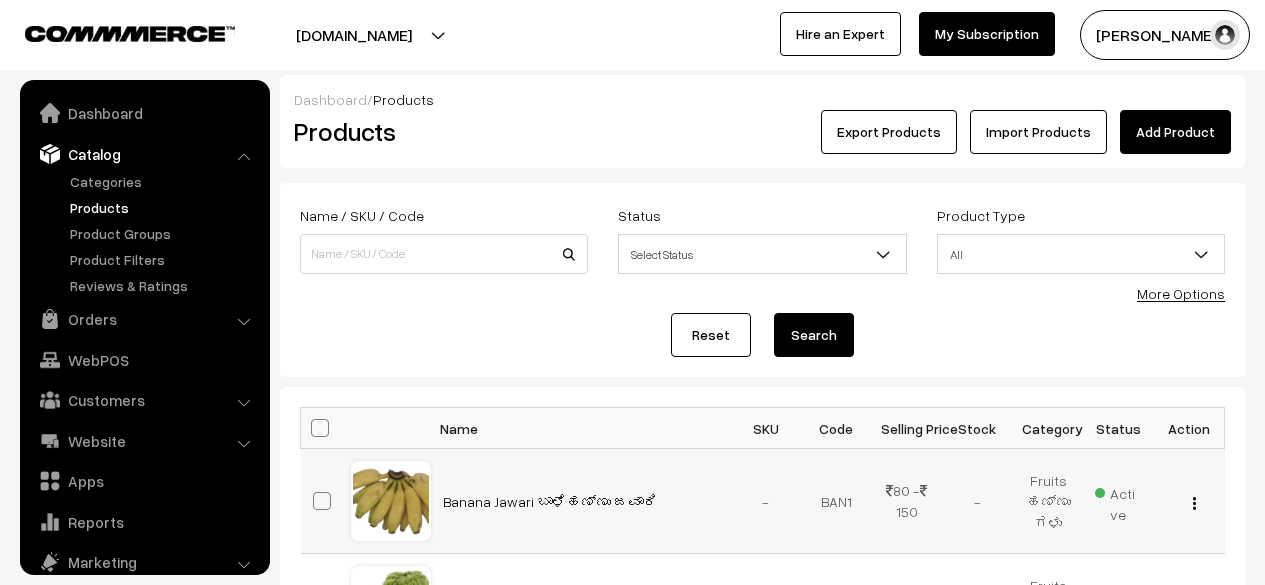 scroll, scrollTop: 0, scrollLeft: 0, axis: both 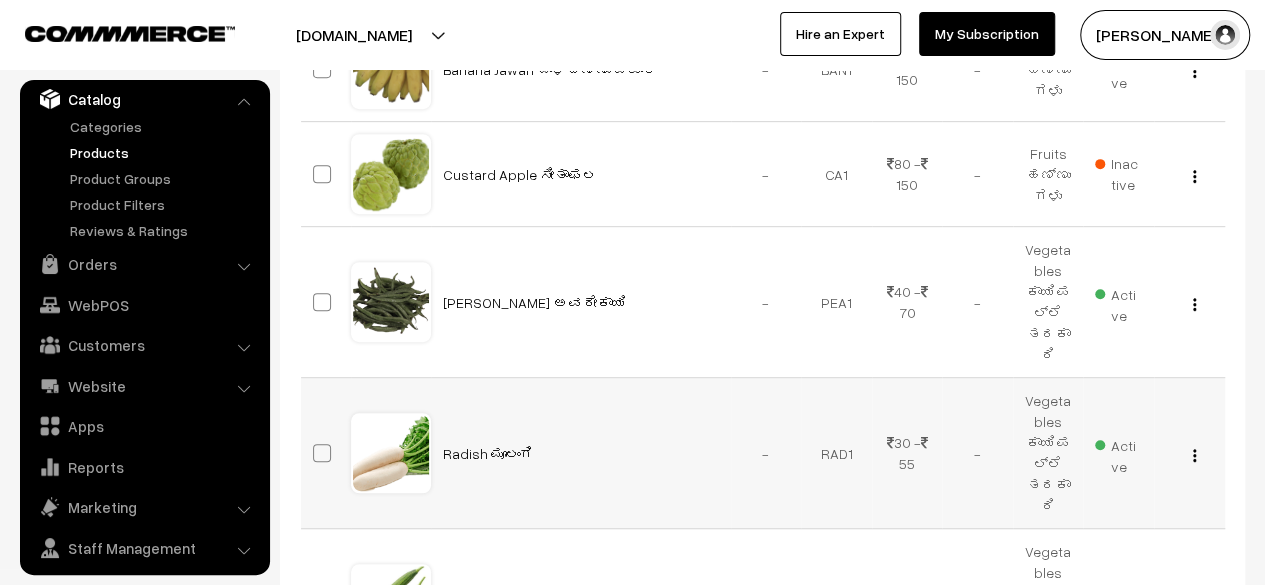 click at bounding box center (1194, 455) 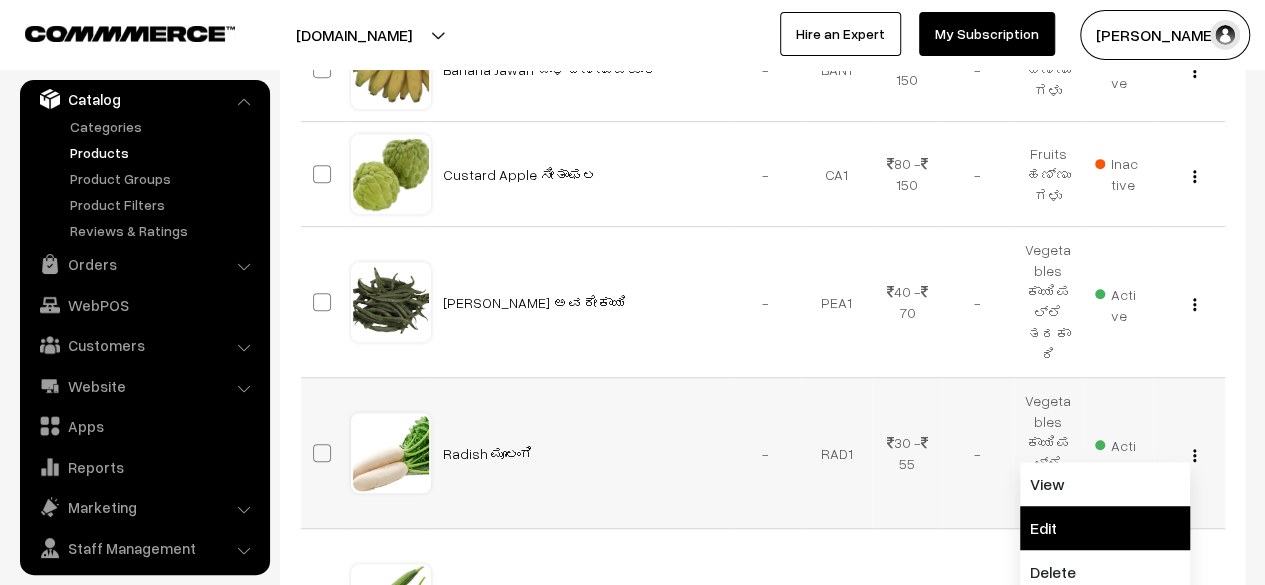 click on "Edit" at bounding box center [1105, 528] 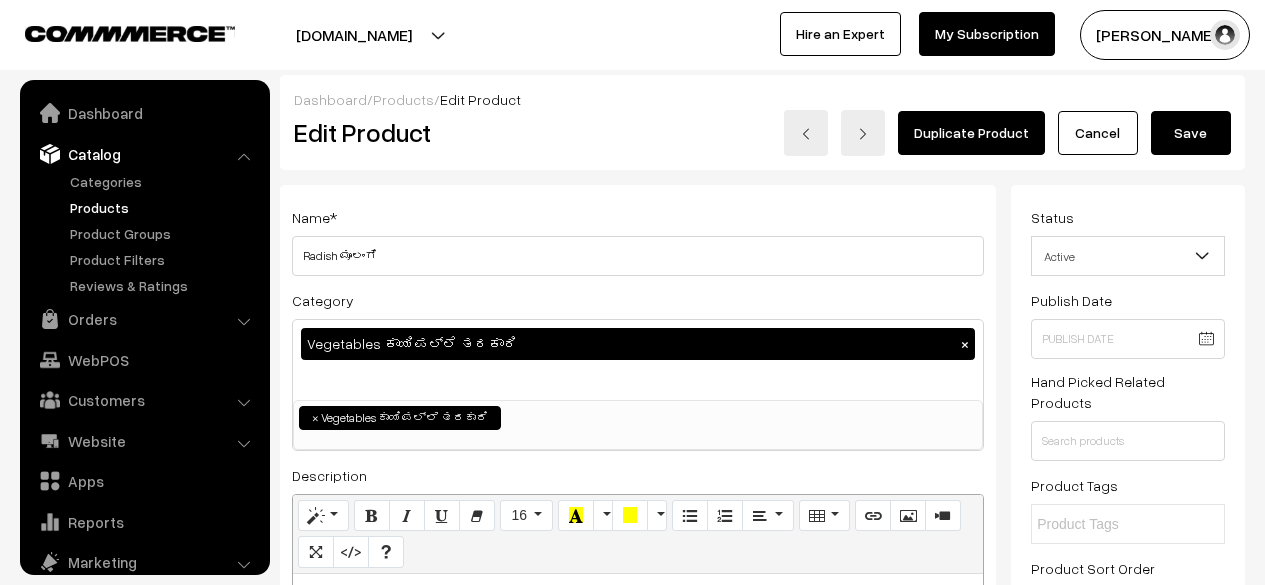 scroll, scrollTop: 0, scrollLeft: 0, axis: both 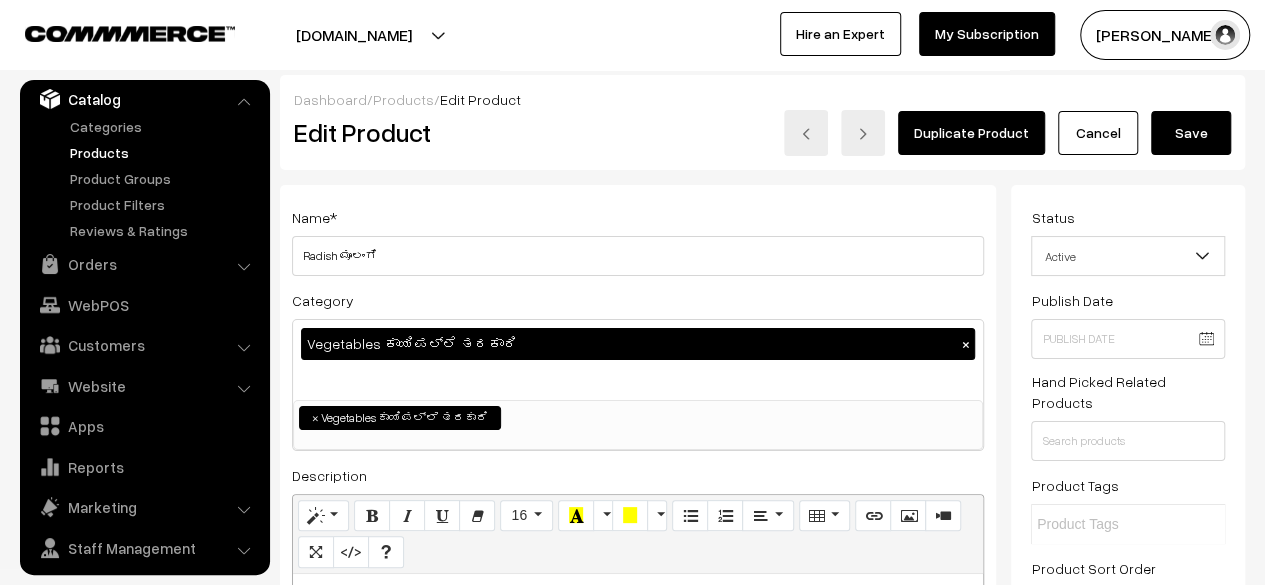 click on "Vegetables ಕಾಯಿಪಲ್ಲೆ ತರಕಾರಿ ×" at bounding box center [638, 360] 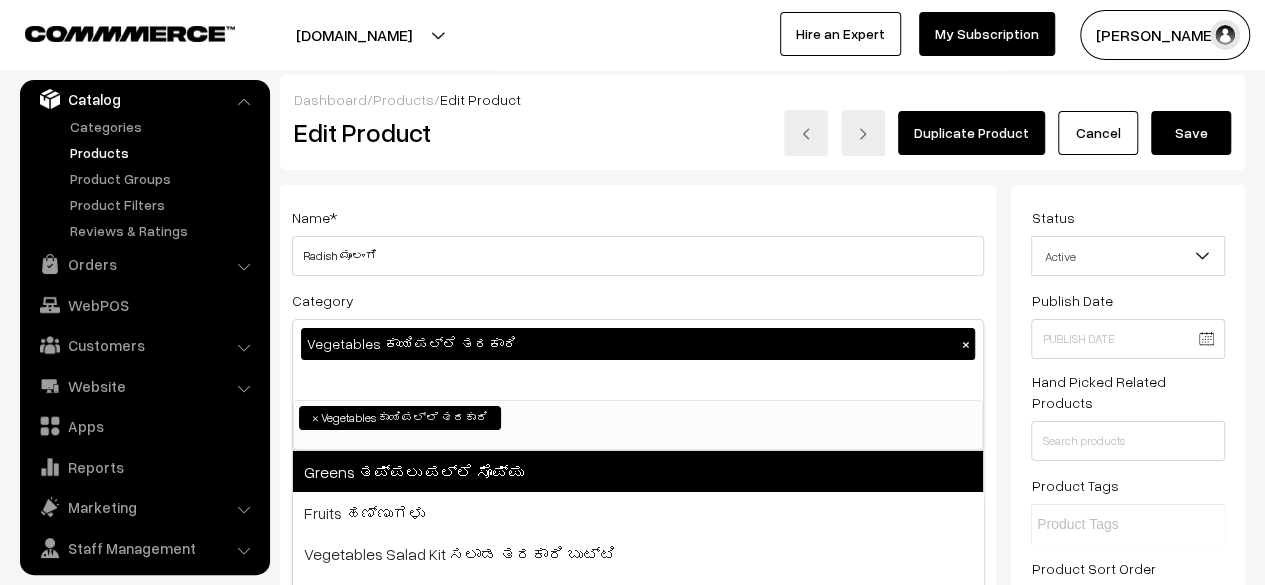 click on "Greens ತಪ್ಪಲು ಪಲ್ಲೆ ಸೊಪ್ಪು" at bounding box center [638, 471] 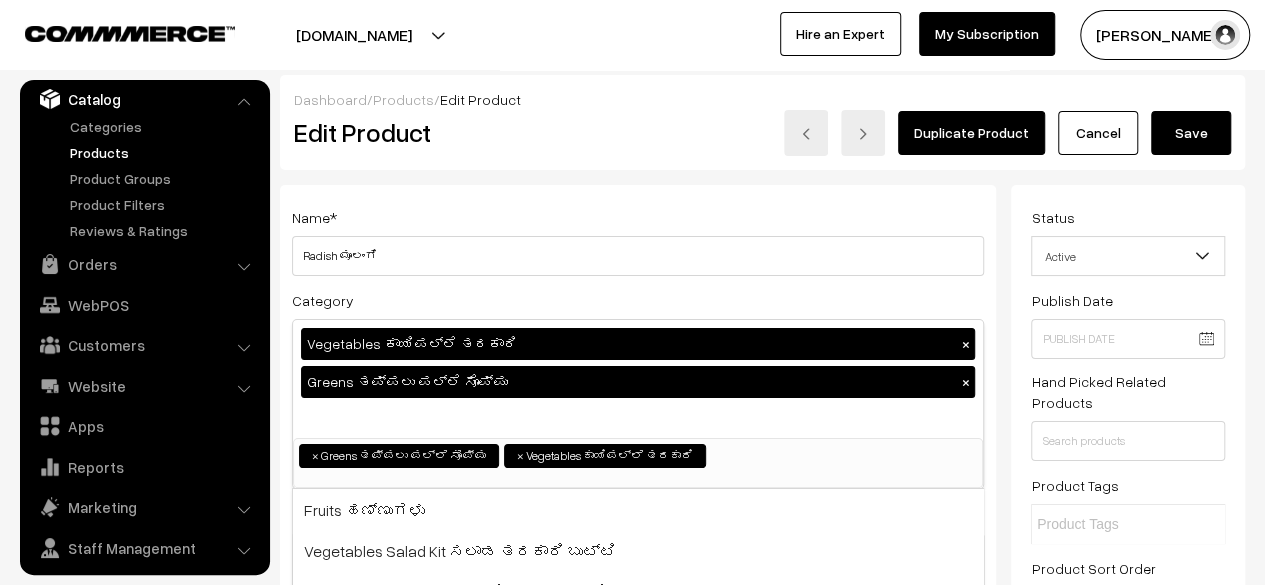 click on "Save" at bounding box center (1191, 133) 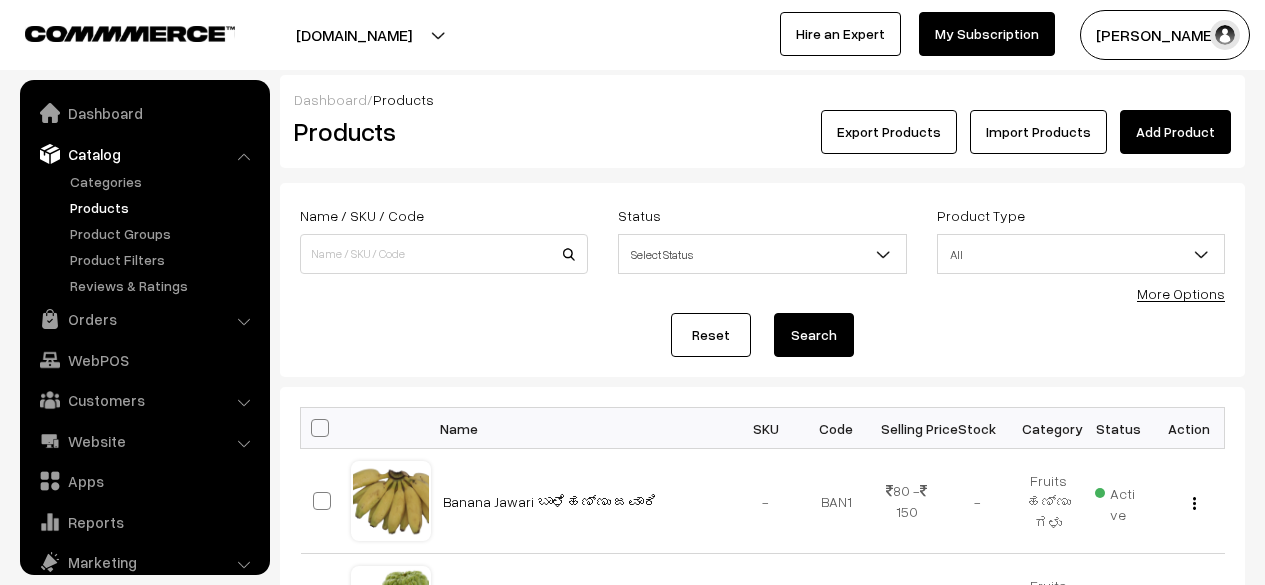 scroll, scrollTop: 0, scrollLeft: 0, axis: both 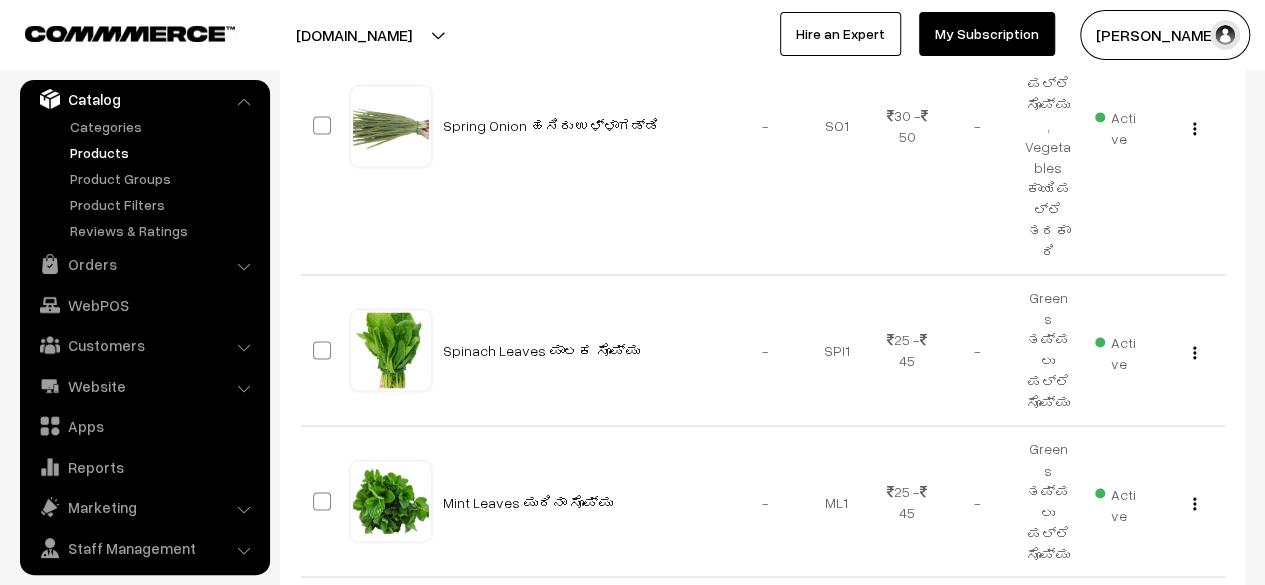 click at bounding box center [1208, 778] 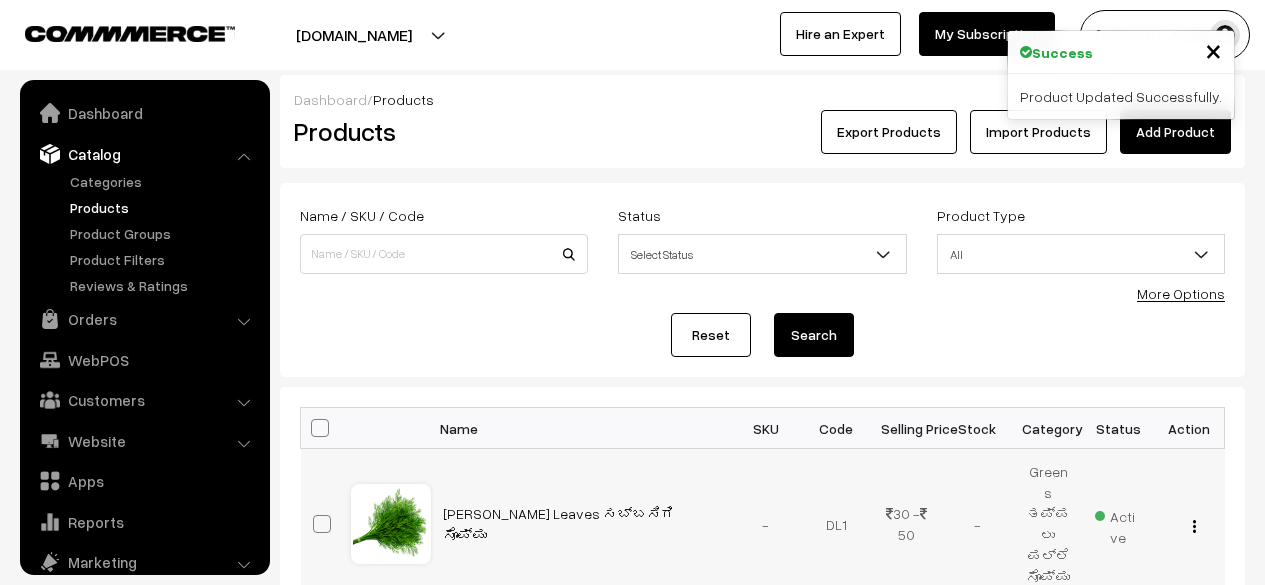 scroll, scrollTop: 0, scrollLeft: 0, axis: both 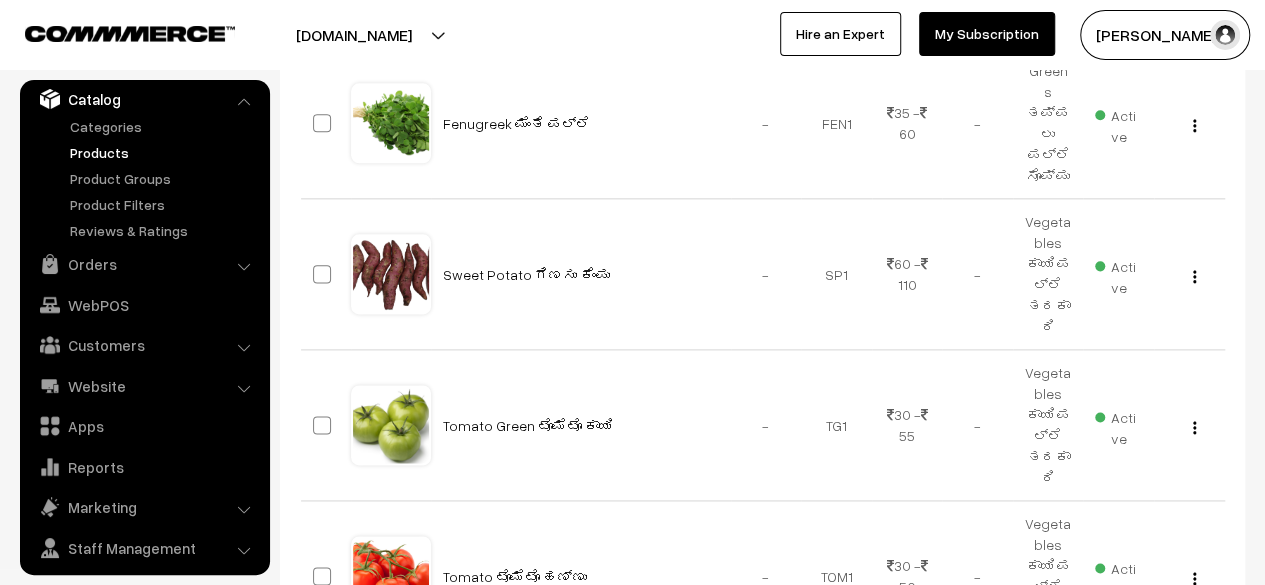 click at bounding box center [1208, 855] 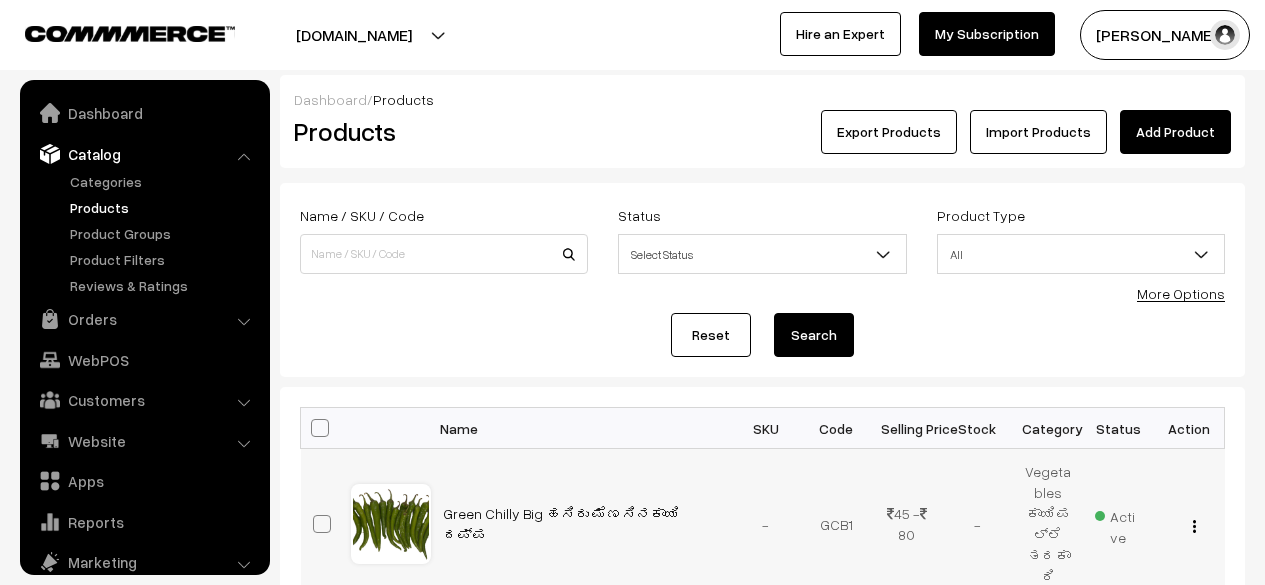 scroll, scrollTop: 0, scrollLeft: 0, axis: both 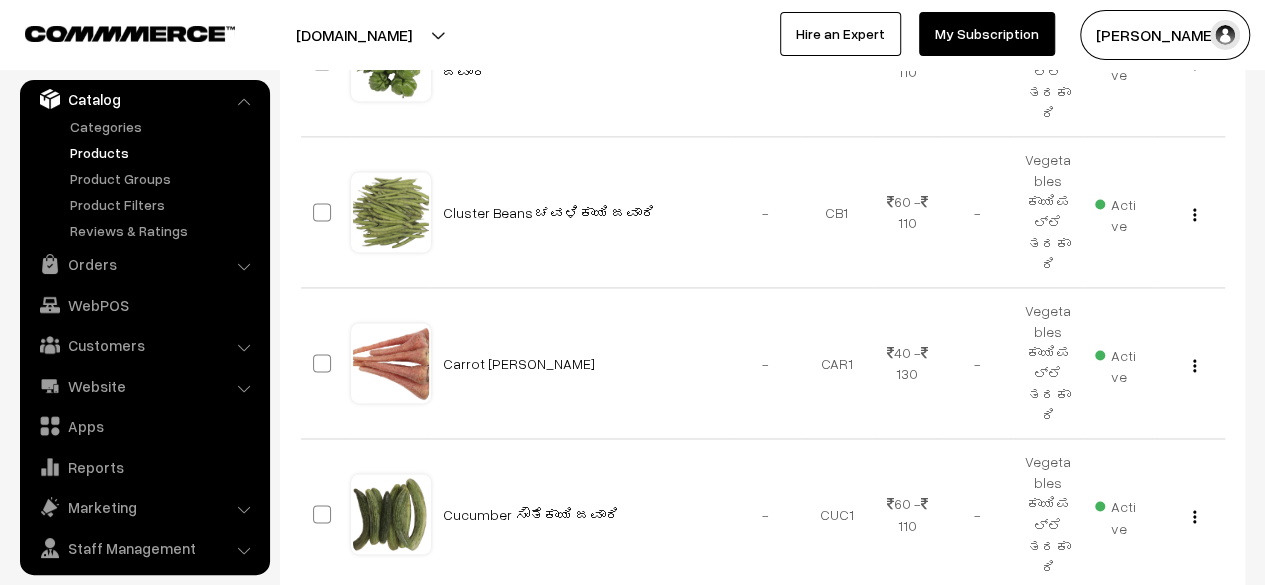 click at bounding box center [1208, 640] 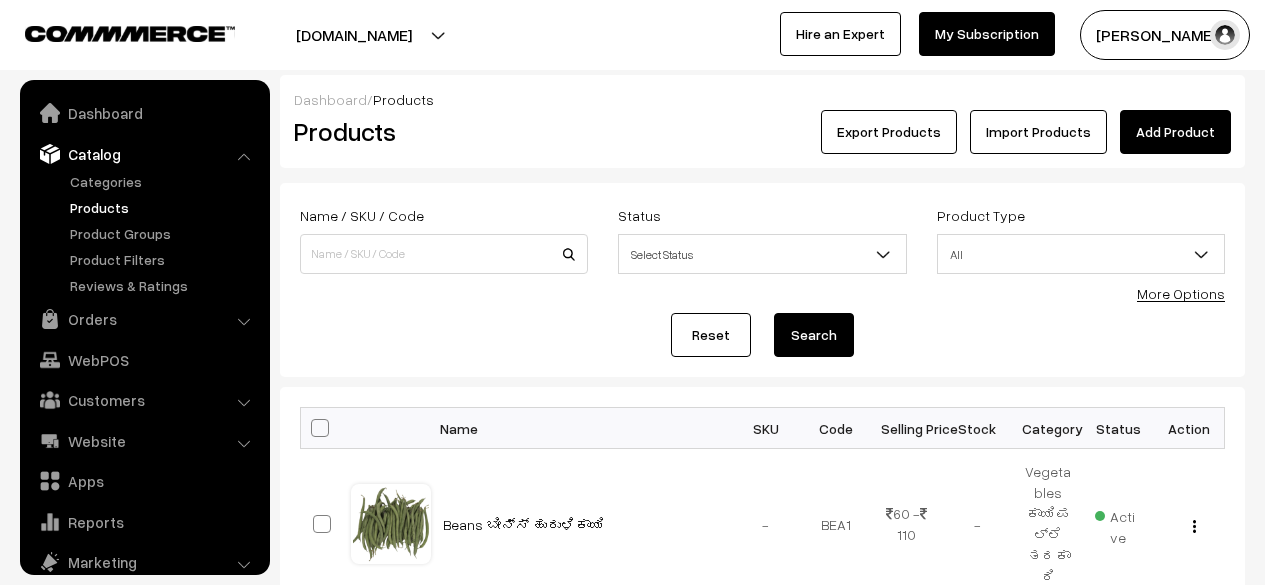 scroll, scrollTop: 0, scrollLeft: 0, axis: both 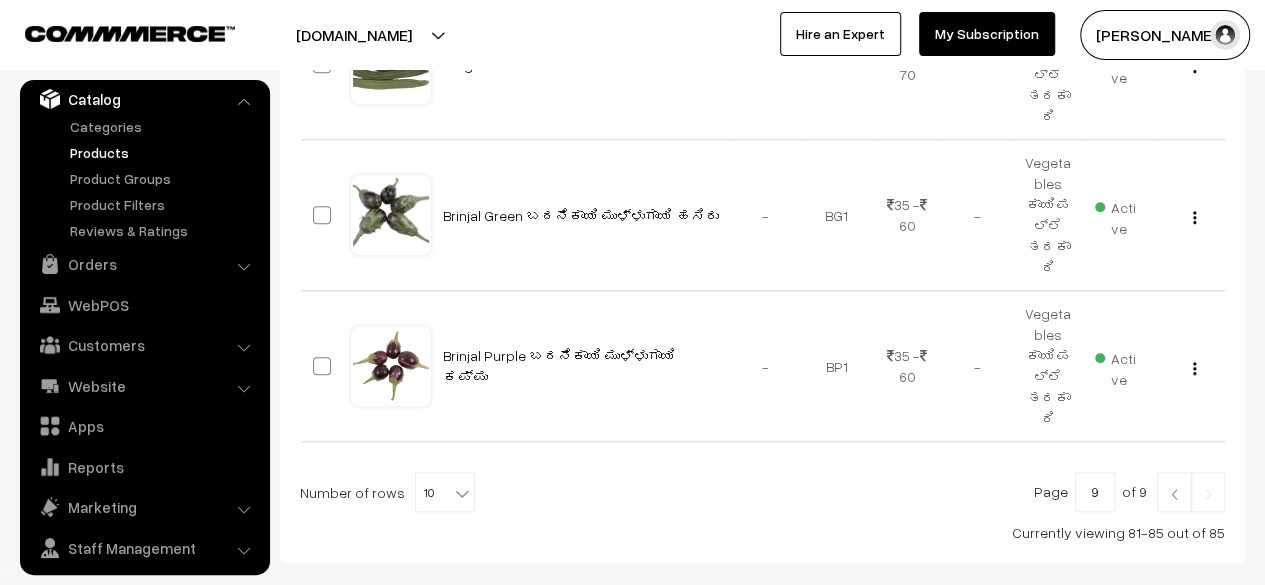 click at bounding box center [1174, 494] 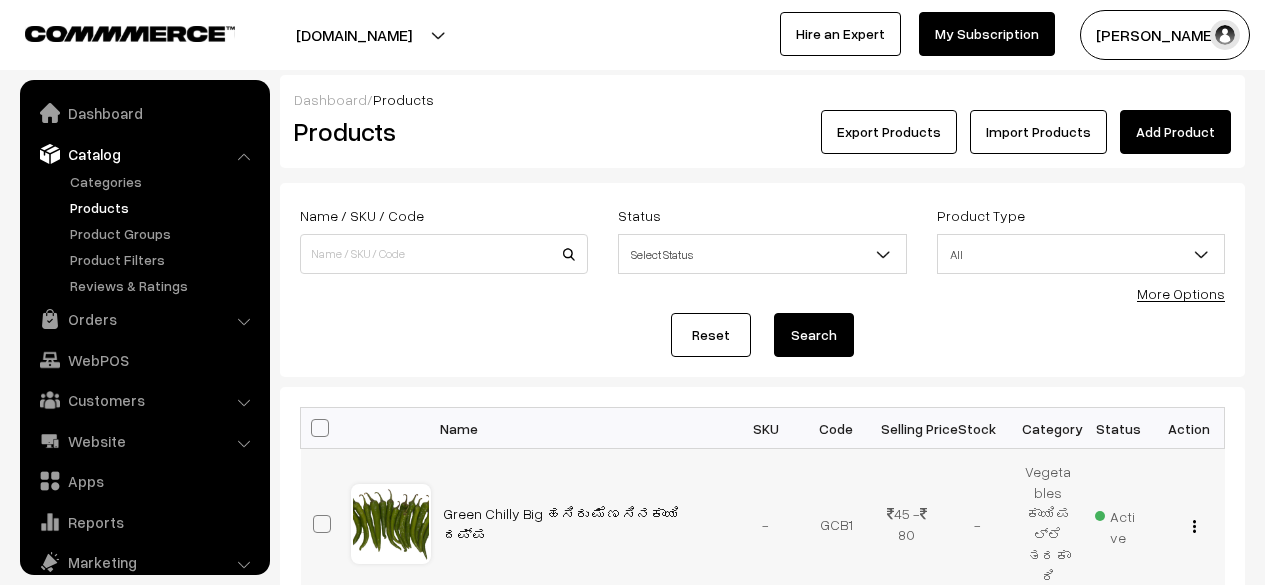 scroll, scrollTop: 0, scrollLeft: 0, axis: both 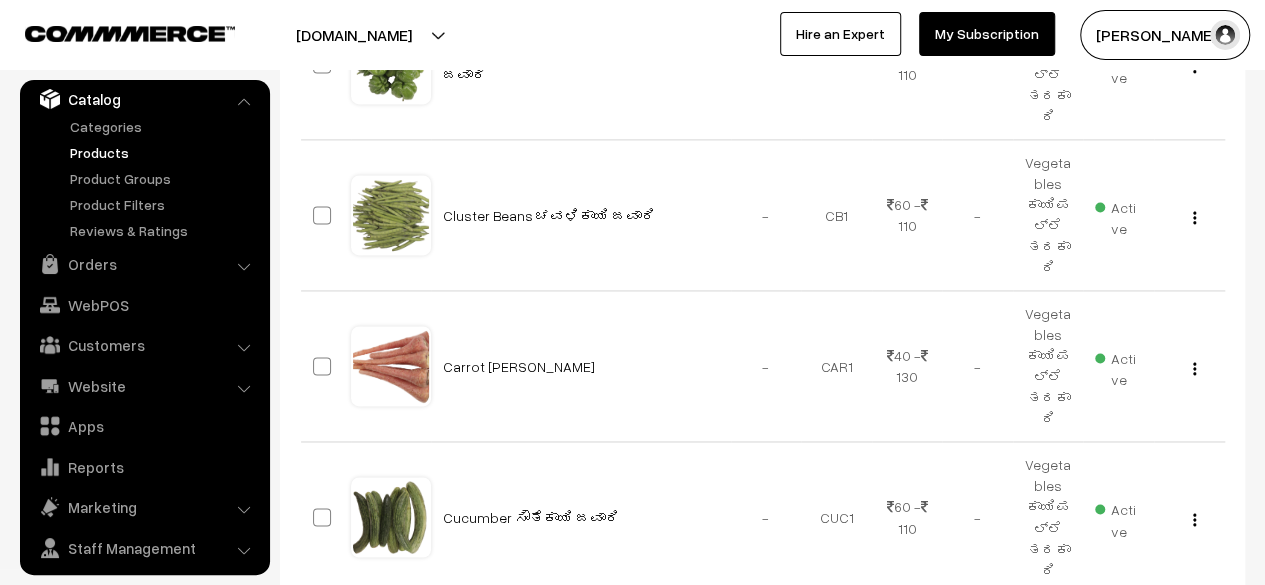 click at bounding box center (1174, 645) 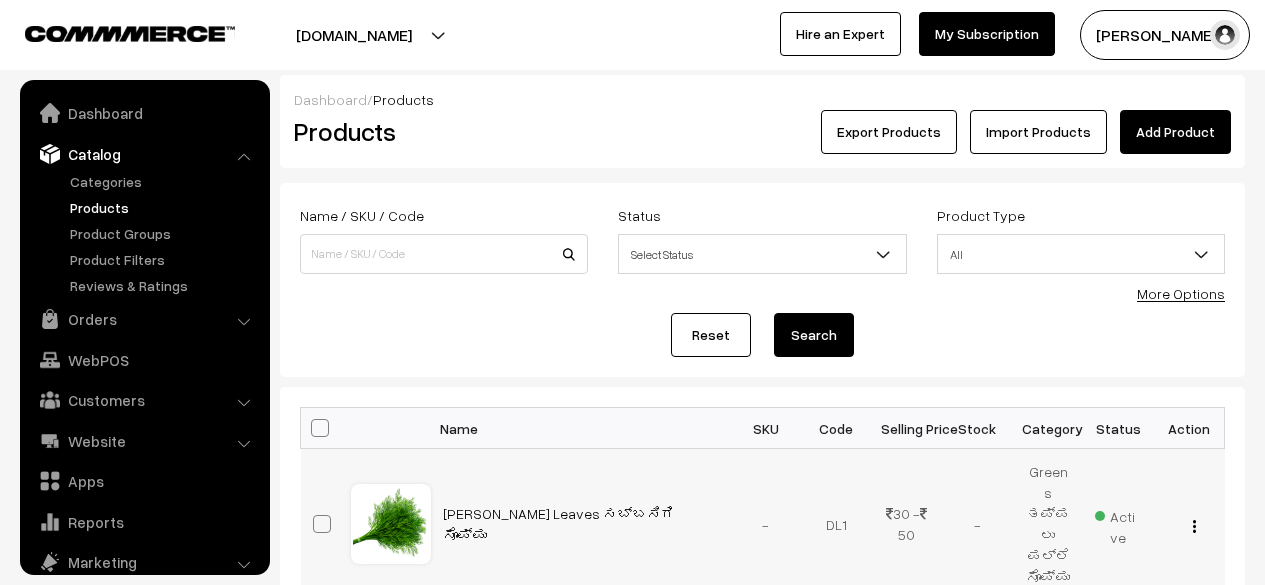 scroll, scrollTop: 0, scrollLeft: 0, axis: both 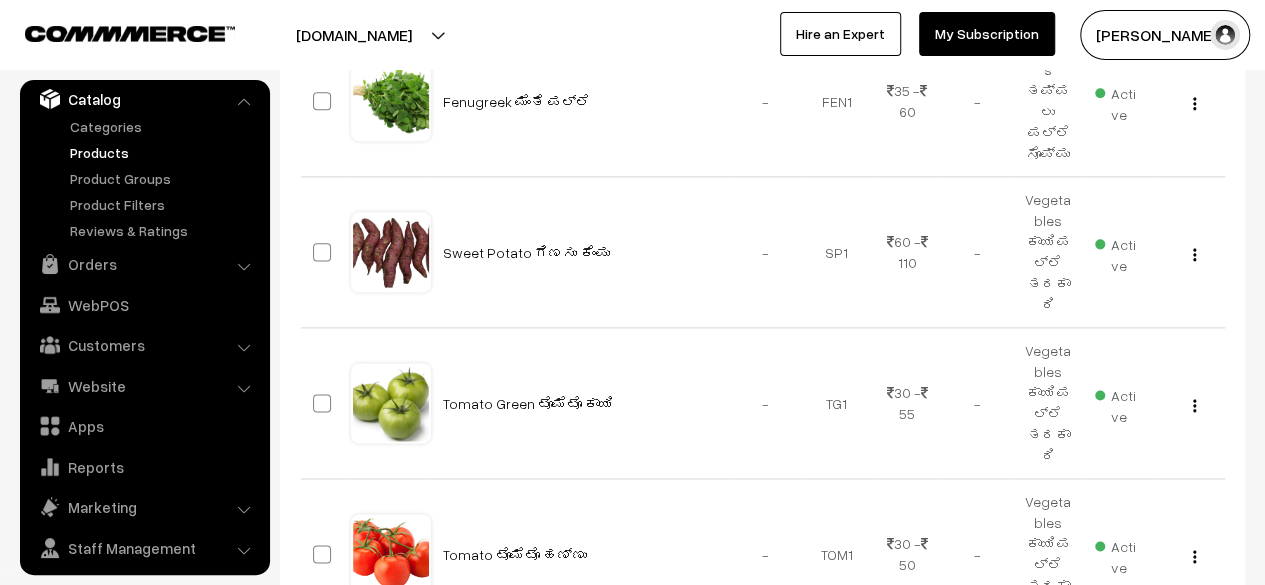 click at bounding box center [1174, 833] 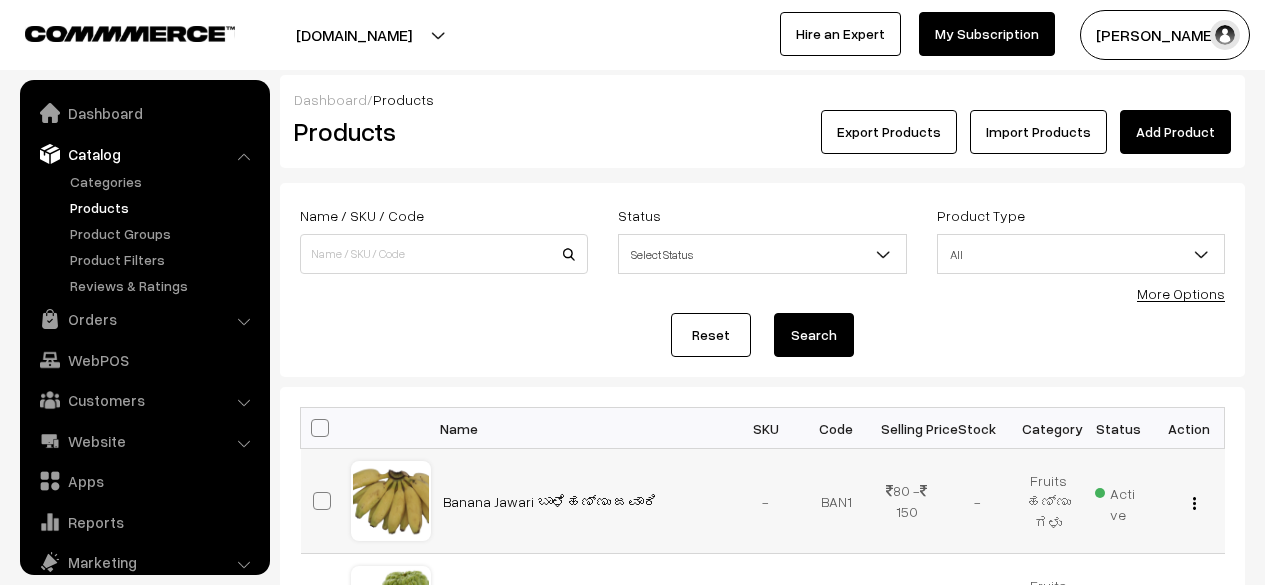 scroll, scrollTop: 0, scrollLeft: 0, axis: both 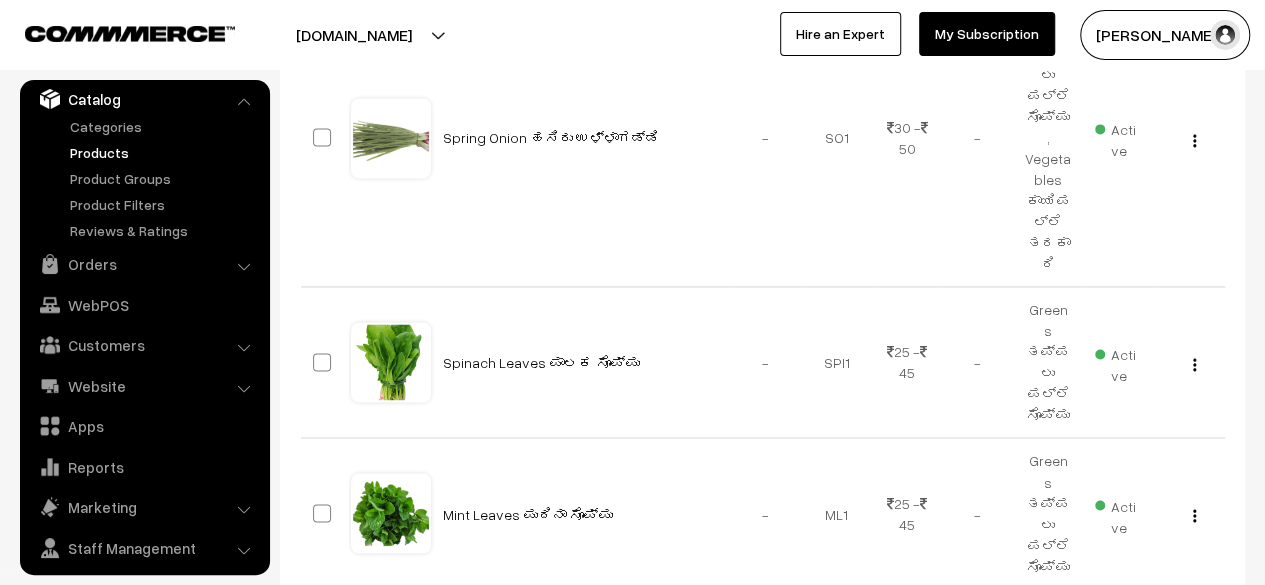 click at bounding box center [1174, 792] 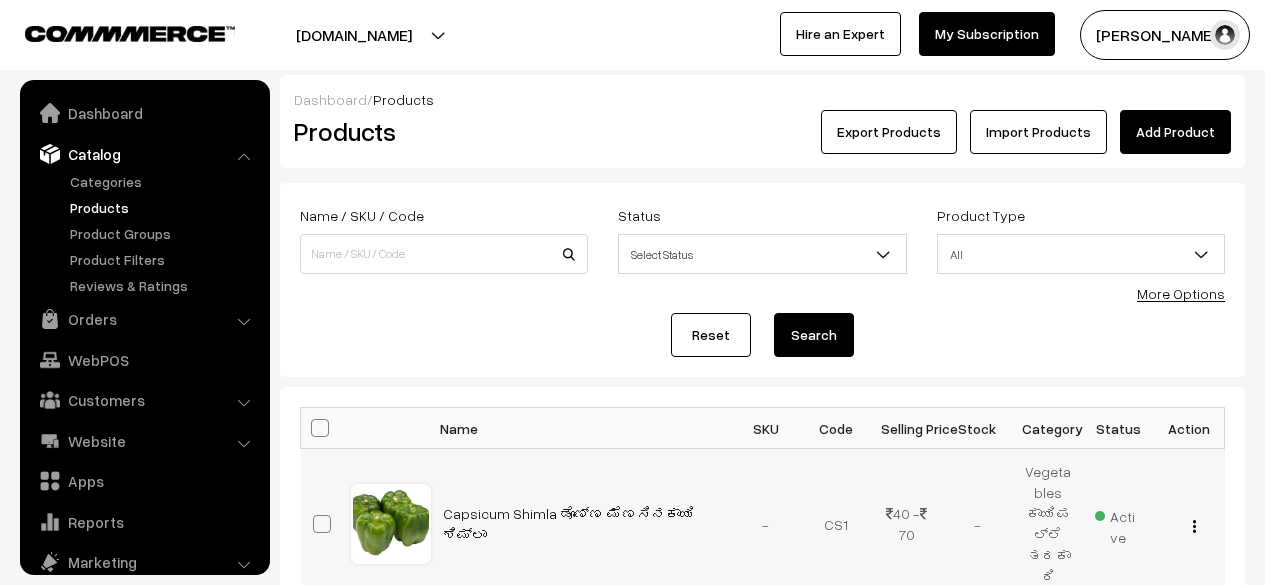 scroll, scrollTop: 0, scrollLeft: 0, axis: both 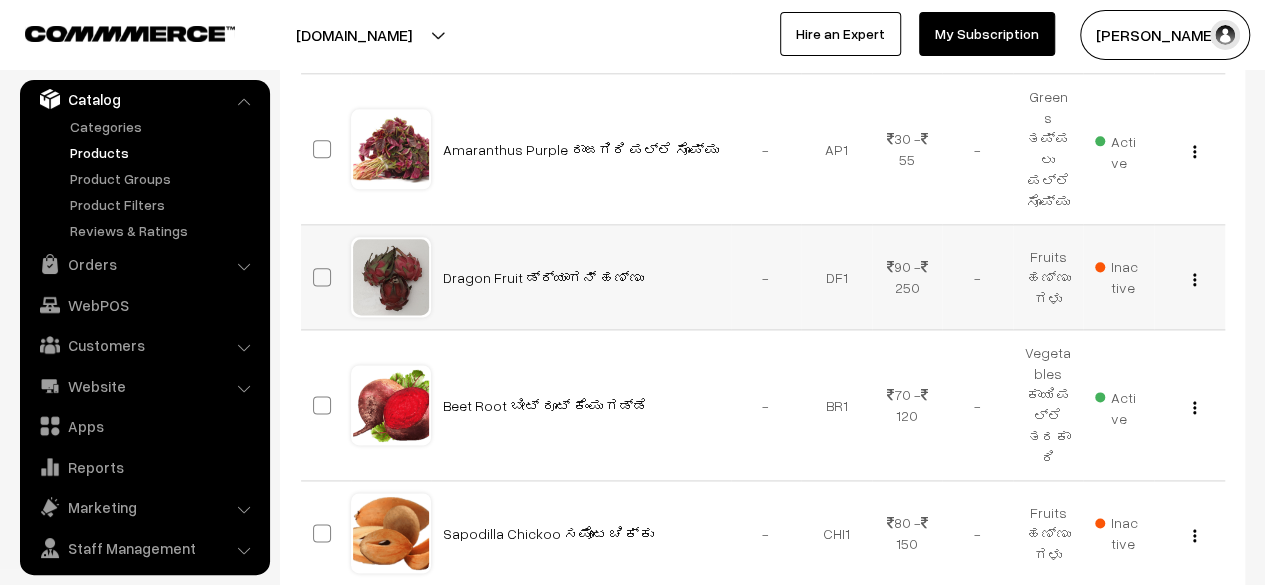 click at bounding box center [1194, 279] 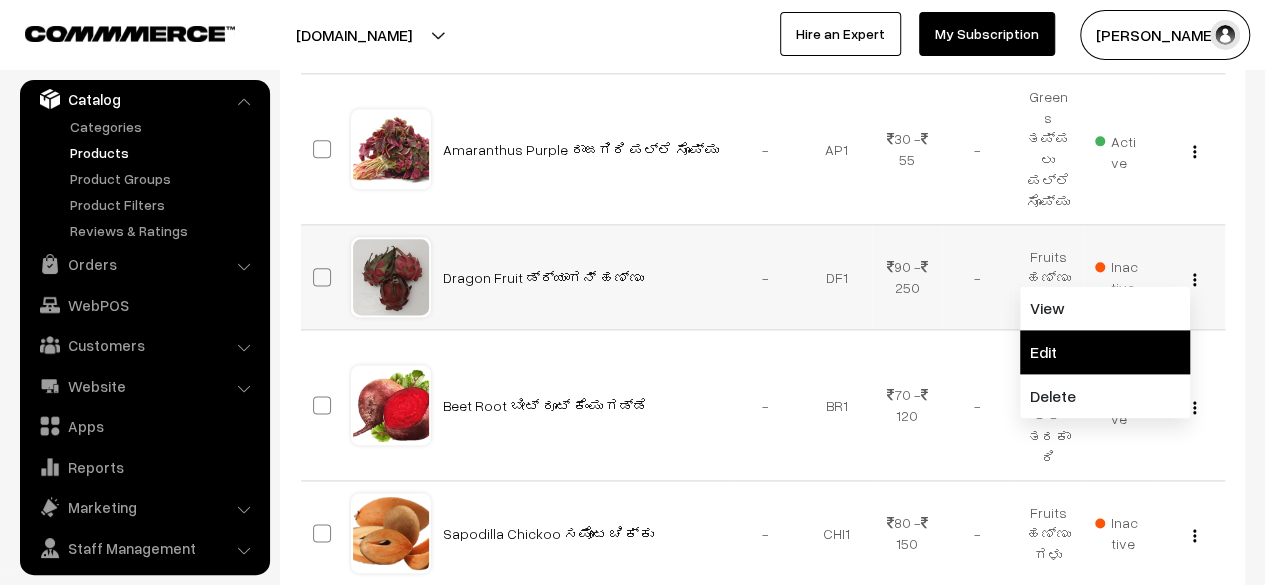 click on "Edit" at bounding box center [1105, 352] 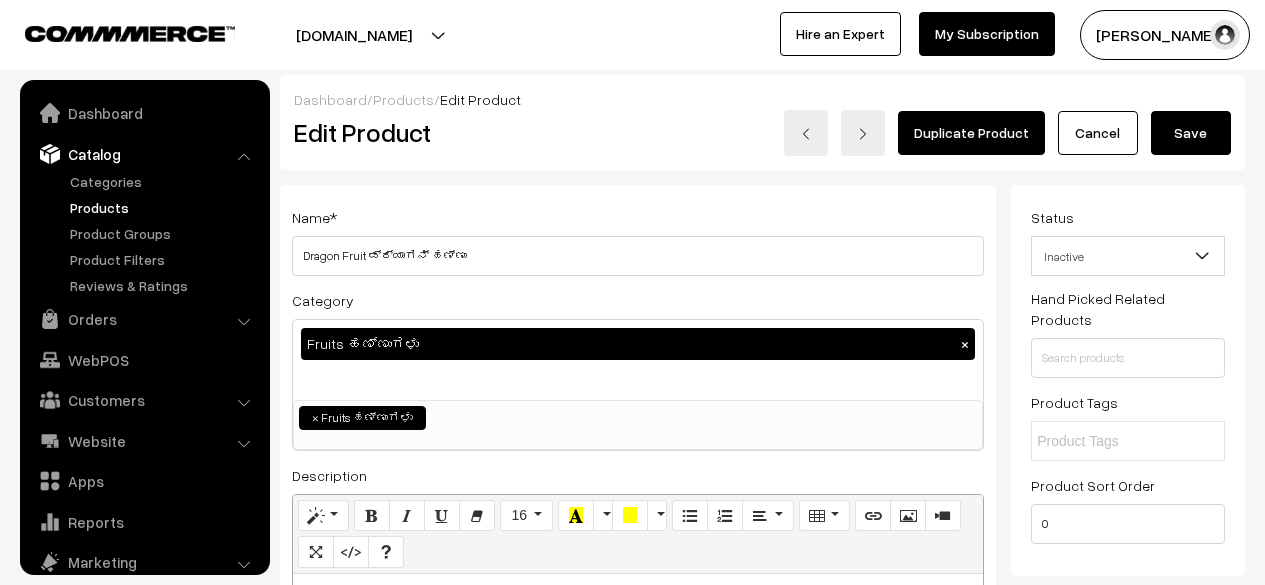 scroll, scrollTop: 0, scrollLeft: 0, axis: both 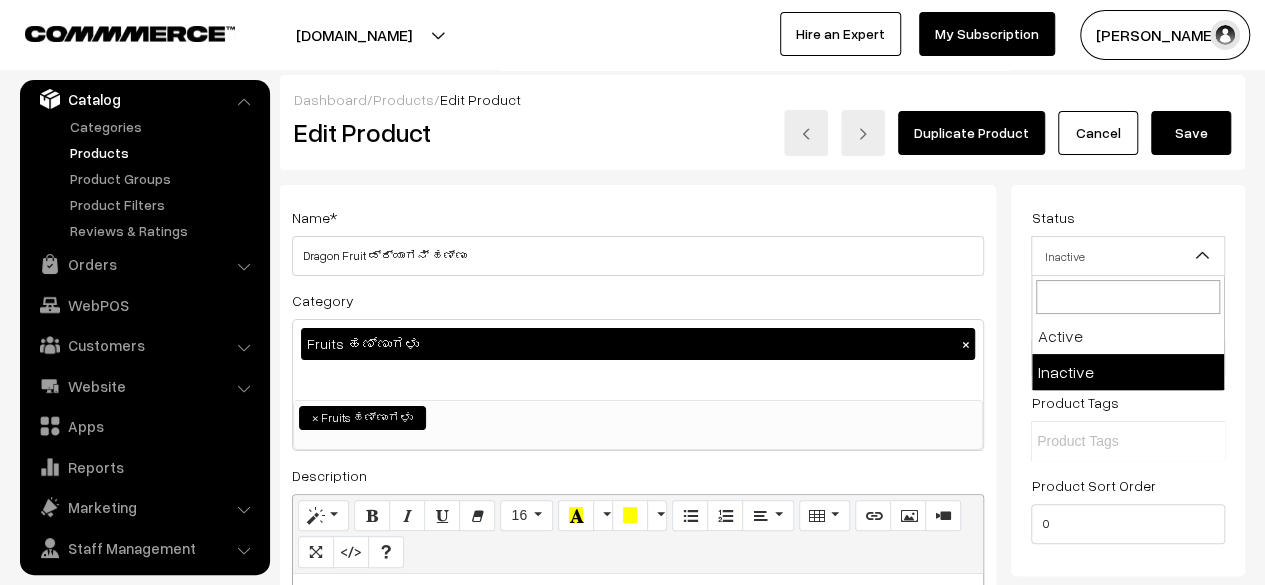 click on "Inactive" at bounding box center (1128, 256) 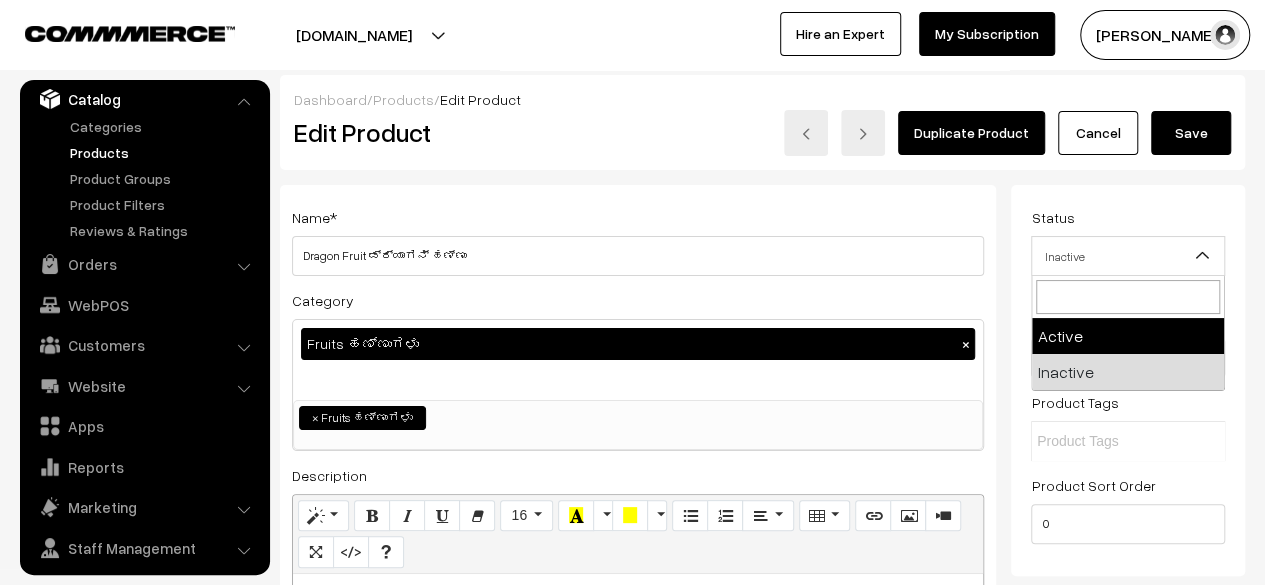 select on "1" 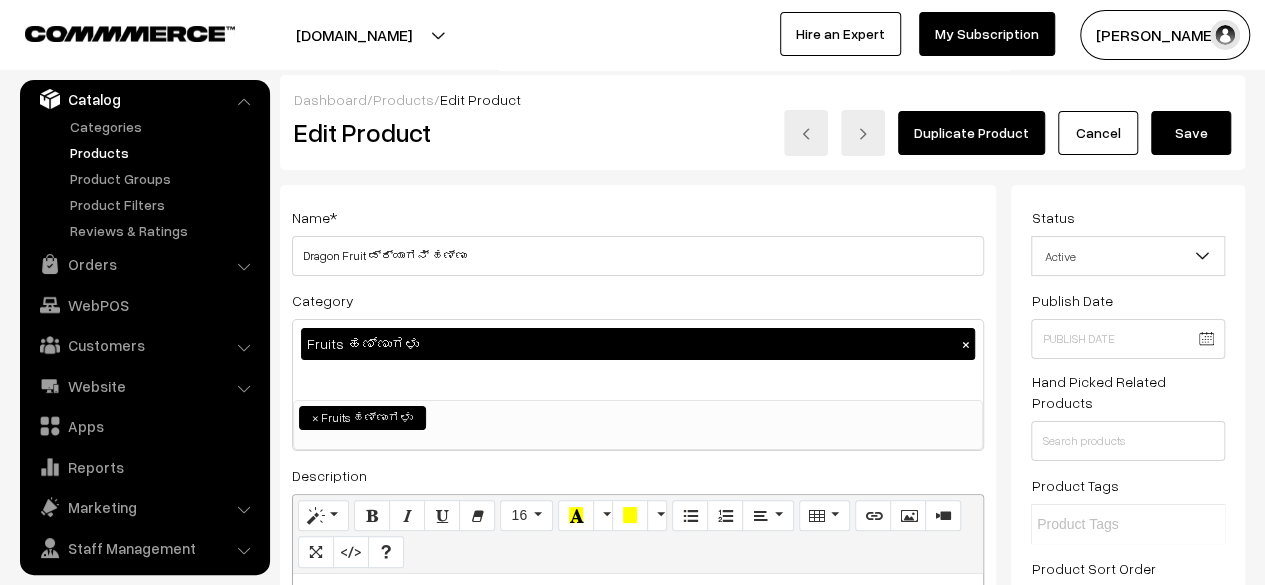 click on "Save" at bounding box center (1191, 133) 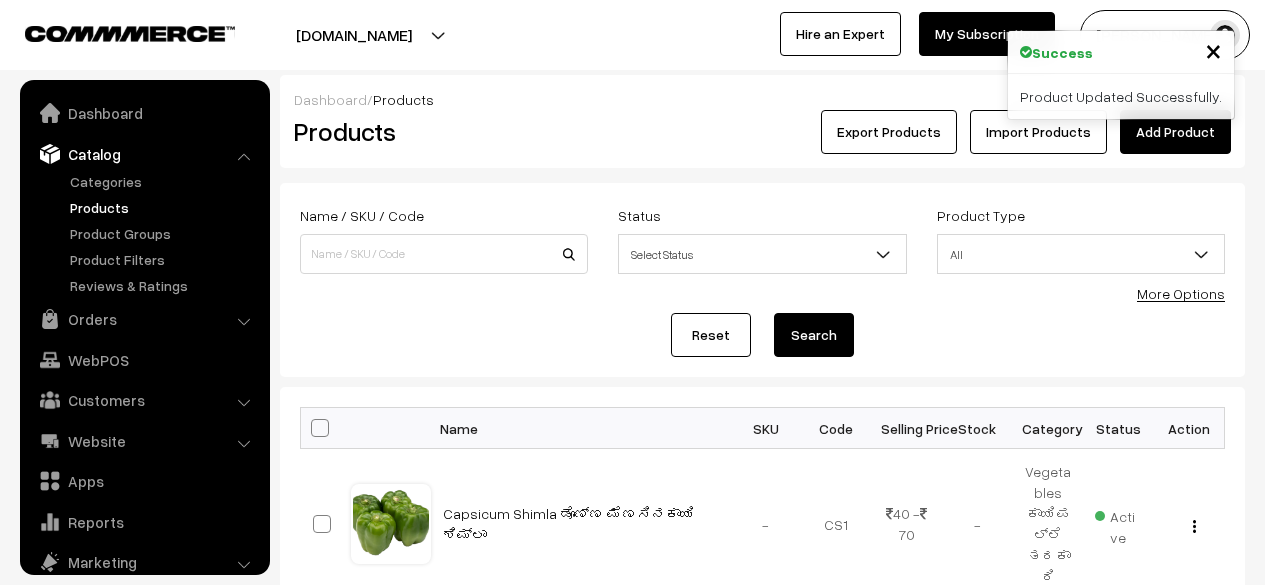 scroll, scrollTop: 0, scrollLeft: 0, axis: both 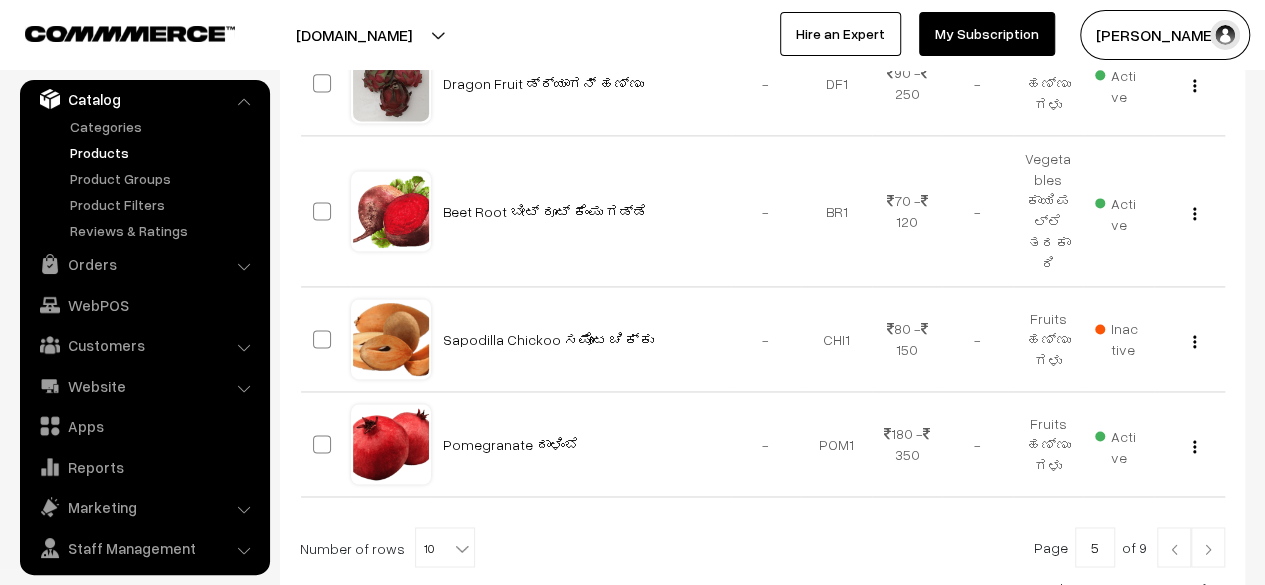 click at bounding box center [1174, 549] 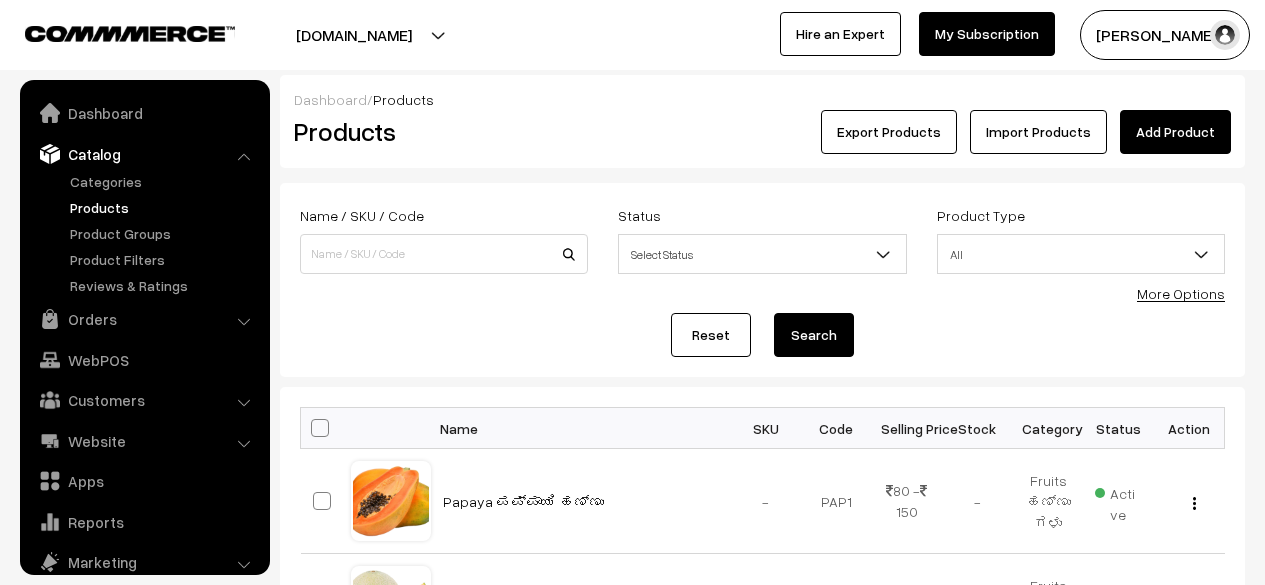 scroll, scrollTop: 0, scrollLeft: 0, axis: both 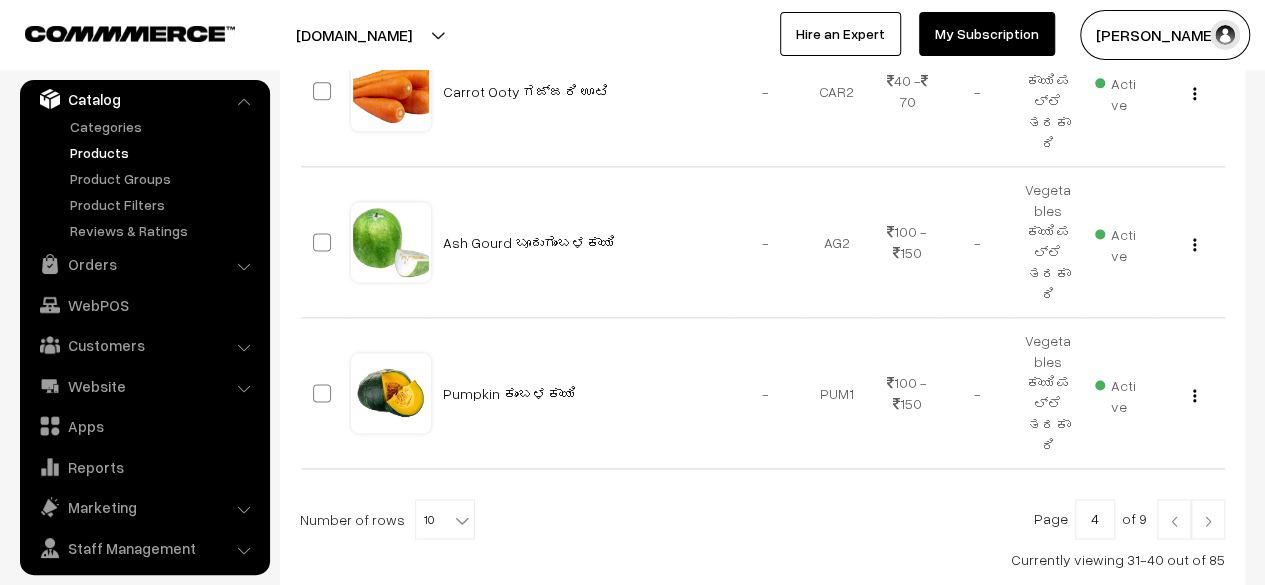 click at bounding box center (1174, 519) 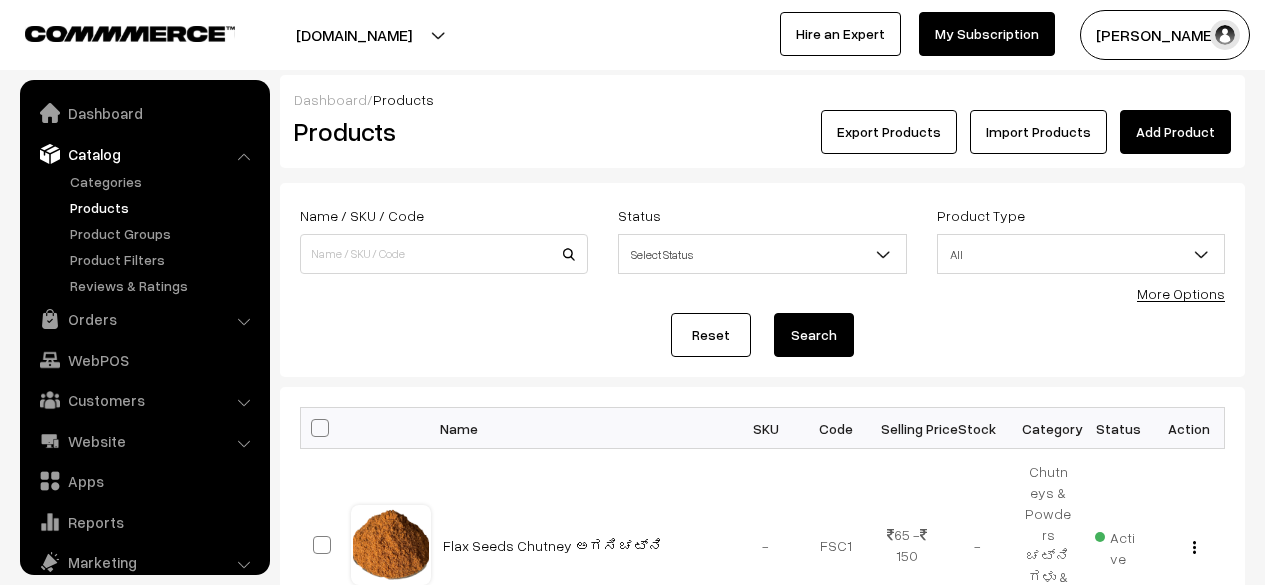 scroll, scrollTop: 0, scrollLeft: 0, axis: both 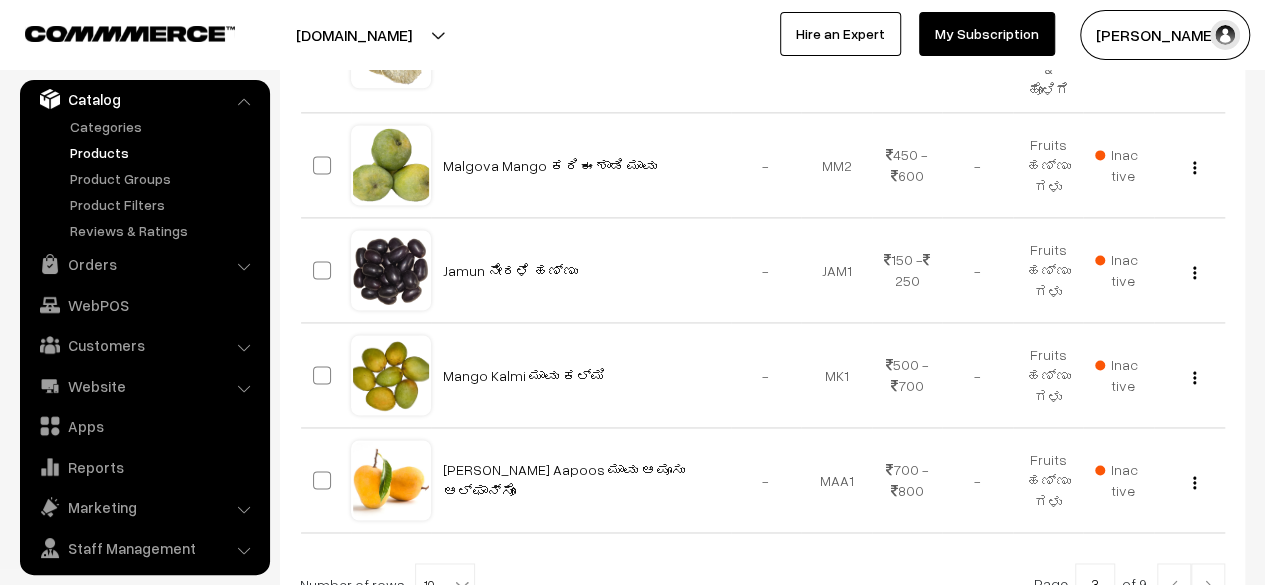 click at bounding box center [1174, 585] 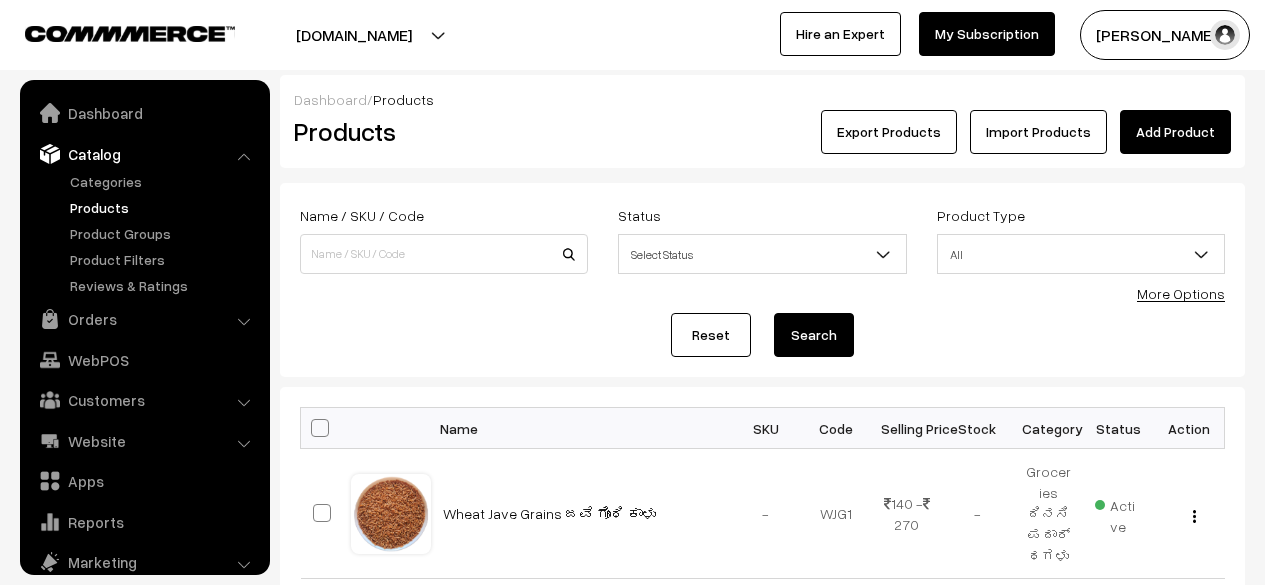 scroll, scrollTop: 0, scrollLeft: 0, axis: both 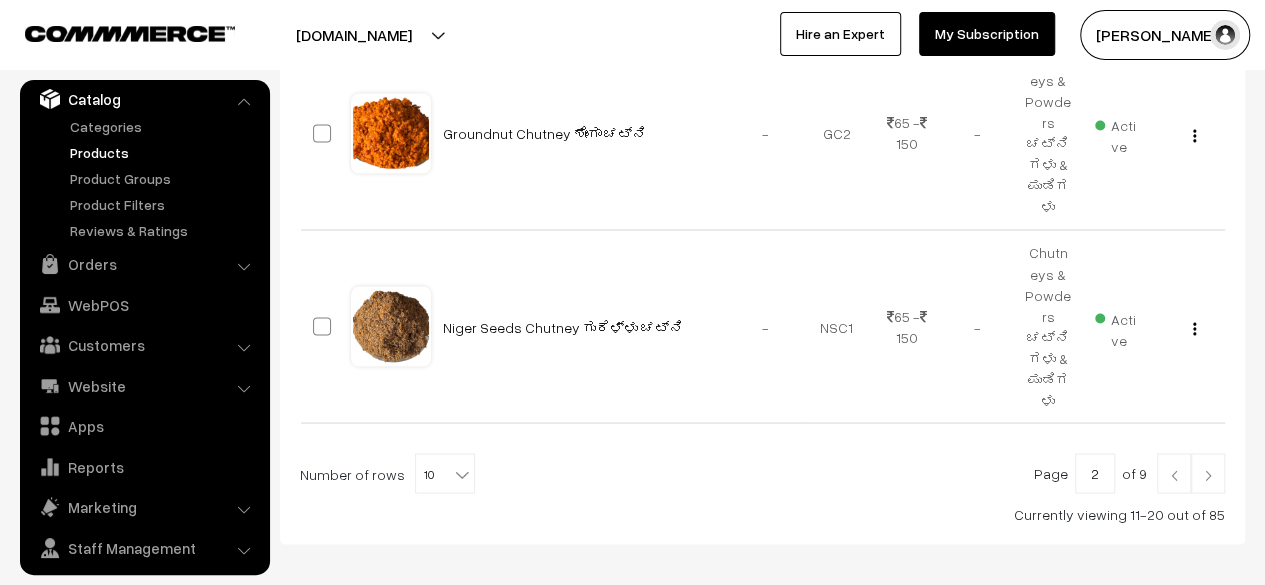click at bounding box center [1174, 475] 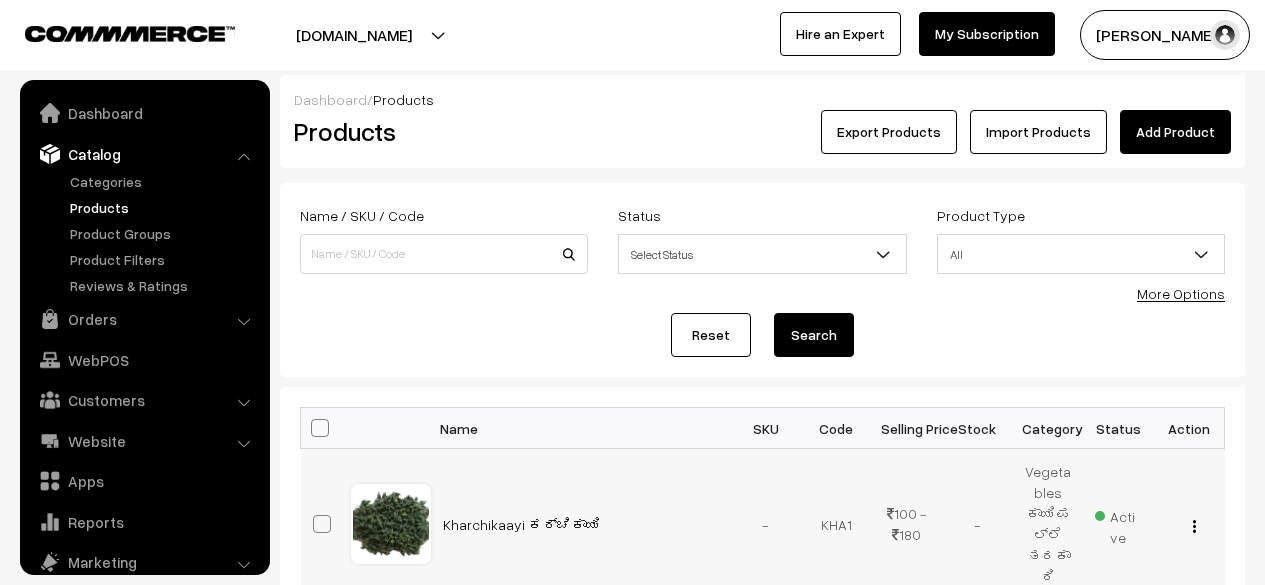 scroll, scrollTop: 0, scrollLeft: 0, axis: both 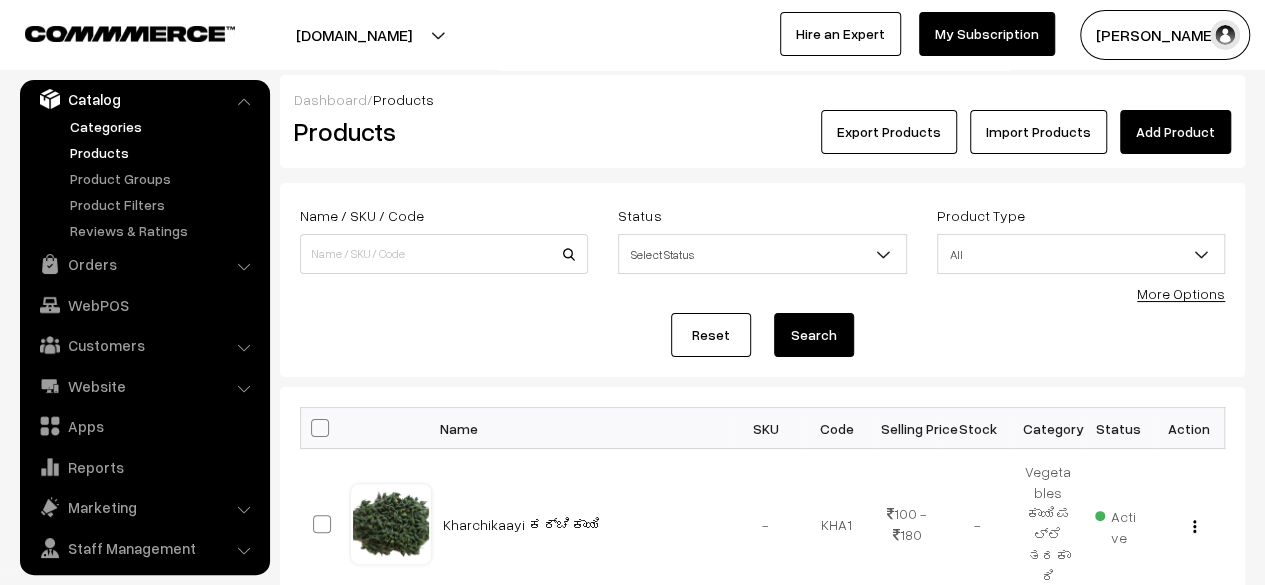 click on "Categories" at bounding box center (164, 126) 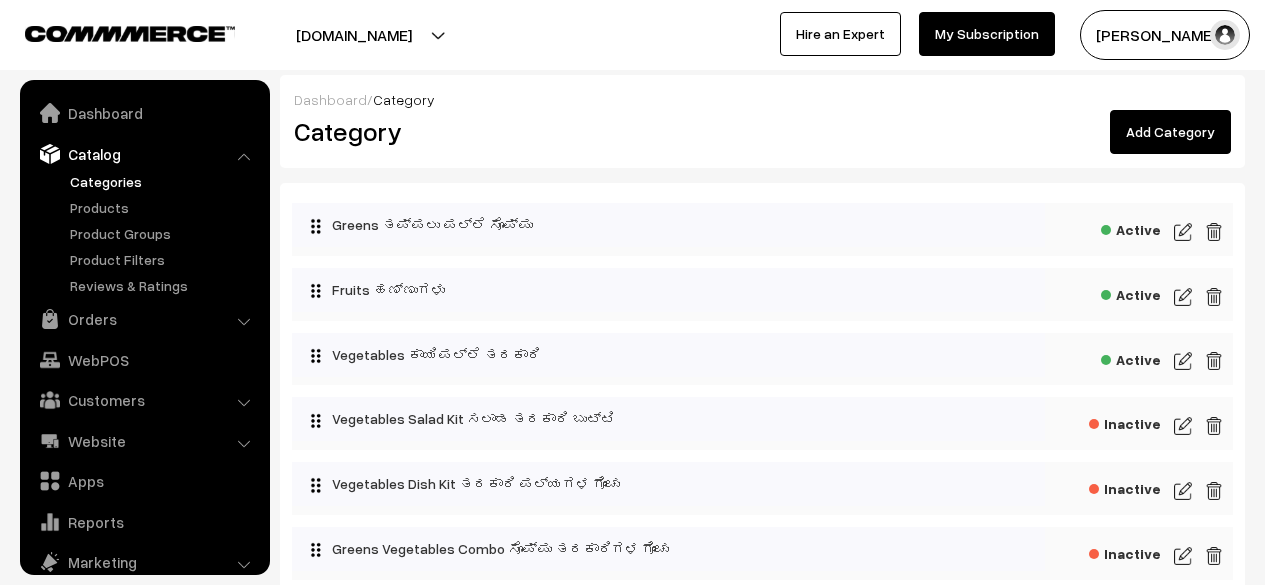 scroll, scrollTop: 0, scrollLeft: 0, axis: both 